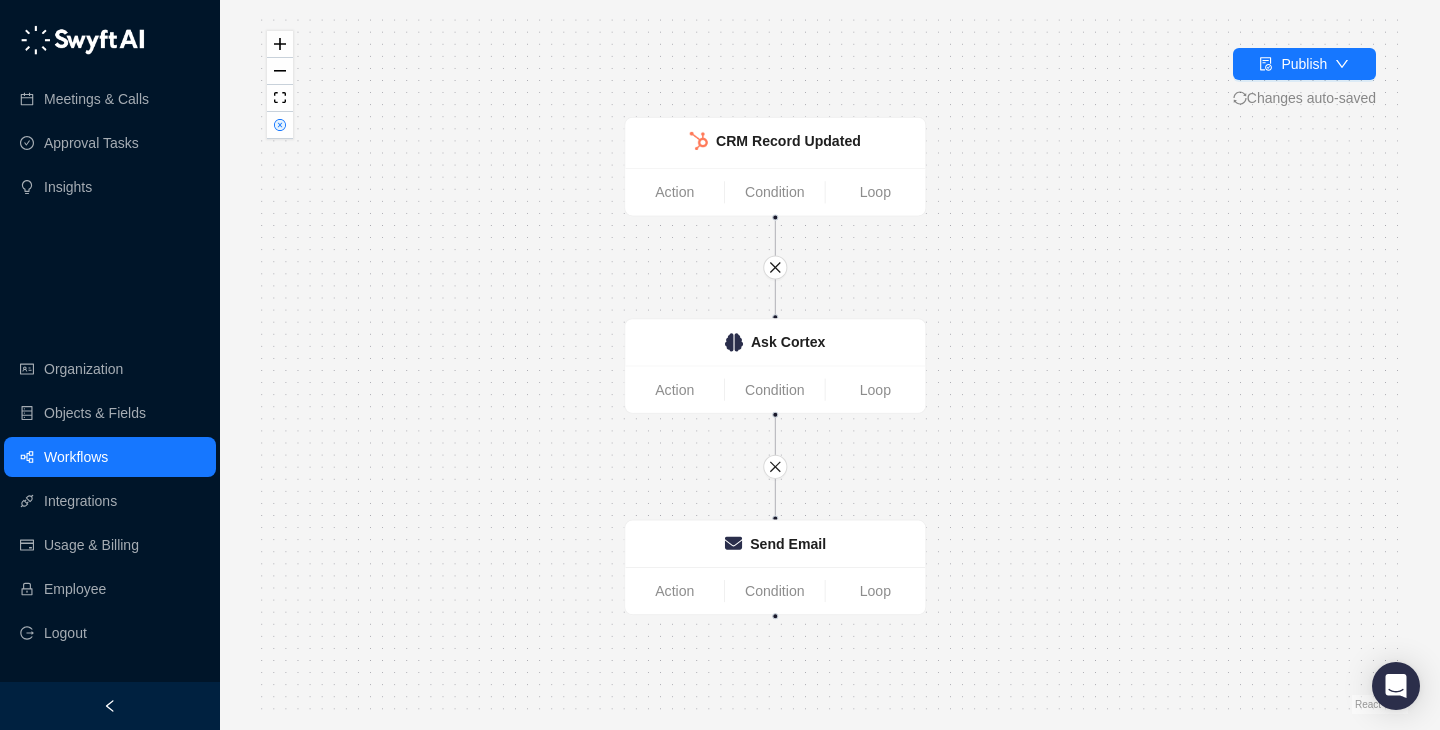 scroll, scrollTop: 0, scrollLeft: 0, axis: both 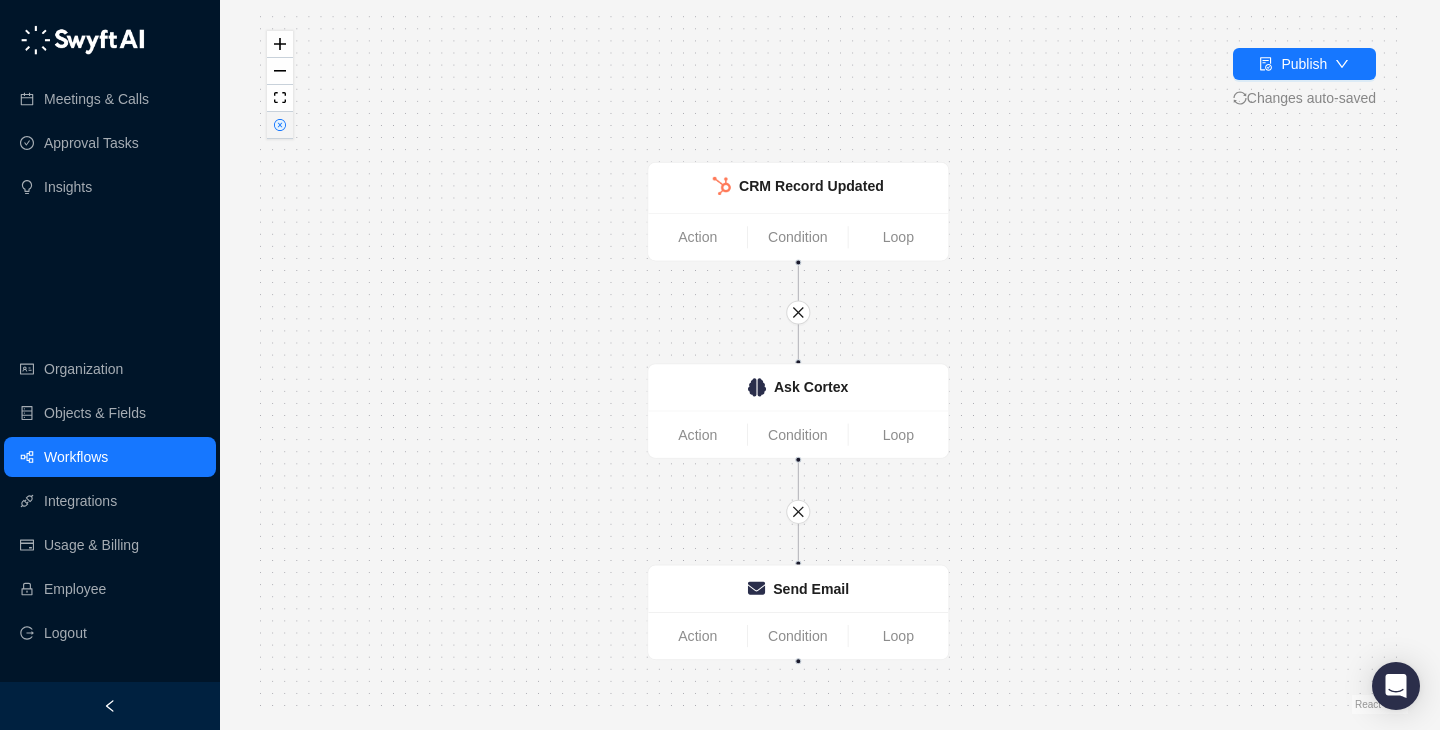 click at bounding box center (280, 125) 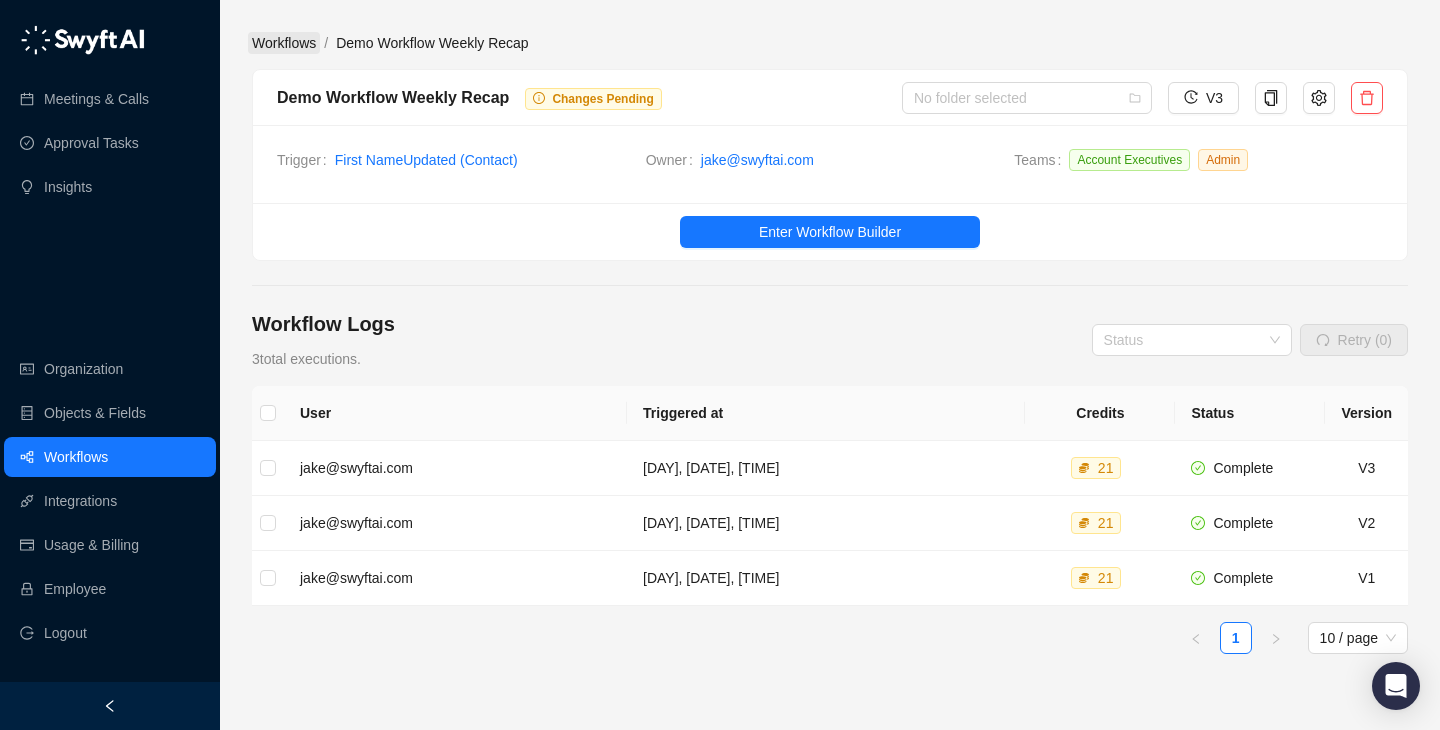 click on "Workflows" at bounding box center [284, 43] 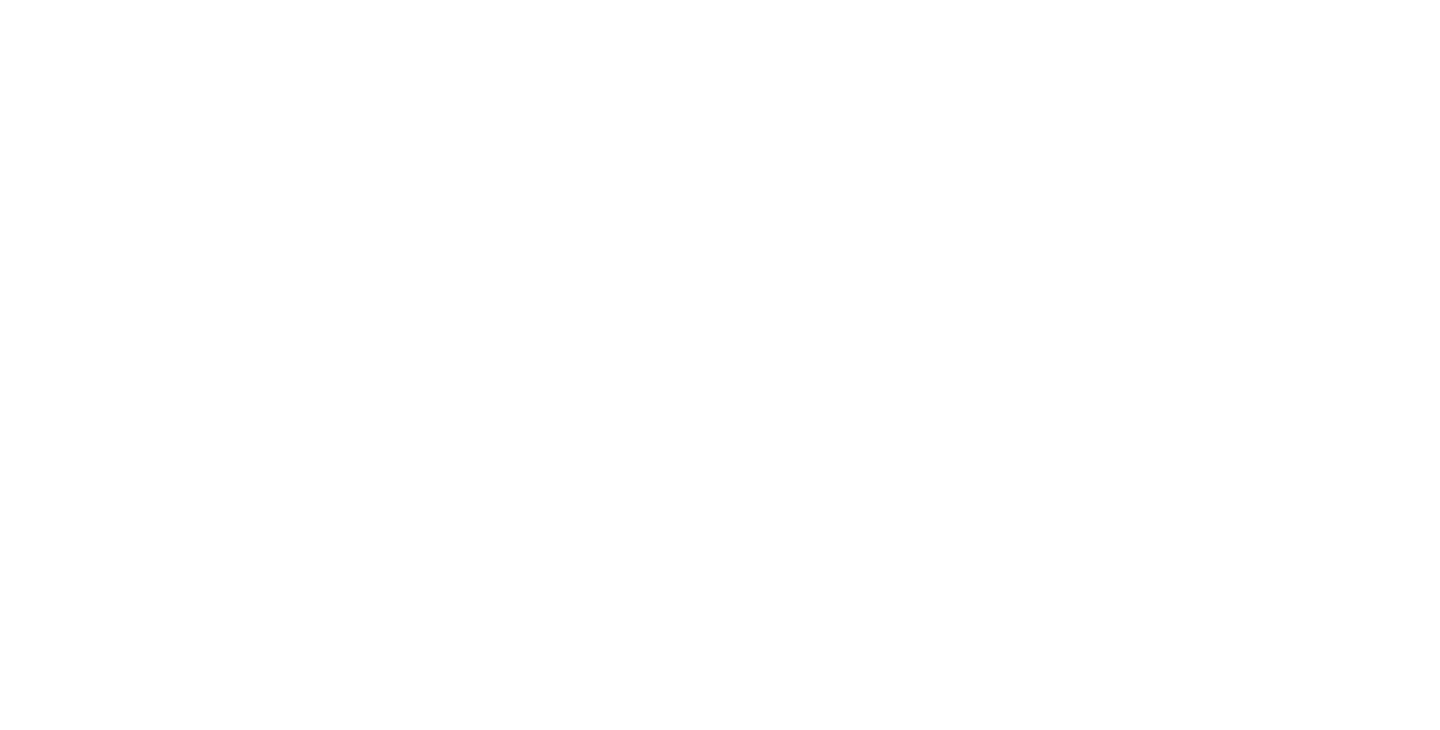 scroll, scrollTop: 0, scrollLeft: 0, axis: both 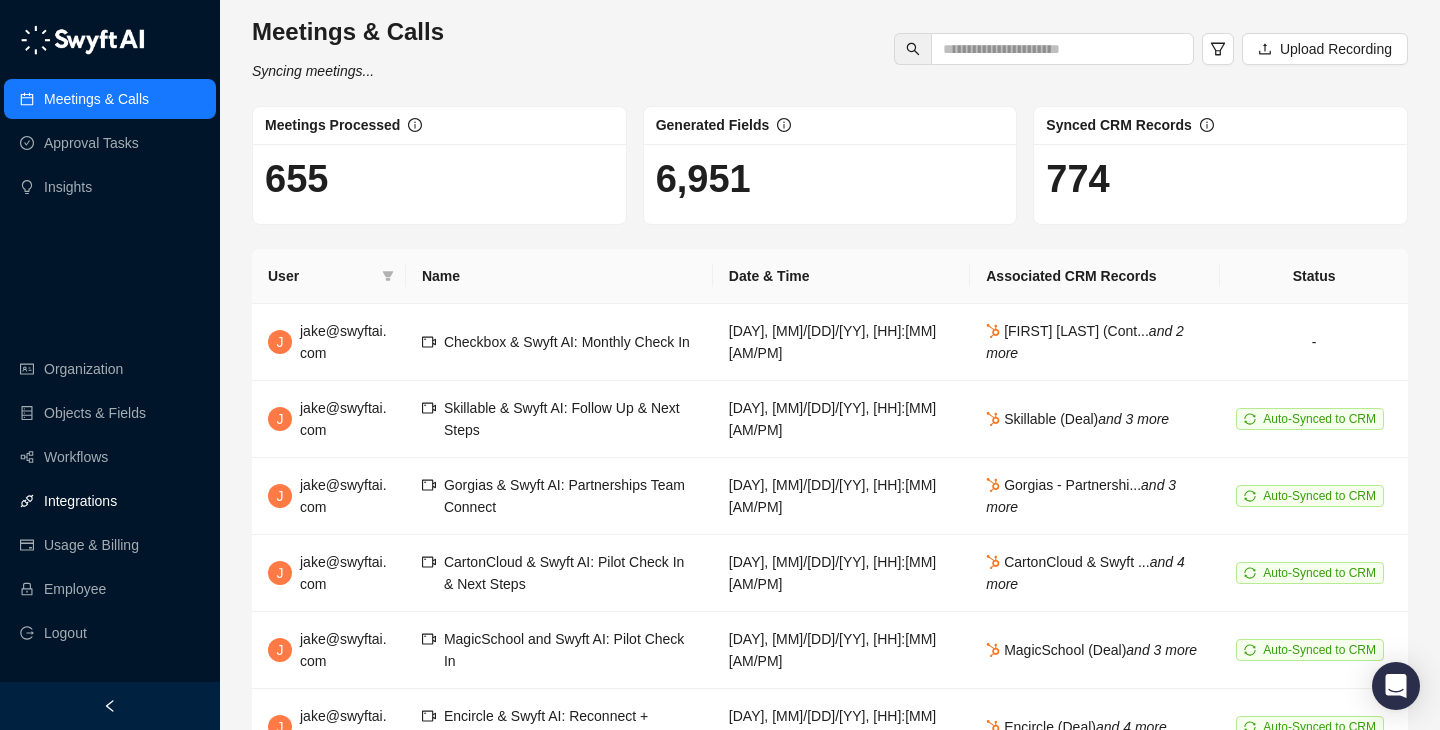 click on "Integrations" at bounding box center [110, 501] 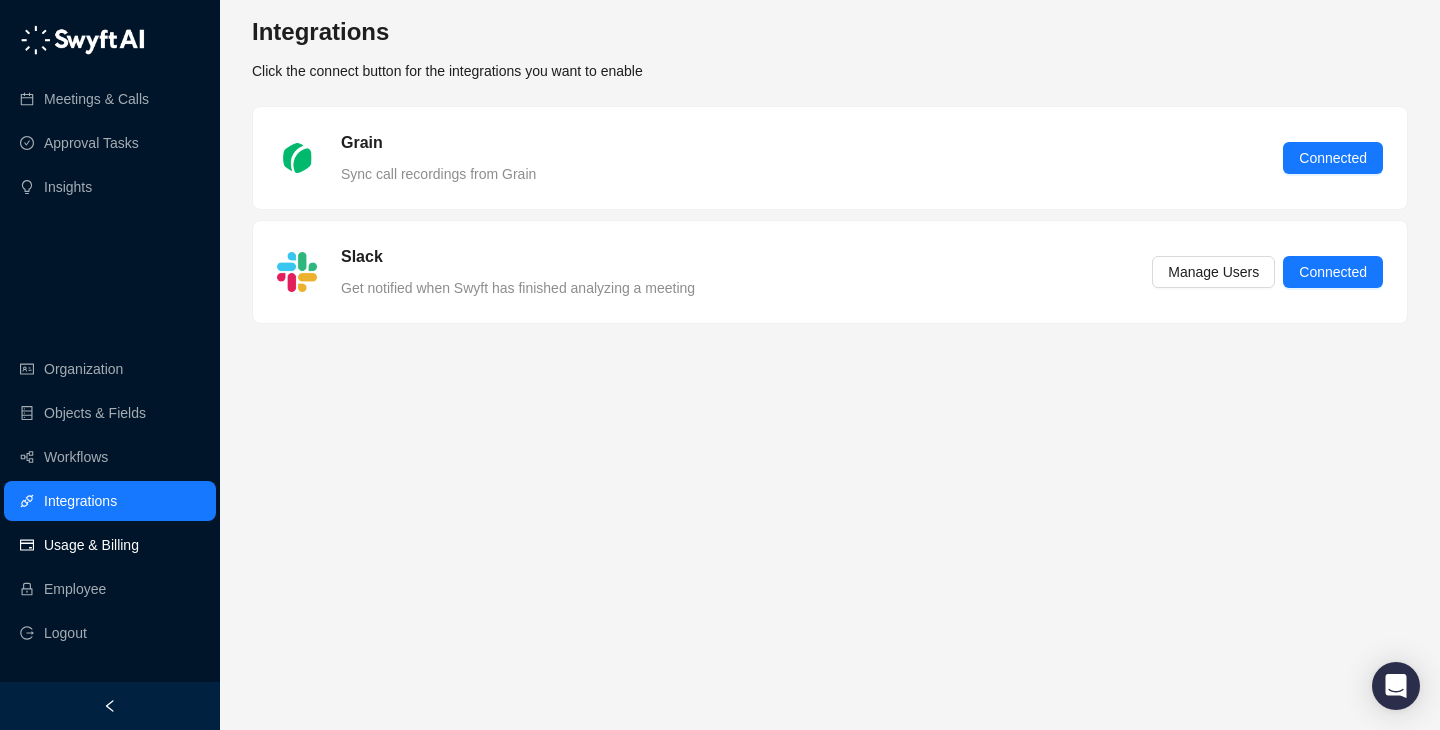 click on "Usage & Billing" at bounding box center [110, 545] 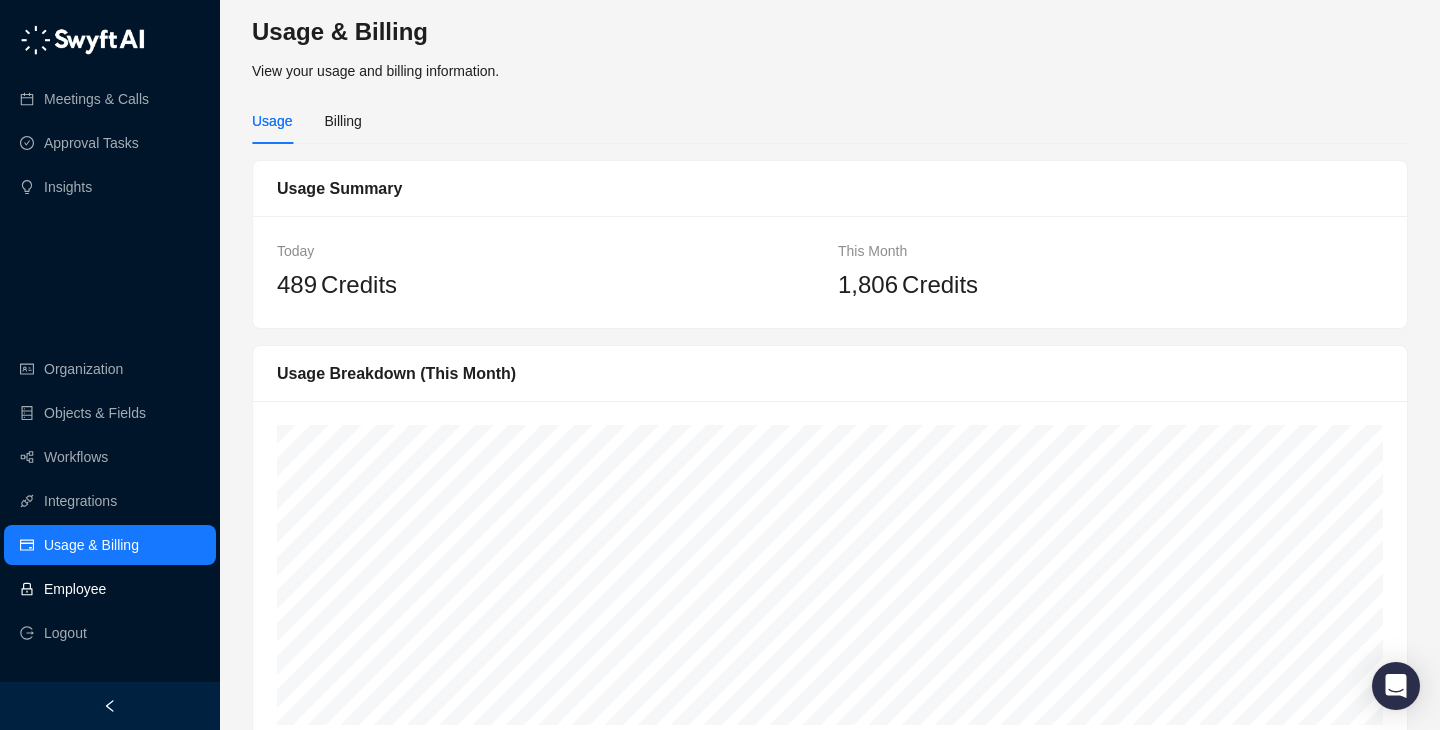 click on "Employee" at bounding box center [110, 589] 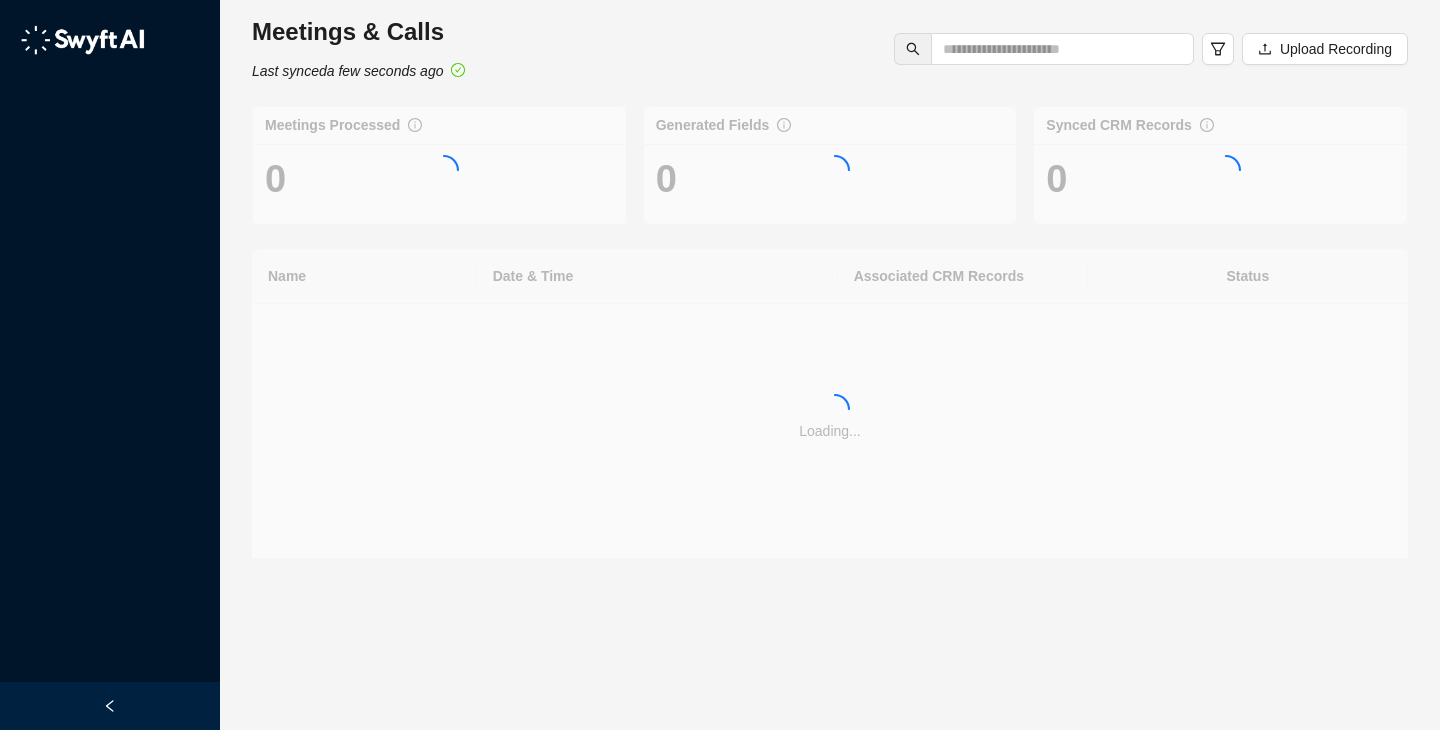 scroll, scrollTop: 0, scrollLeft: 0, axis: both 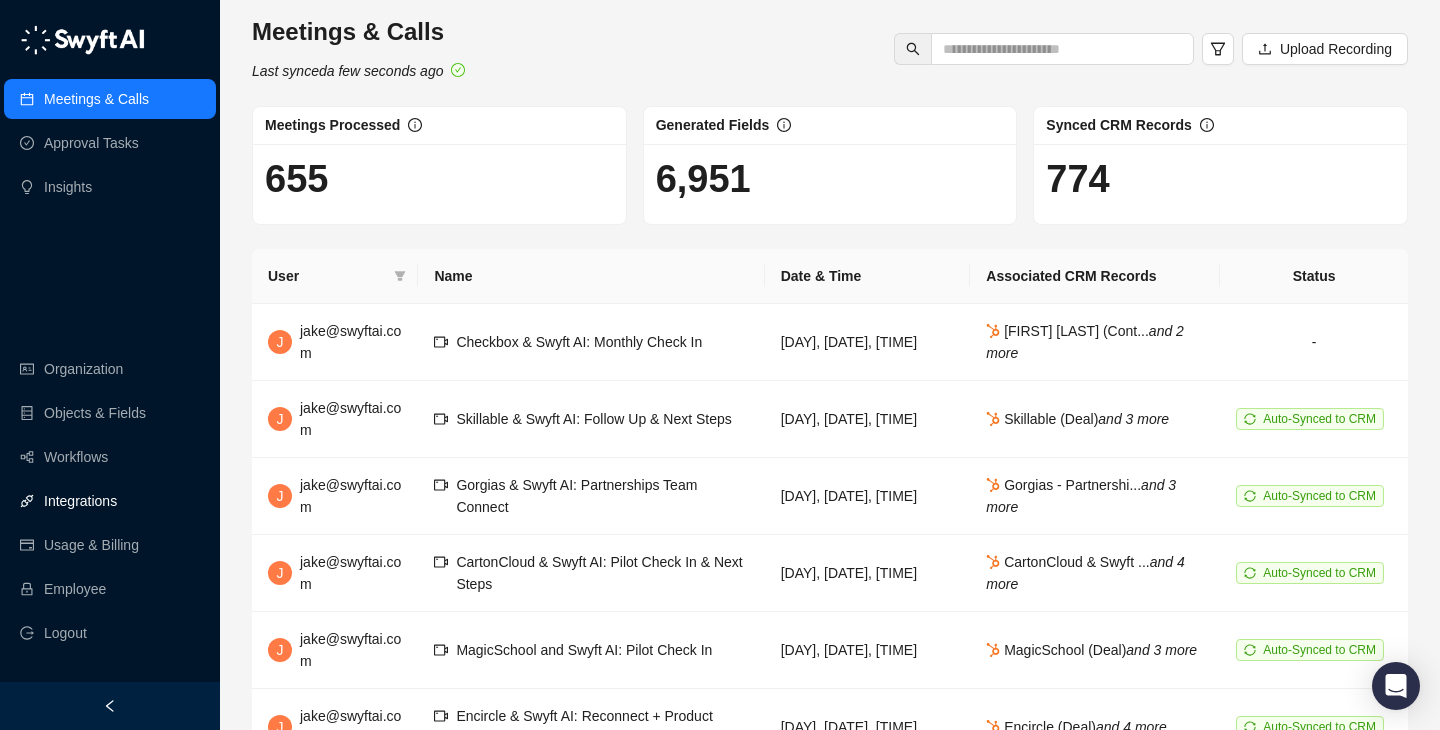 click on "Integrations" at bounding box center (80, 501) 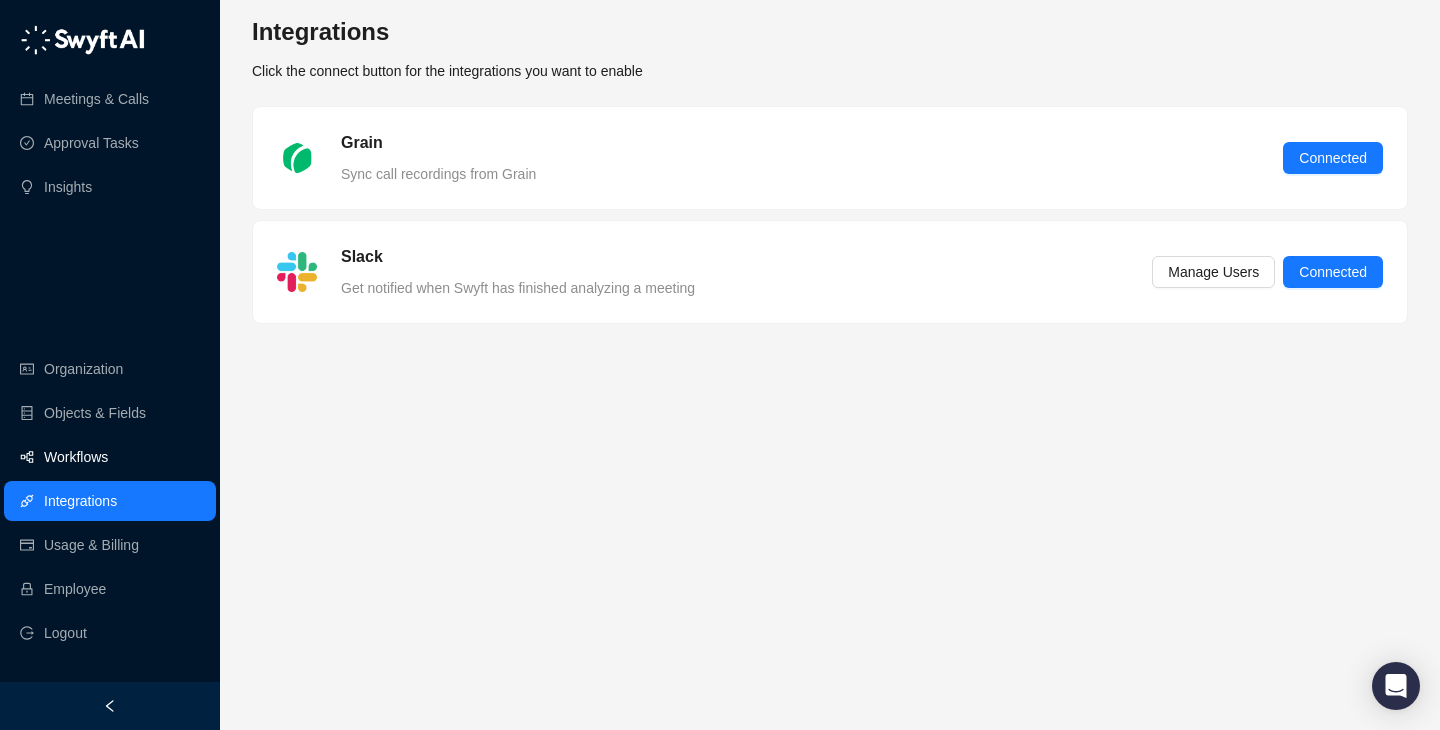 click on "Workflows" at bounding box center [110, 457] 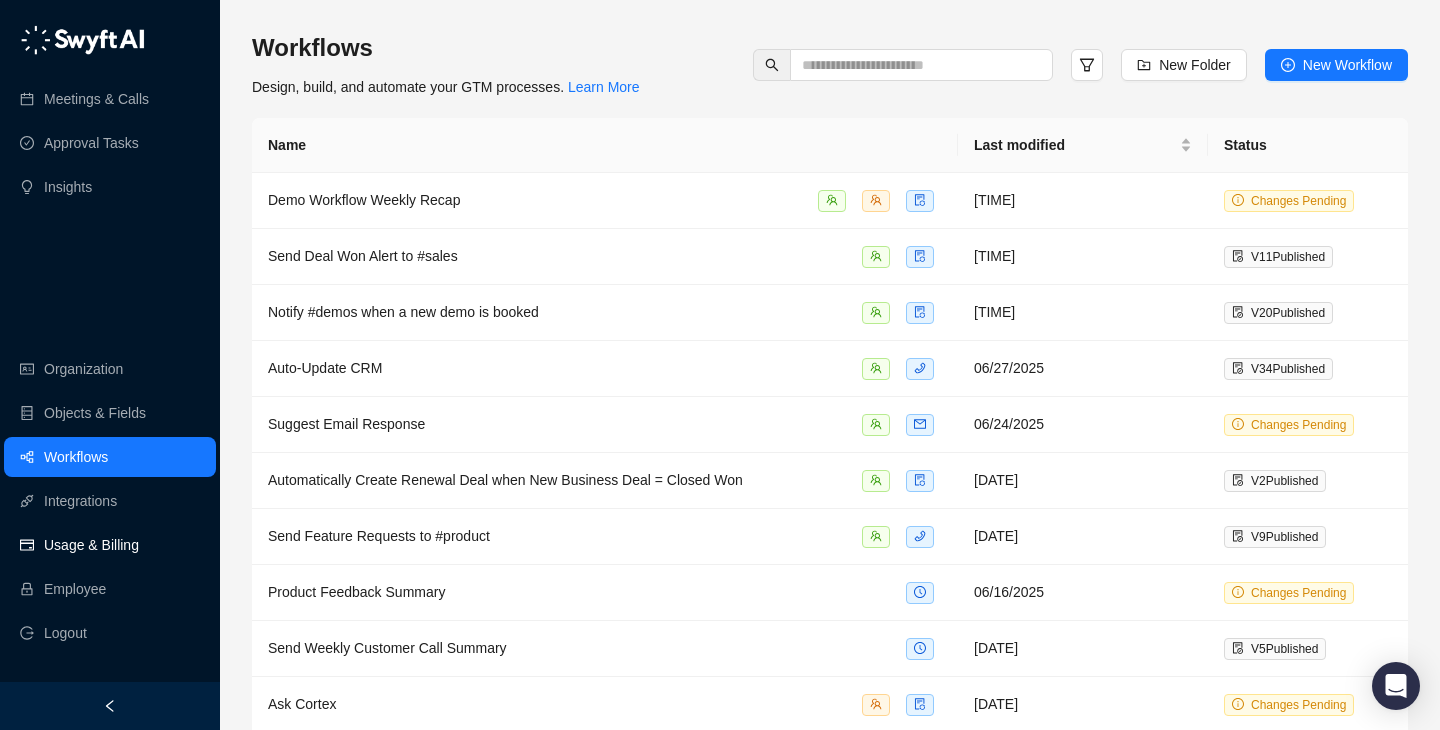 click on "Usage & Billing" at bounding box center [110, 545] 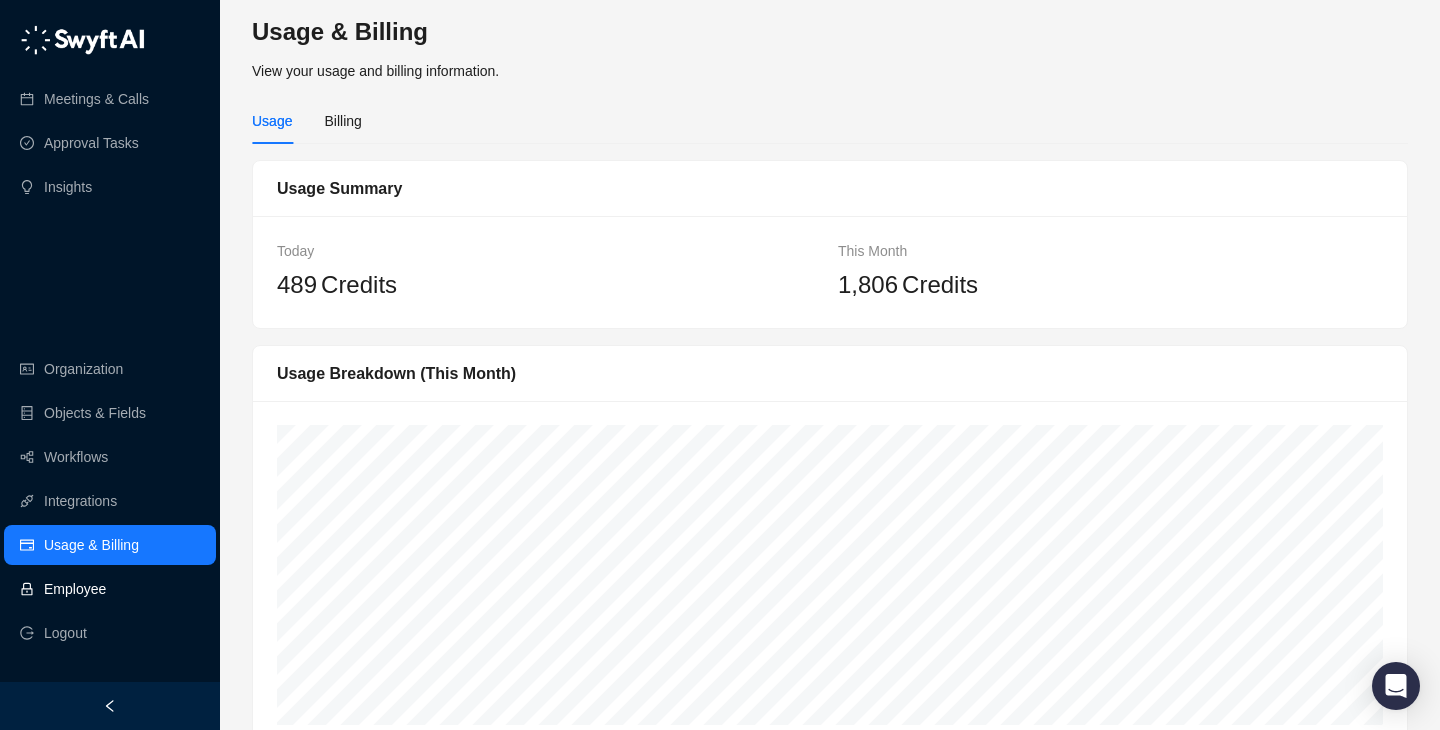 click on "Employee" at bounding box center (75, 589) 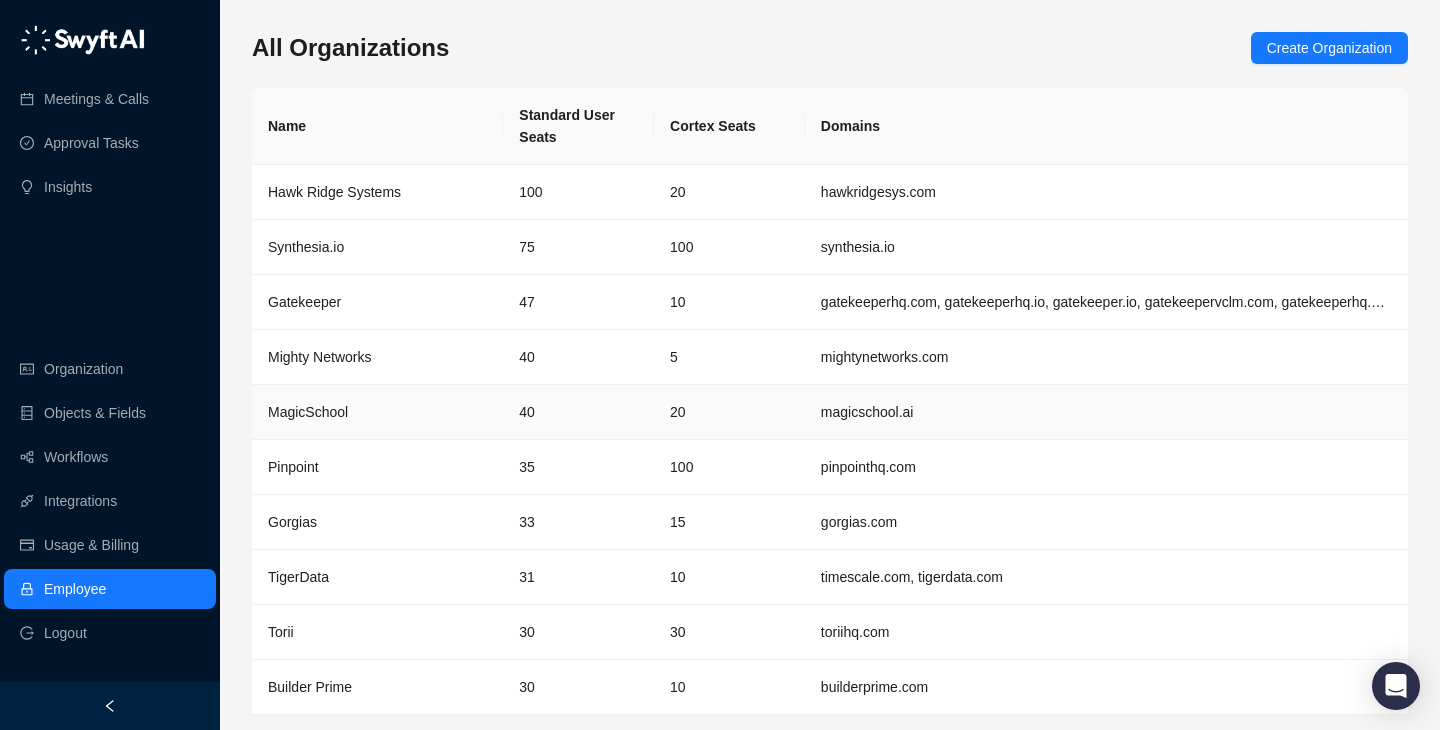 scroll, scrollTop: 65, scrollLeft: 0, axis: vertical 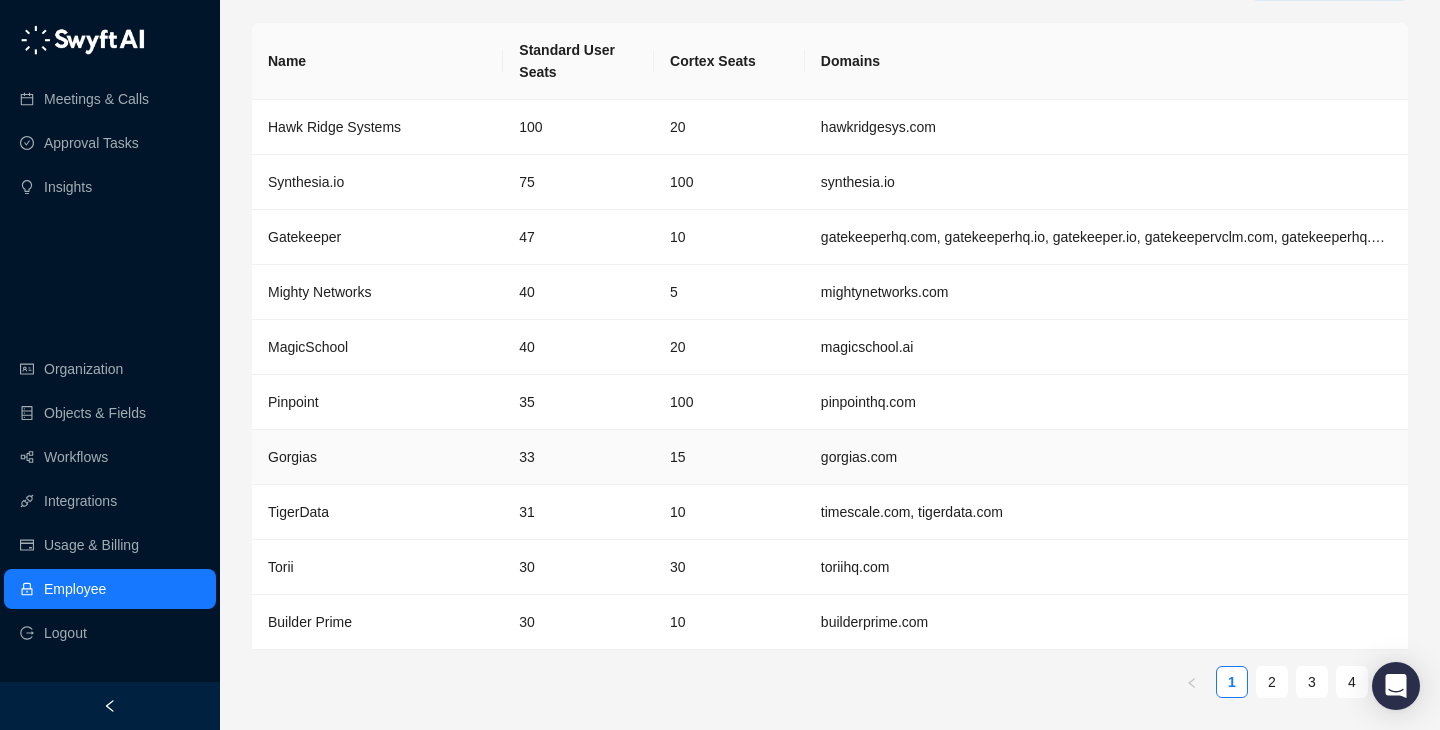 click on "gorgias.com" at bounding box center (1106, 457) 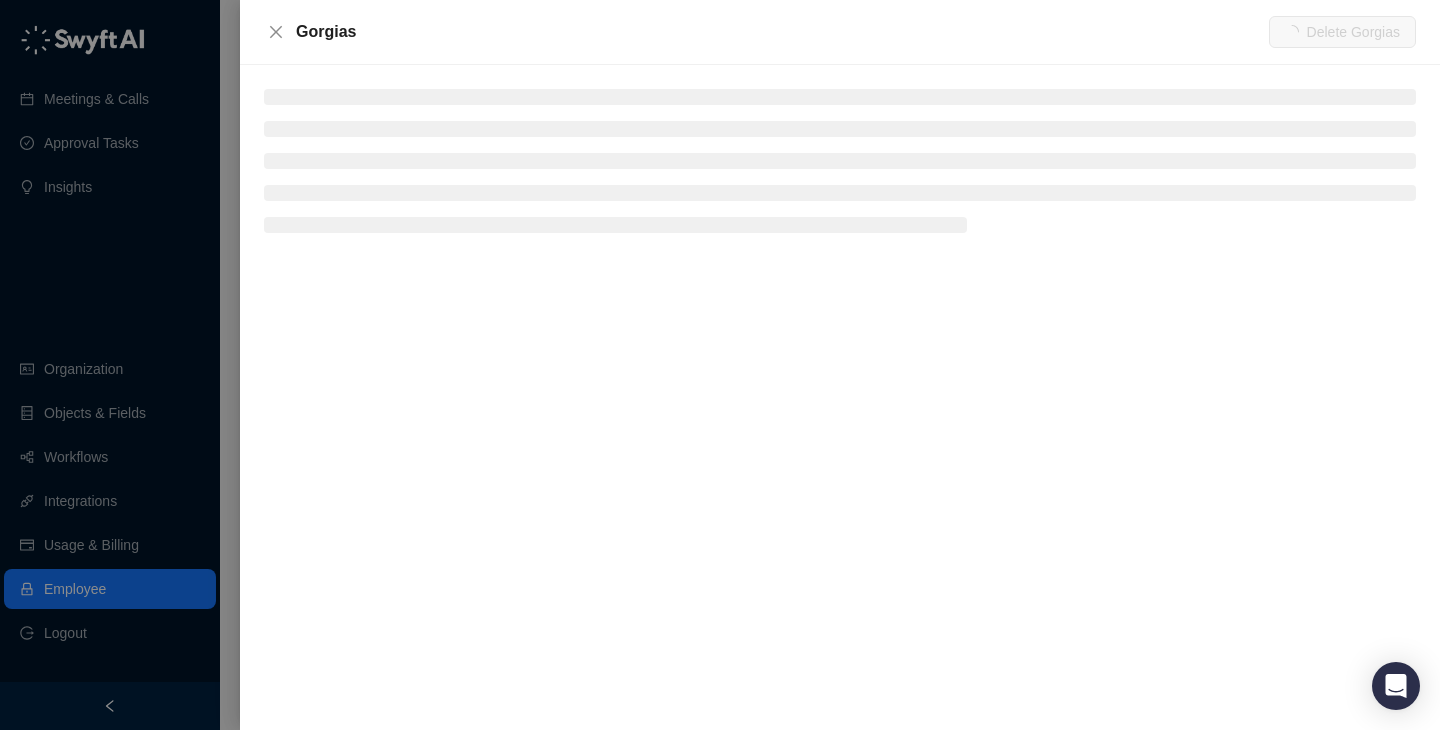 click at bounding box center (840, 397) 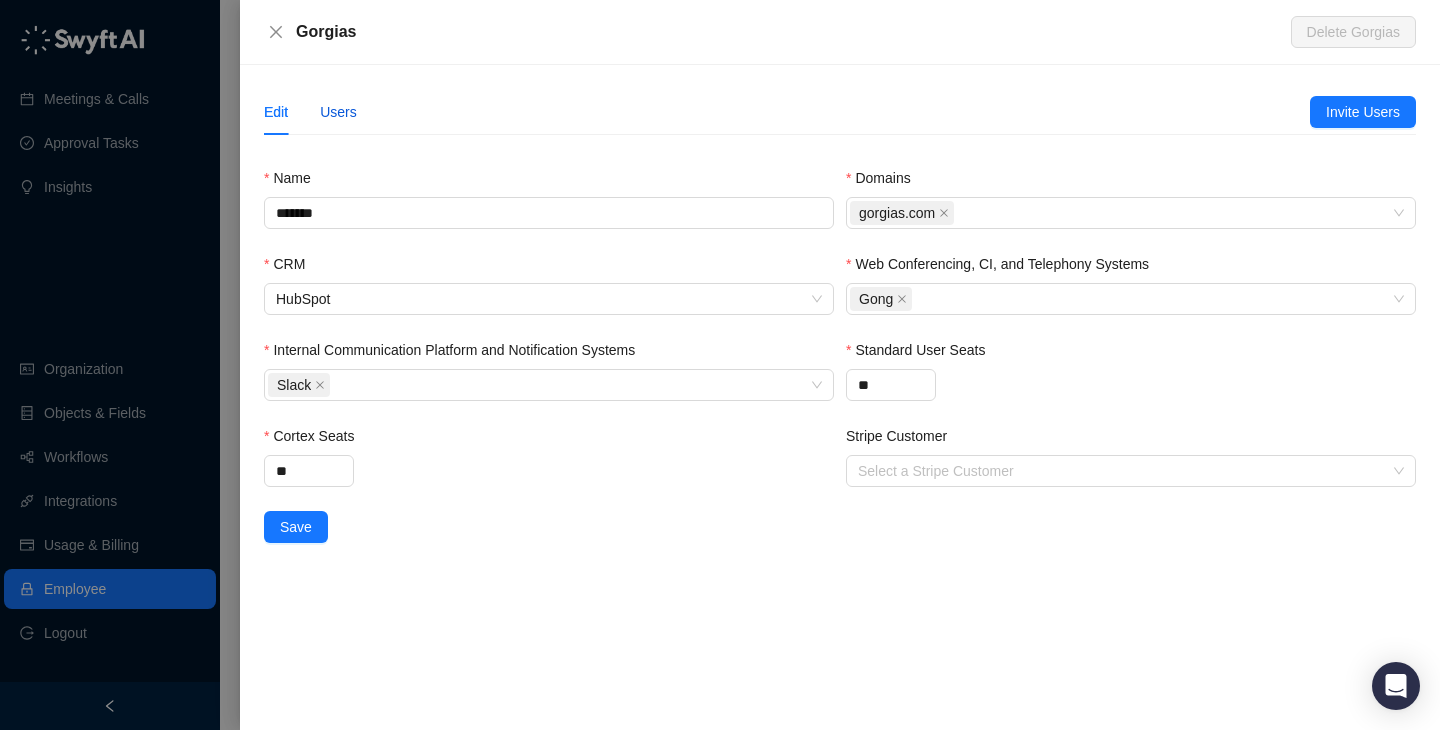 click on "Users" at bounding box center [338, 112] 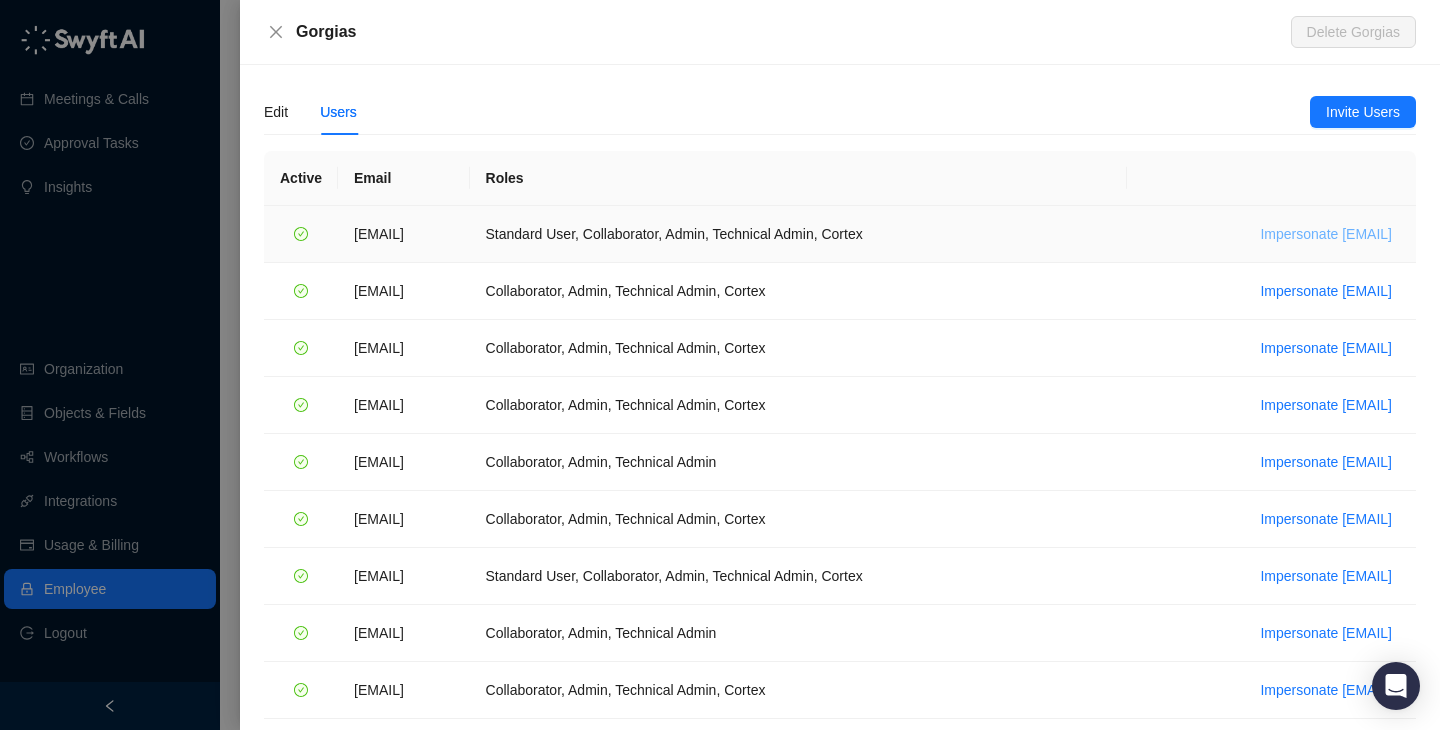 click on "Impersonate djordje.maletic@gorgias.com" at bounding box center (1326, 234) 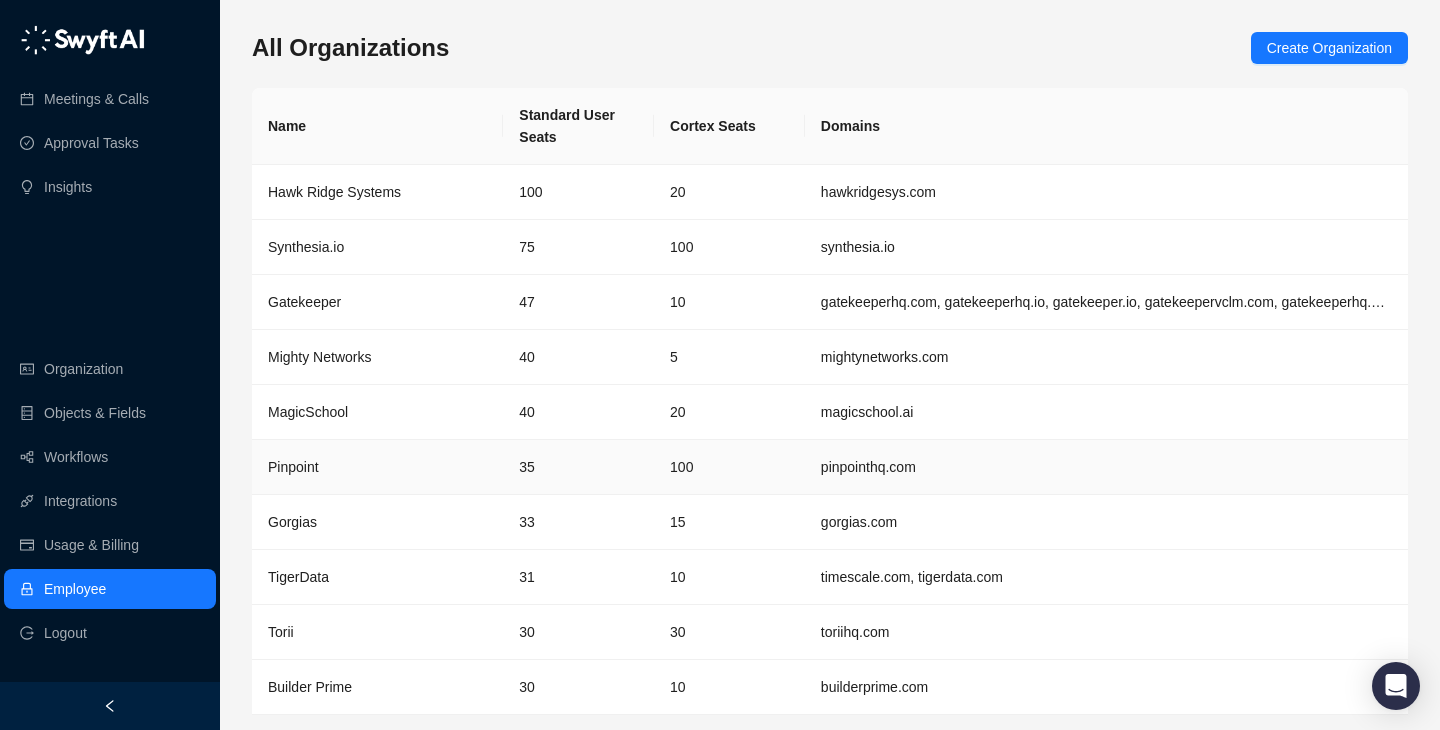 scroll, scrollTop: 65, scrollLeft: 0, axis: vertical 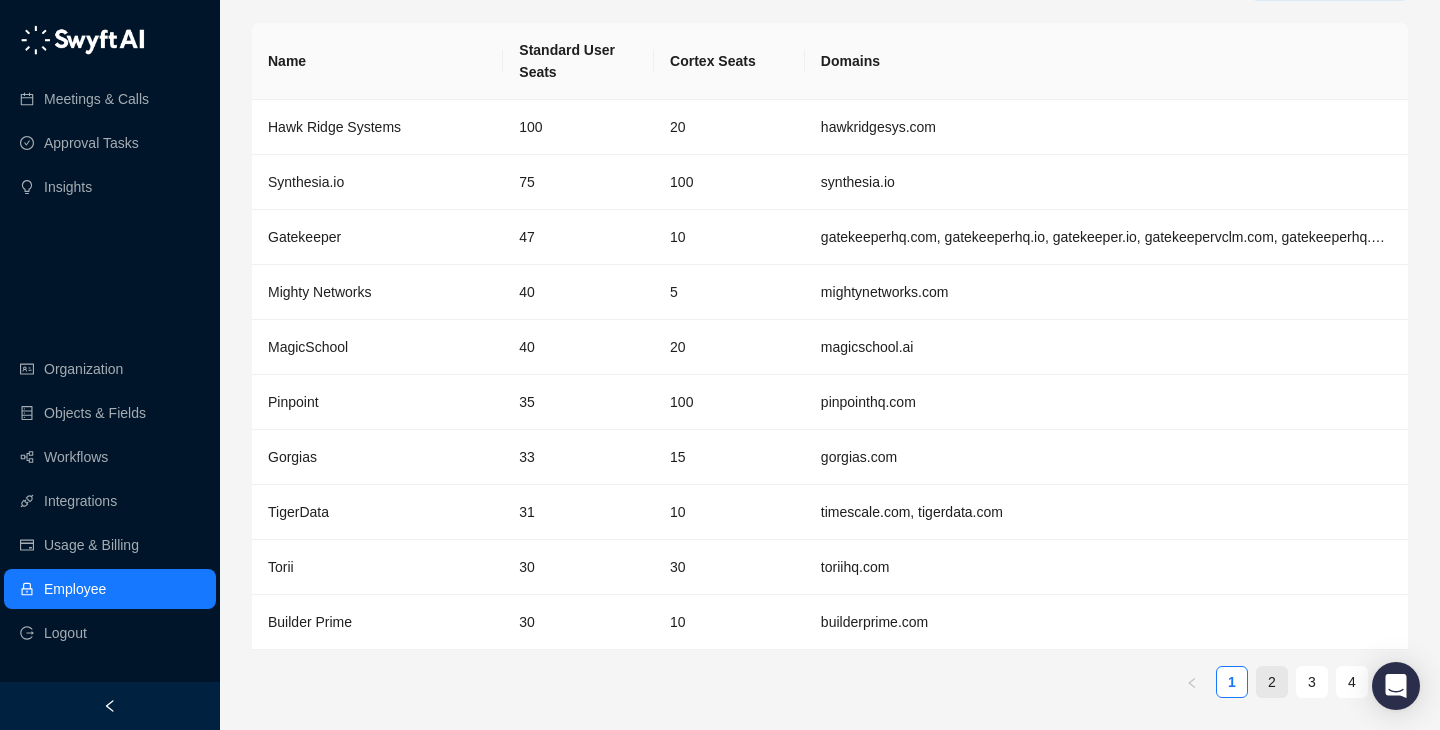 click on "2" at bounding box center (1272, 682) 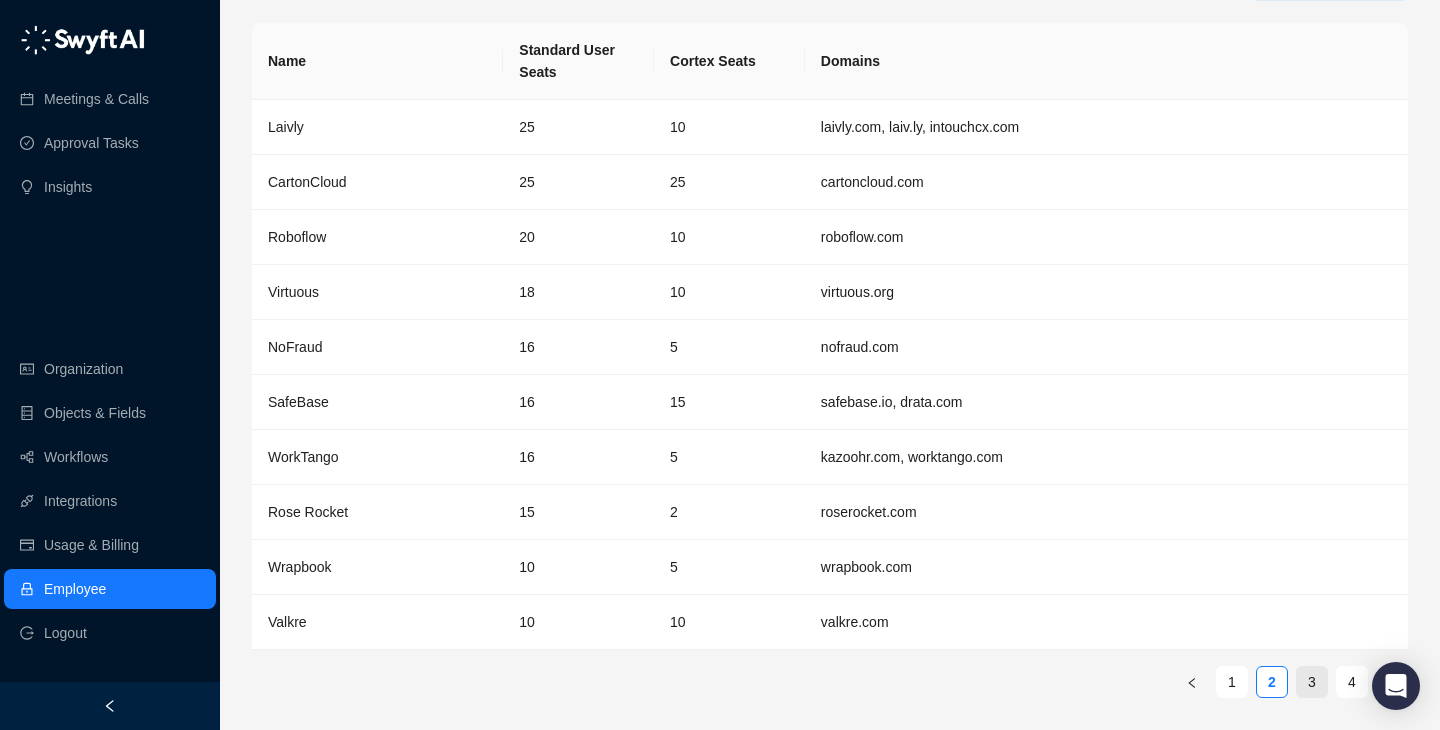 click on "3" at bounding box center (1312, 682) 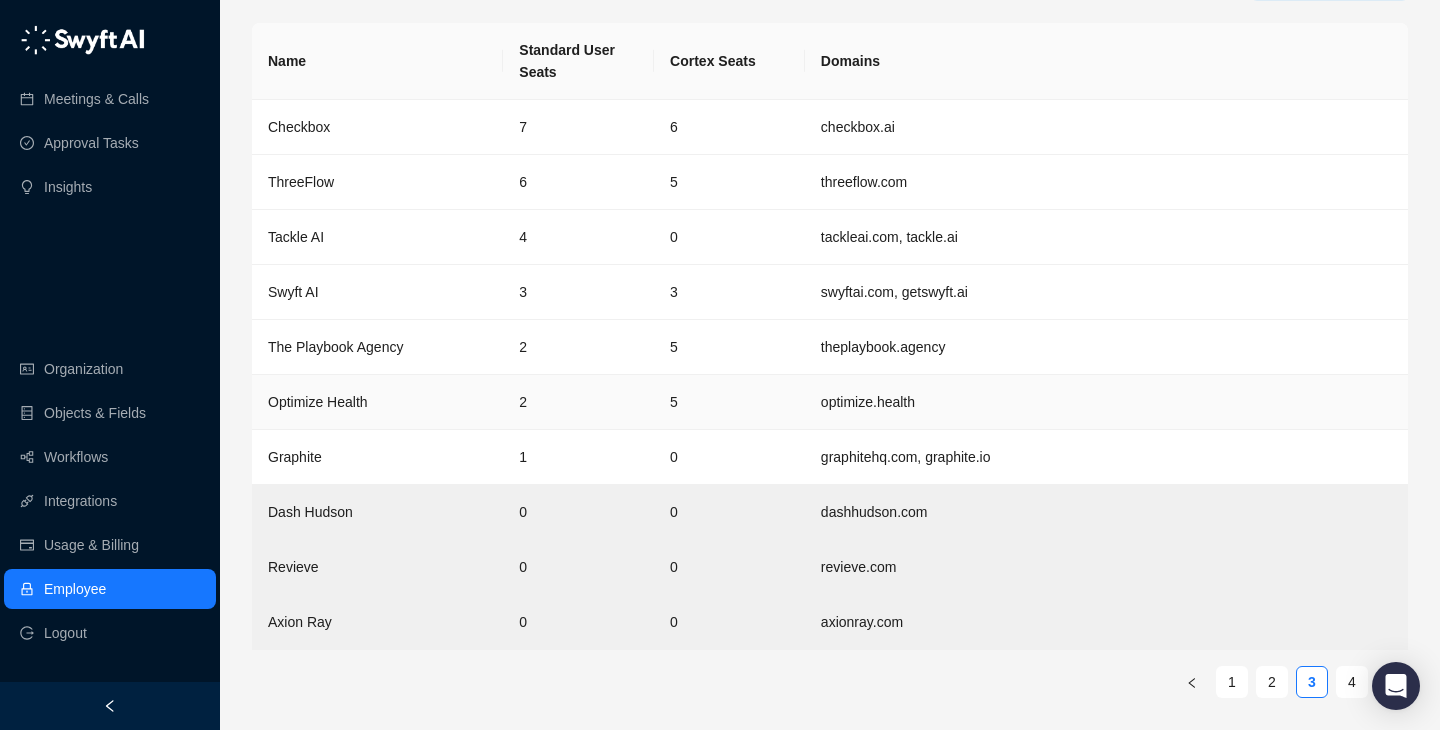 click on "Optimize Health" at bounding box center (377, 402) 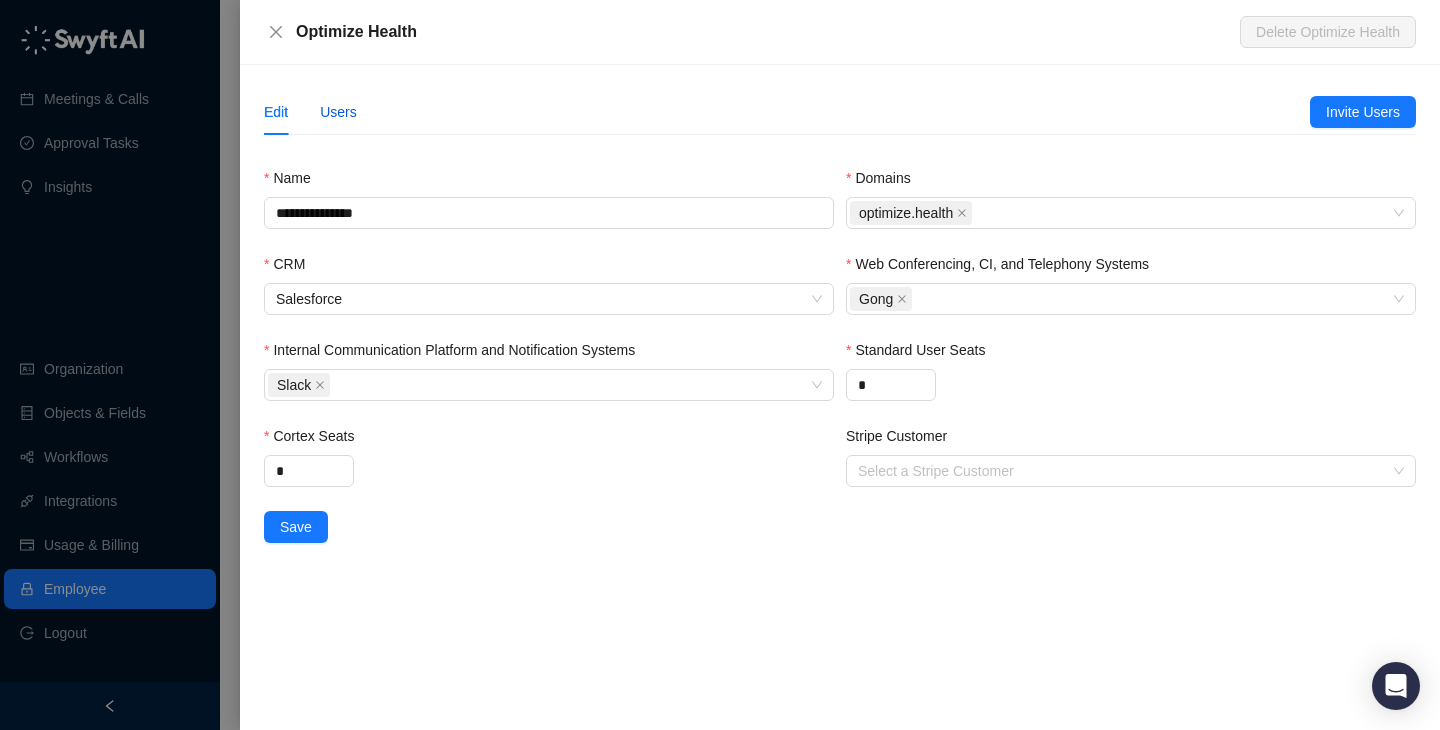 click on "Users" at bounding box center [338, 112] 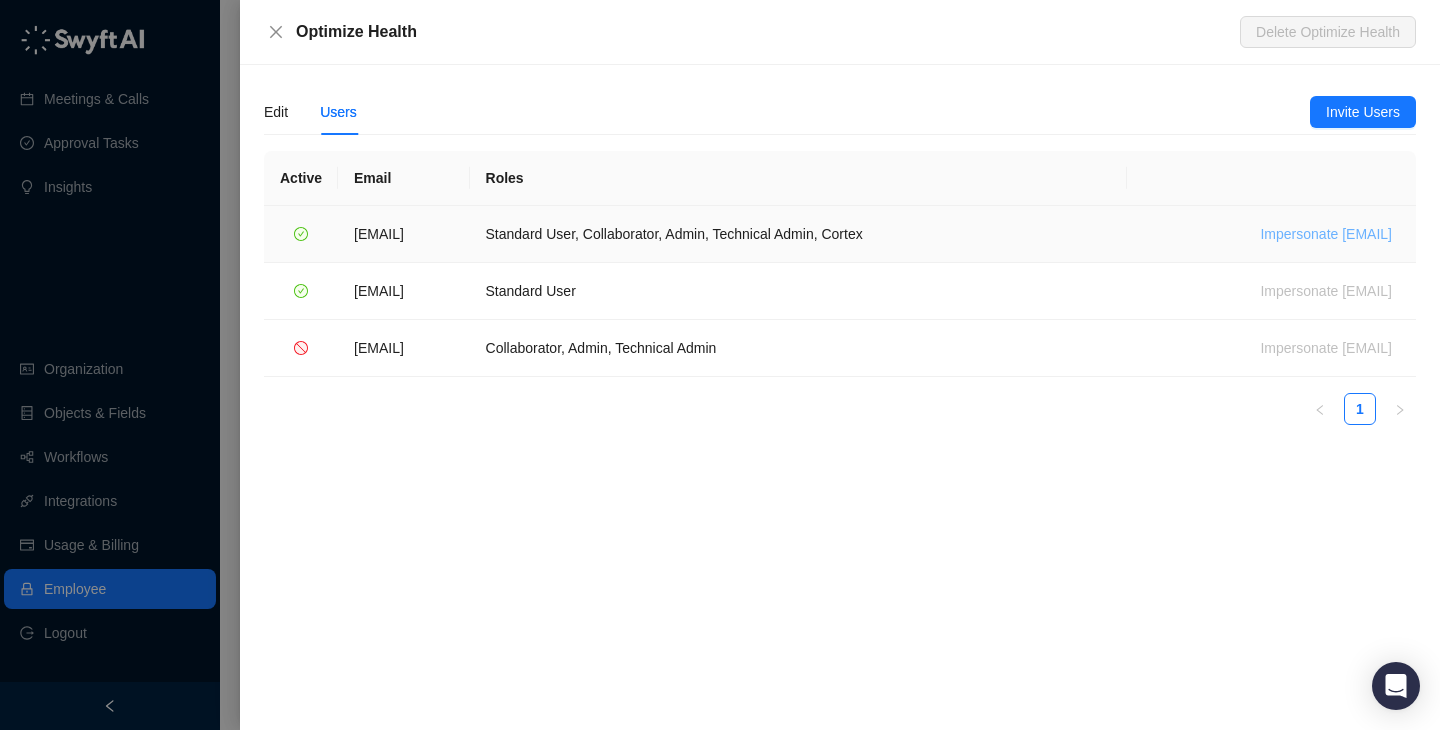 click on "Impersonate jerry@optimize.health" at bounding box center [1326, 234] 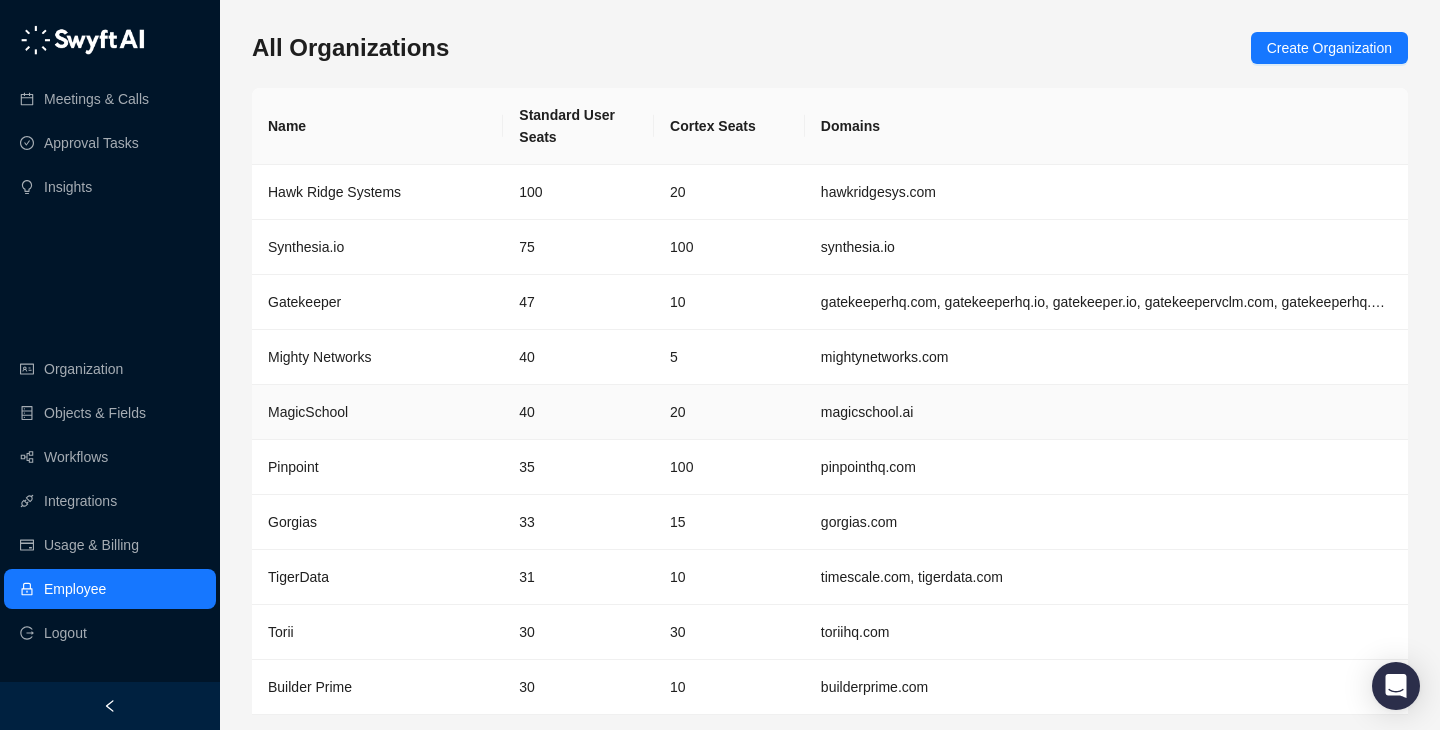 scroll, scrollTop: 65, scrollLeft: 0, axis: vertical 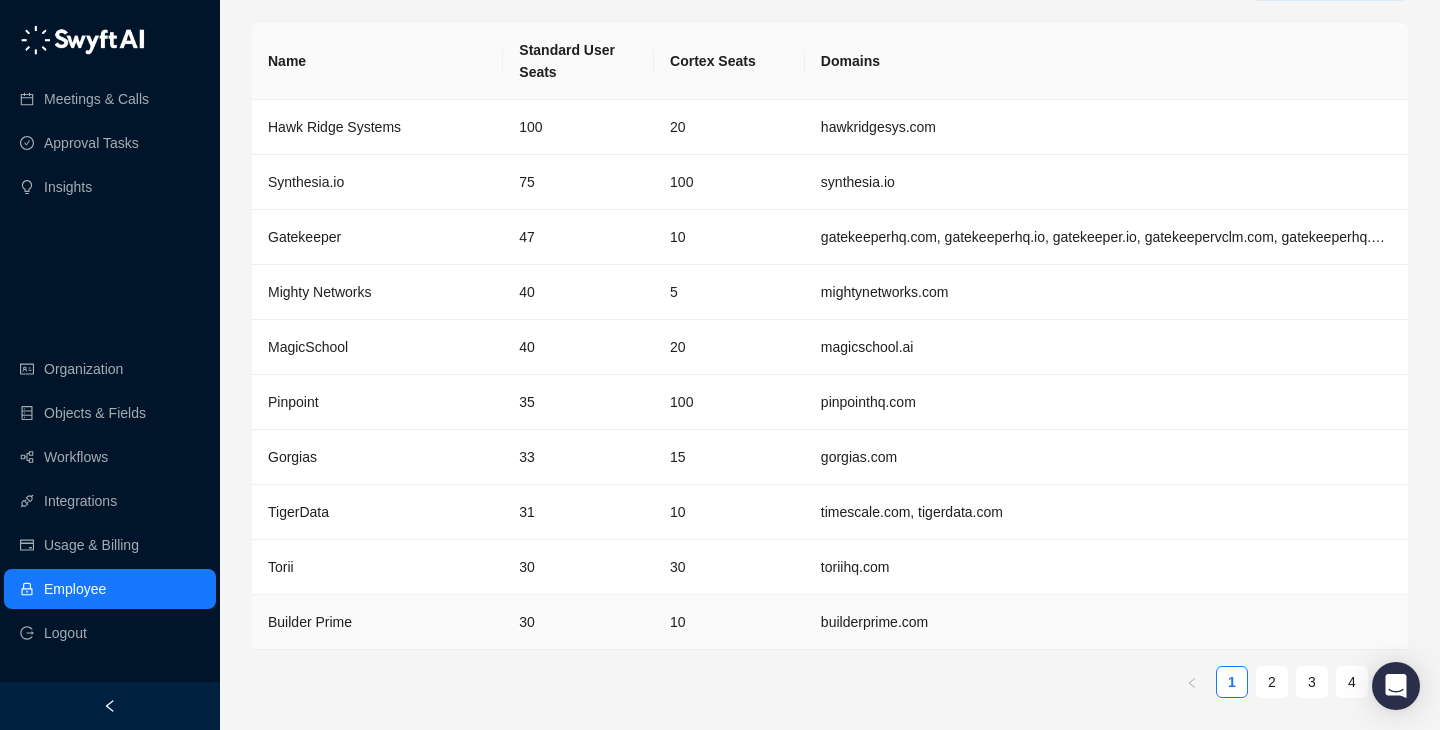 click on "builderprime.com" at bounding box center [1106, 622] 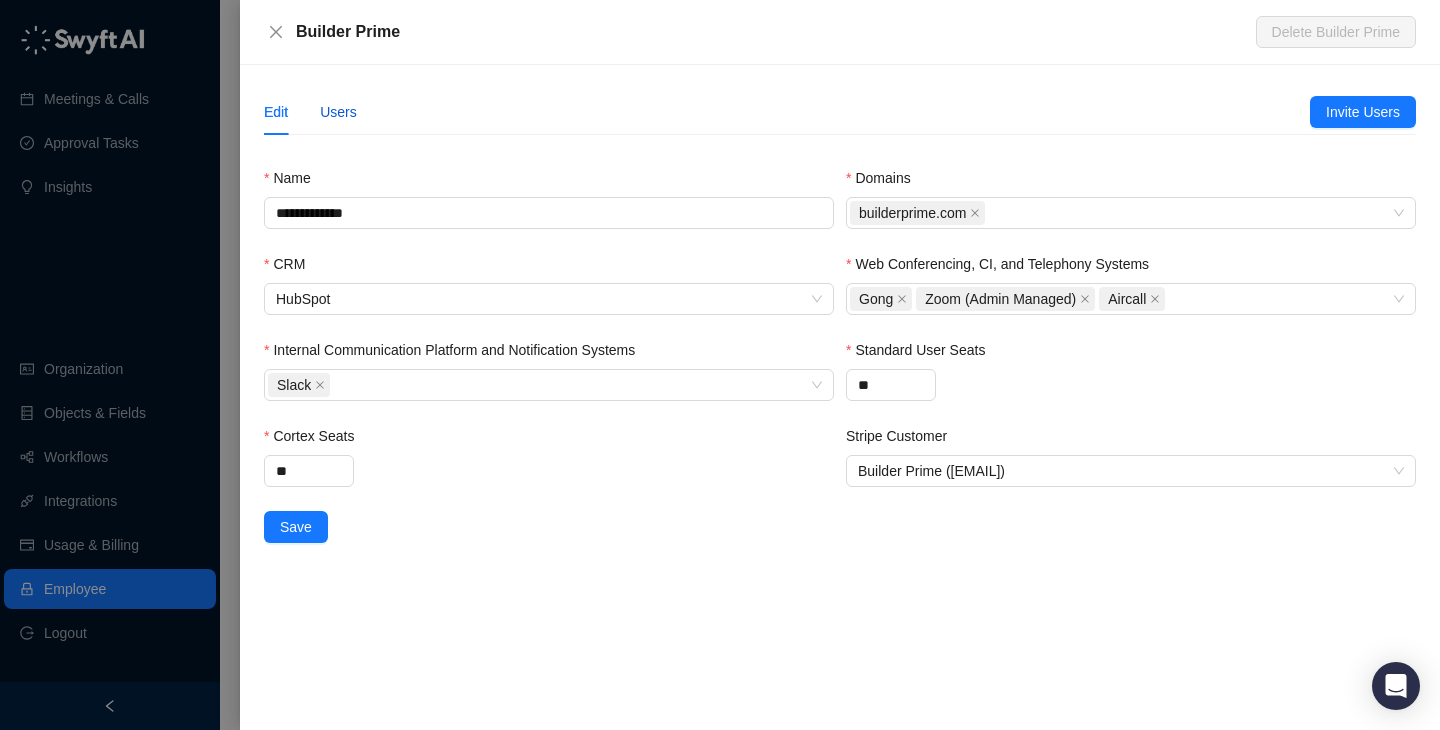 click on "Users" at bounding box center [338, 112] 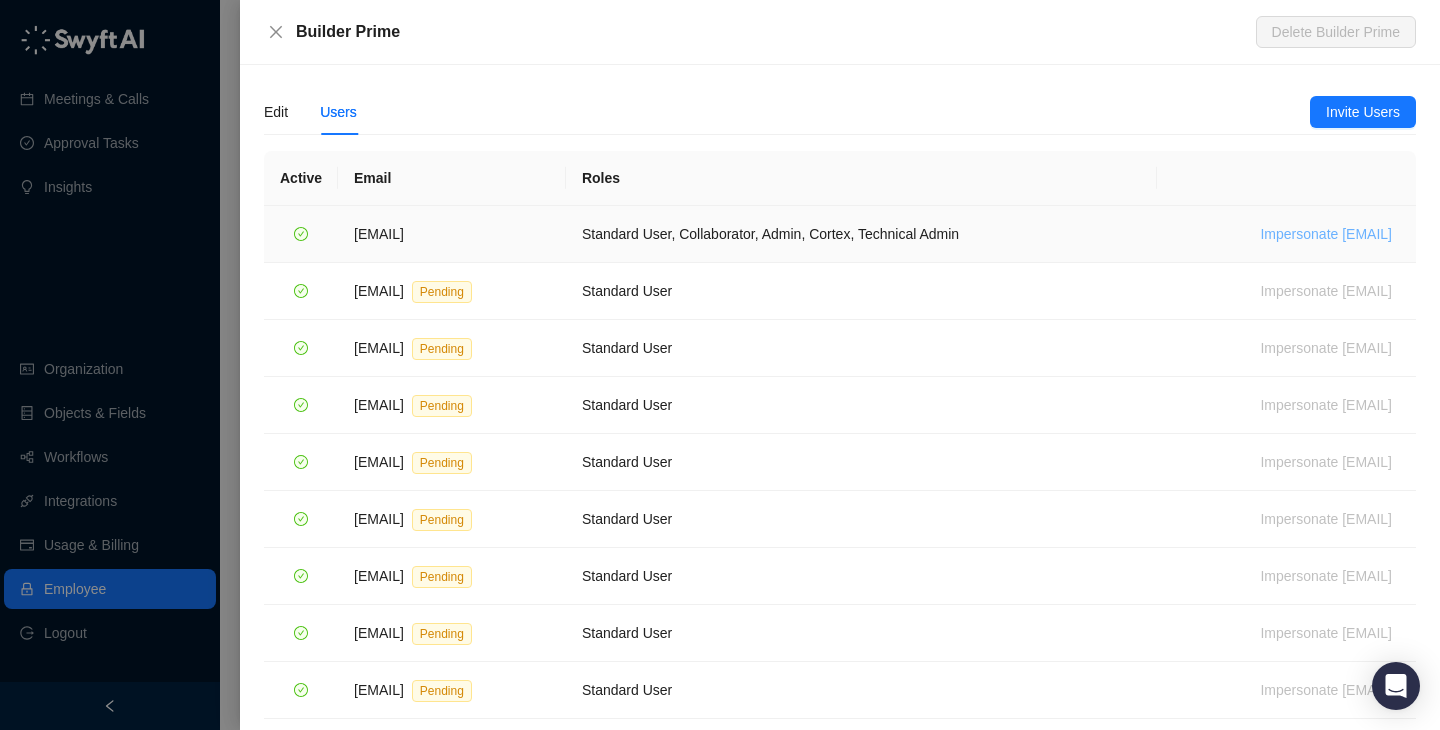 click on "Impersonate ali@builderprime.com" at bounding box center (1326, 234) 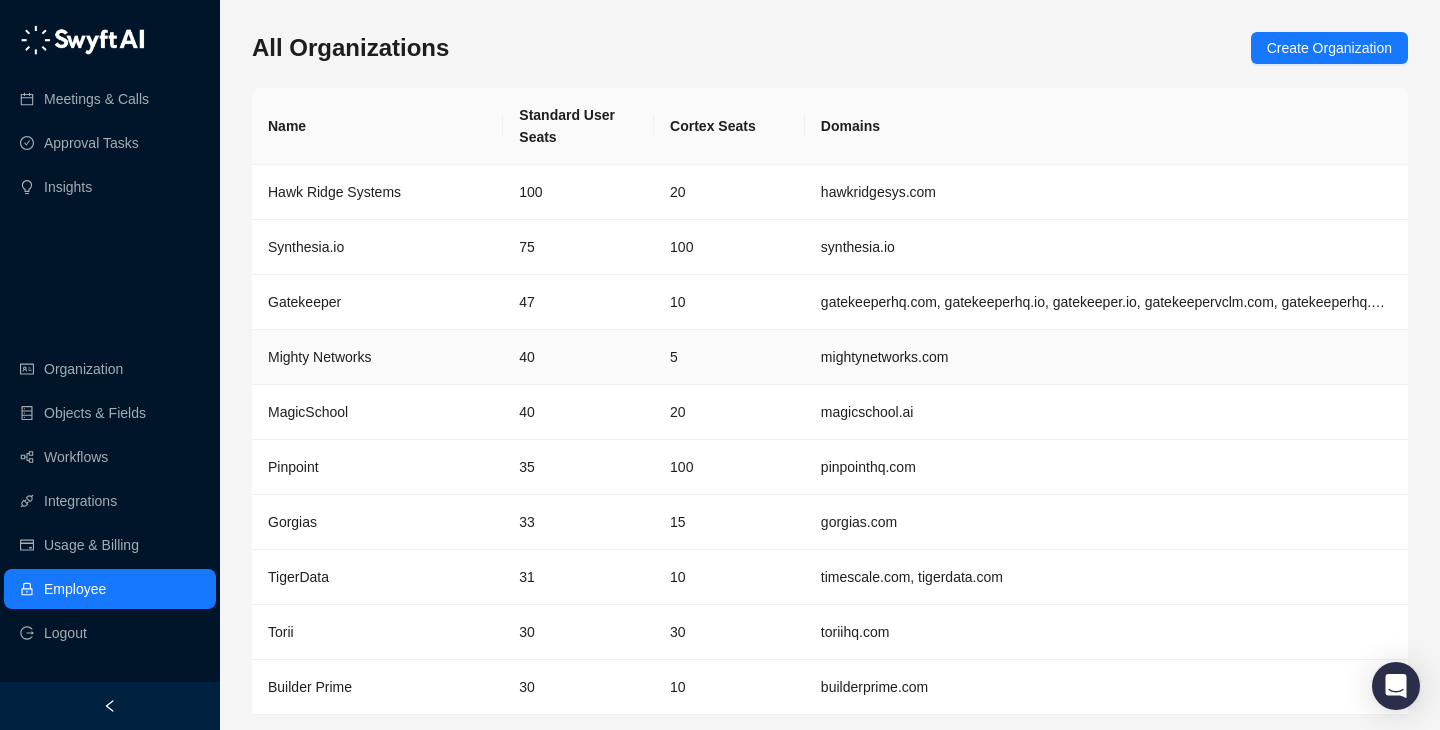 scroll, scrollTop: 65, scrollLeft: 0, axis: vertical 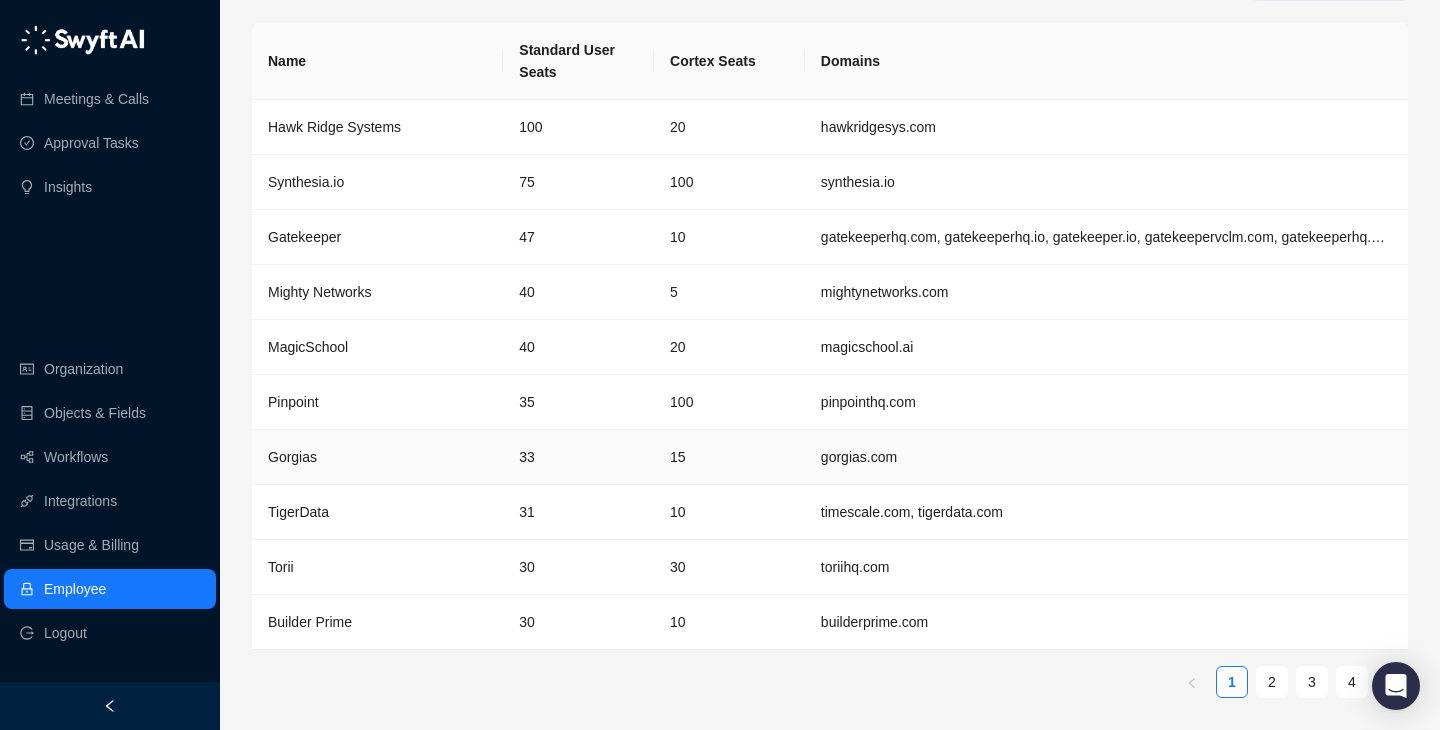 click on "15" at bounding box center (729, 457) 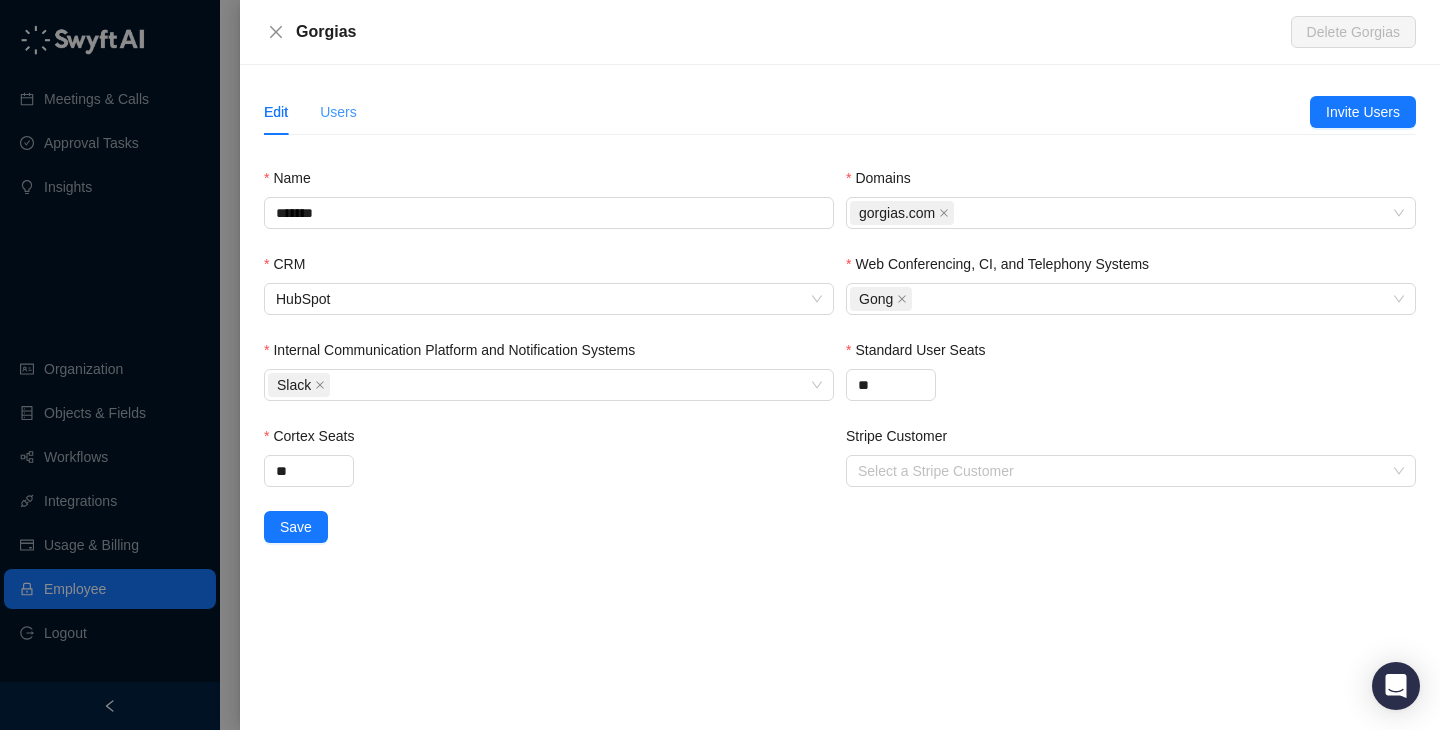click on "Users" at bounding box center (338, 112) 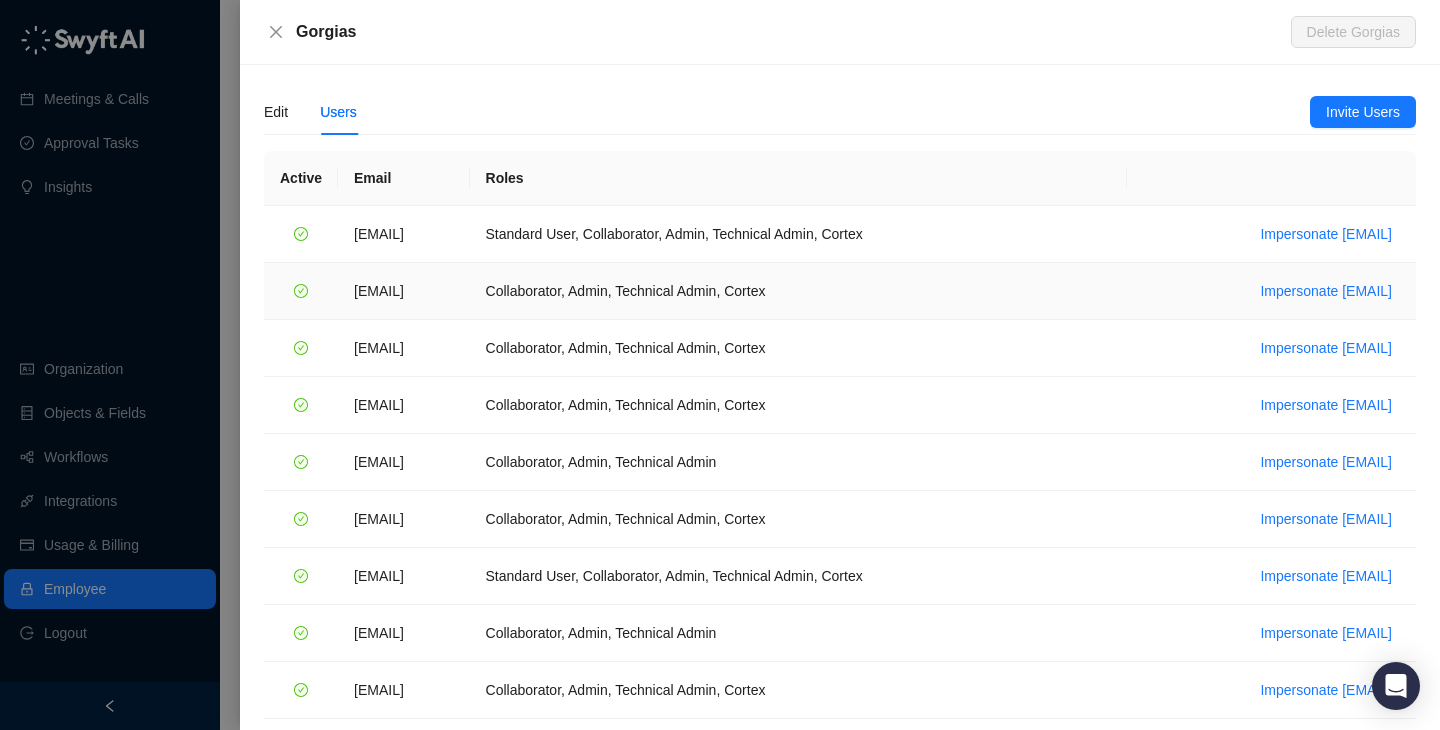 click on "Impersonate filip.jankovic@gorgias.com" at bounding box center (1271, 291) 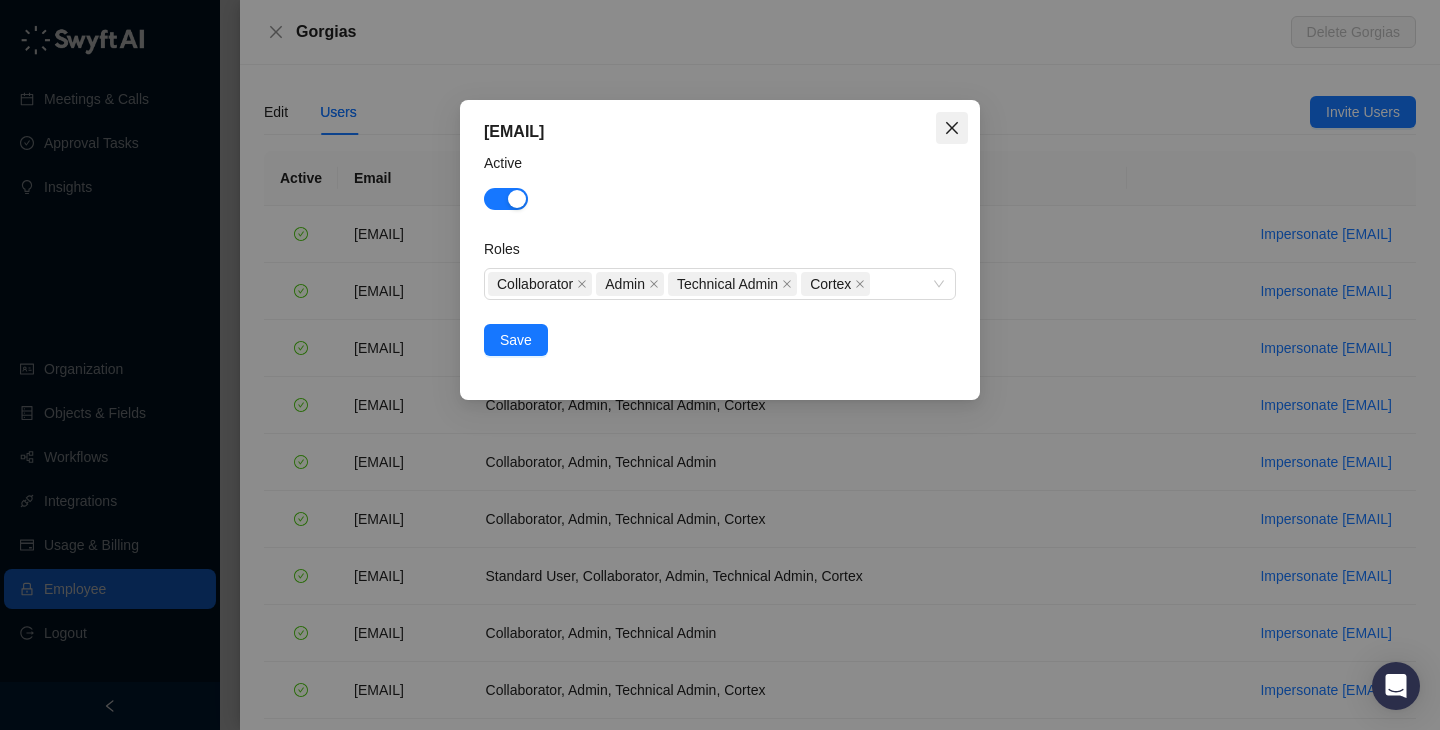 click at bounding box center [952, 128] 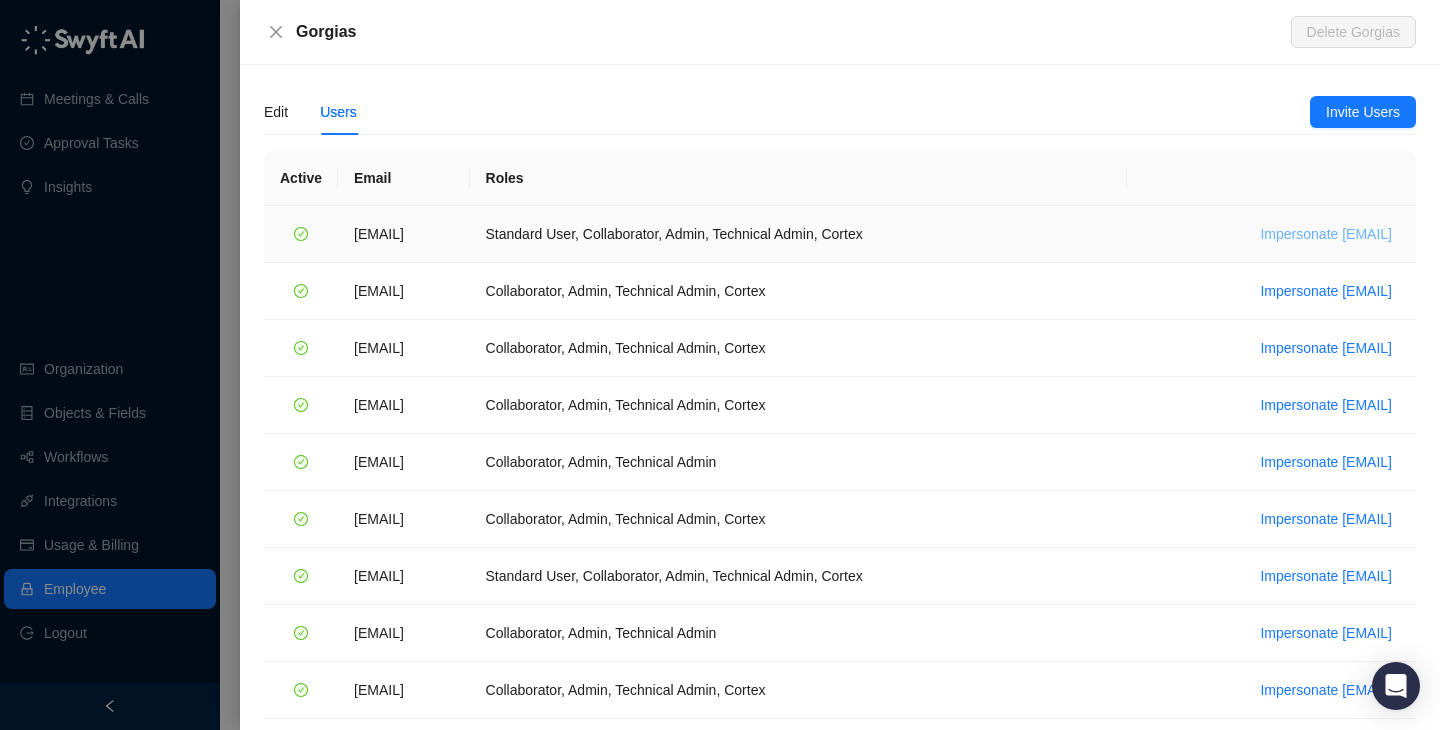 click on "Impersonate djordje.maletic@gorgias.com" at bounding box center (1271, 234) 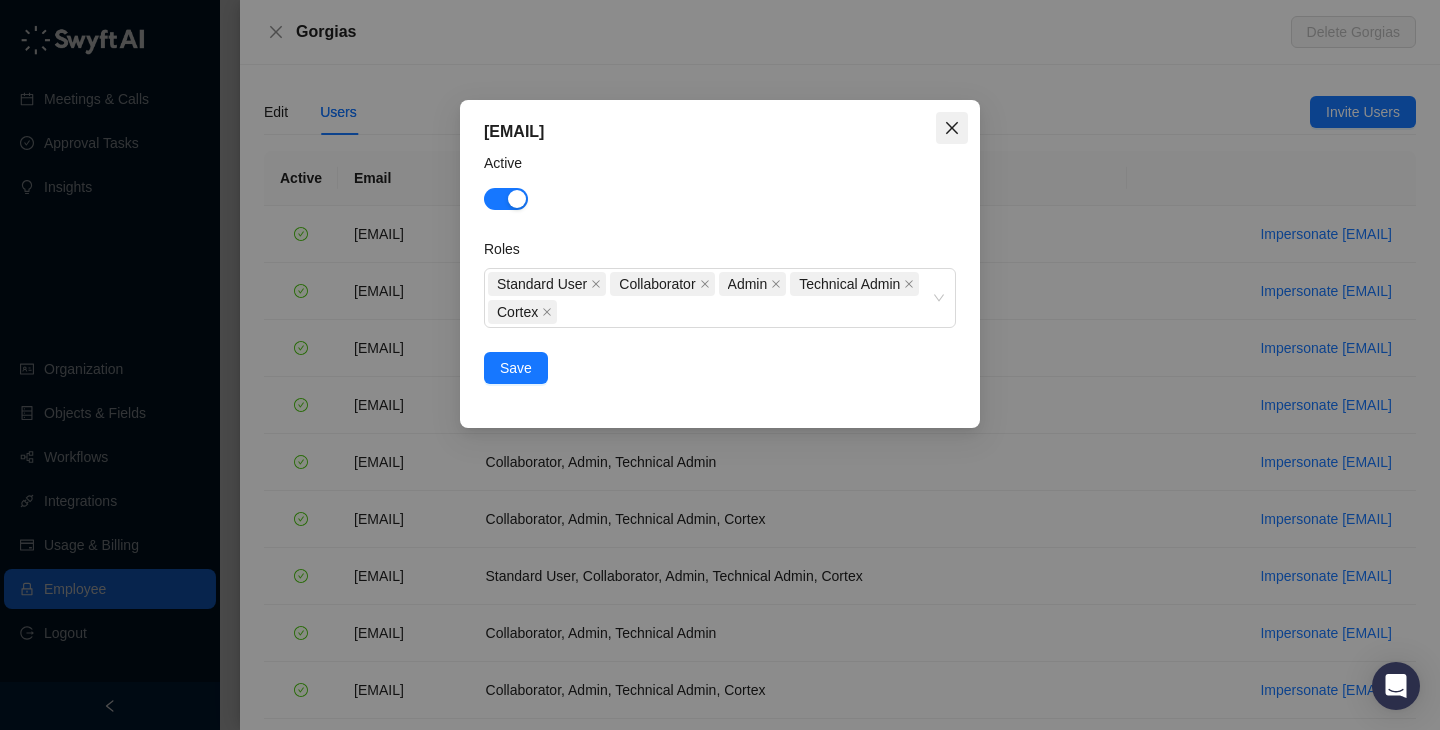 click at bounding box center [952, 128] 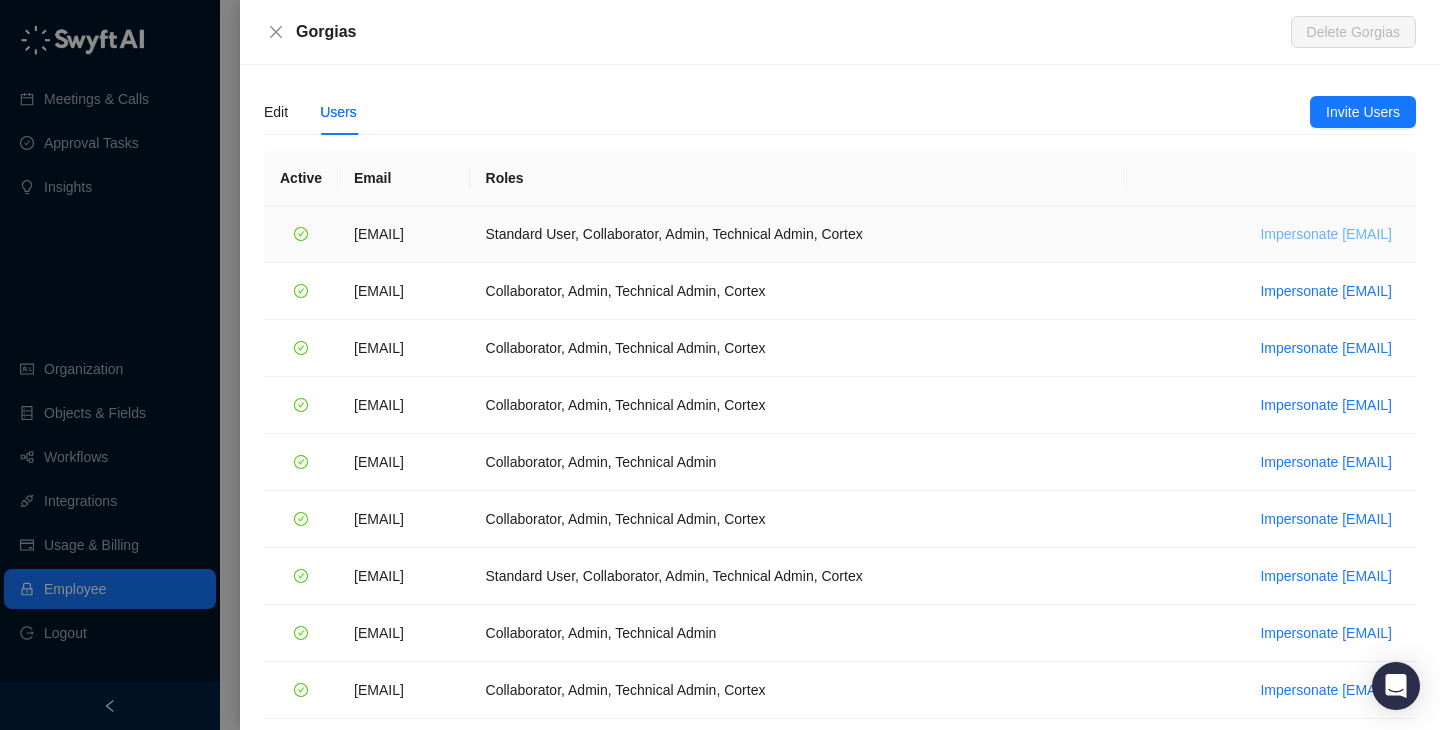 click on "Impersonate djordje.maletic@gorgias.com" at bounding box center (1326, 234) 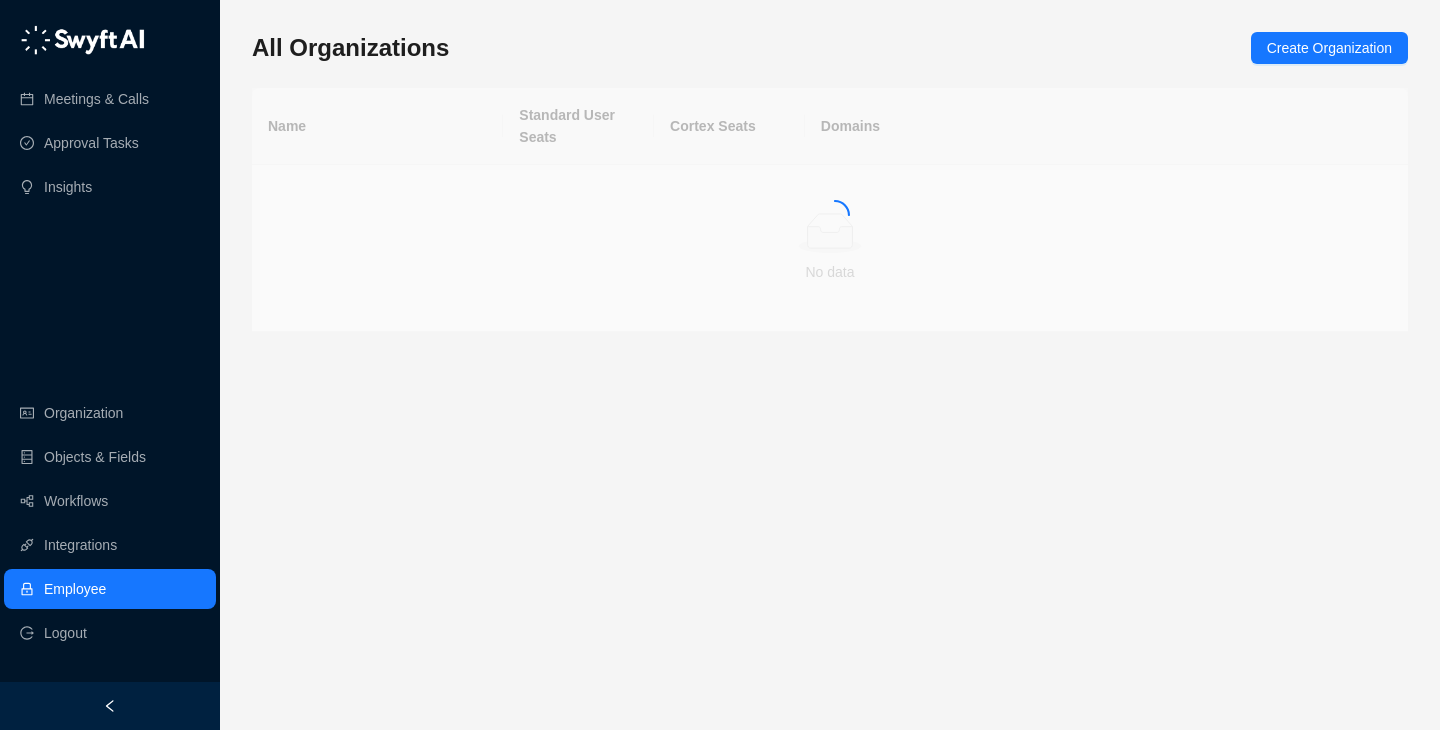 scroll, scrollTop: 0, scrollLeft: 0, axis: both 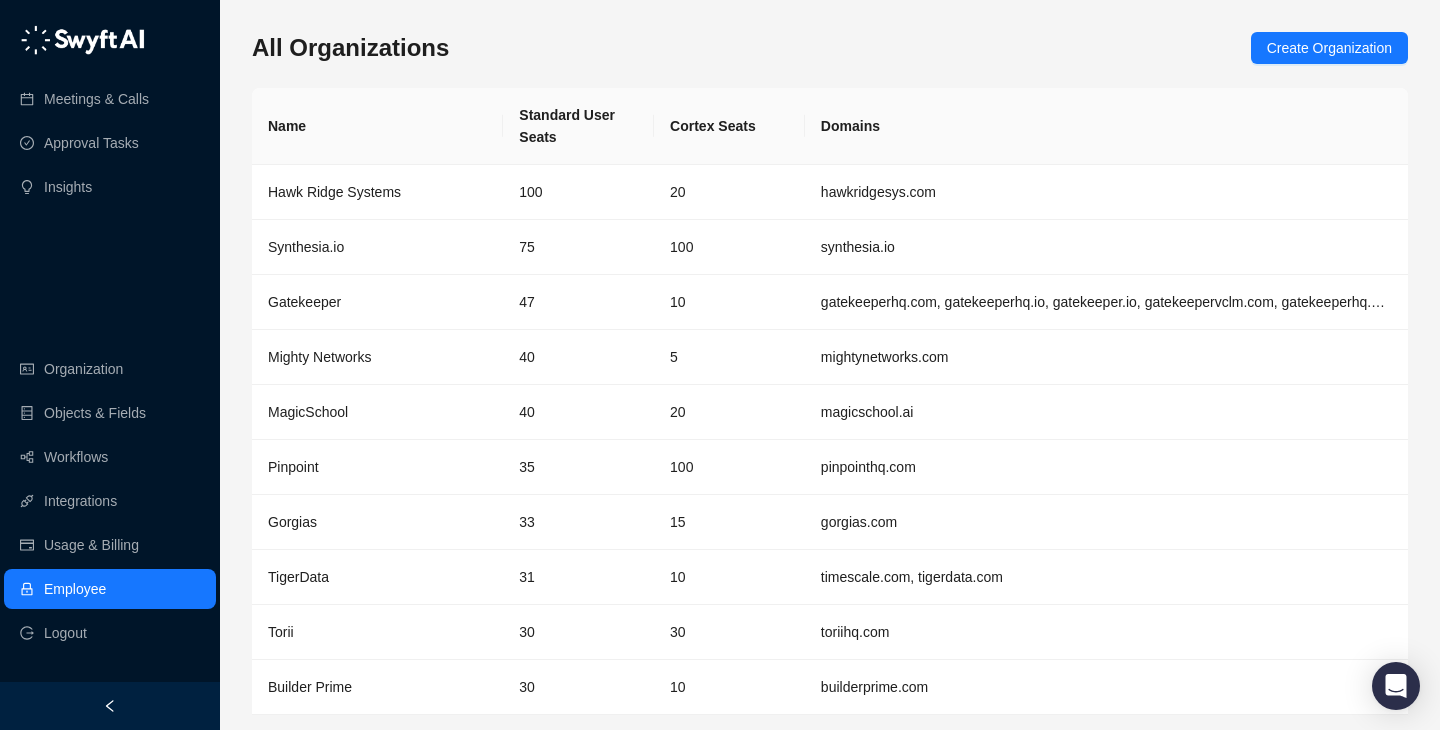 click on "Meetings & Calls Approval Tasks Insights Organization Objects & Fields Workflows Integrations Usage & Billing Employee Logout" at bounding box center (110, 341) 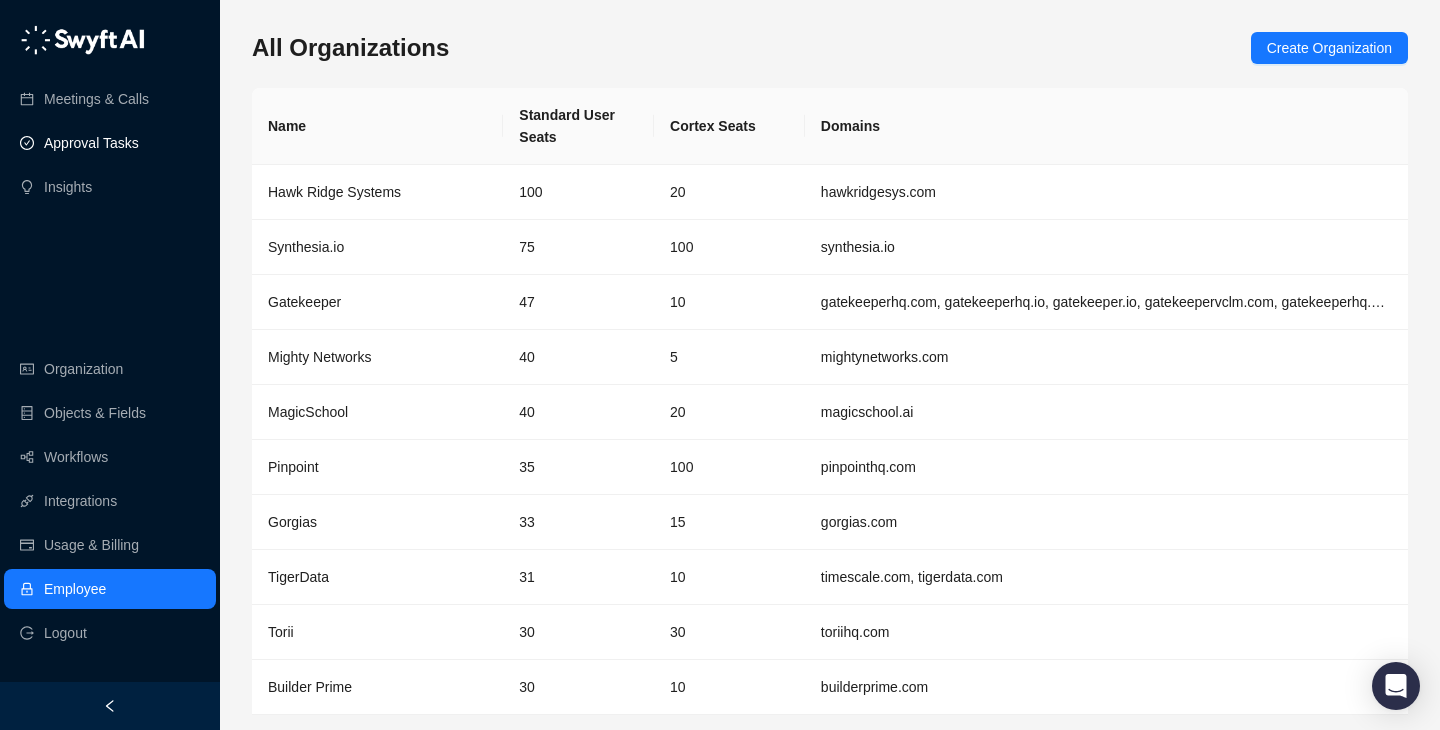 click on "Approval Tasks" at bounding box center [91, 143] 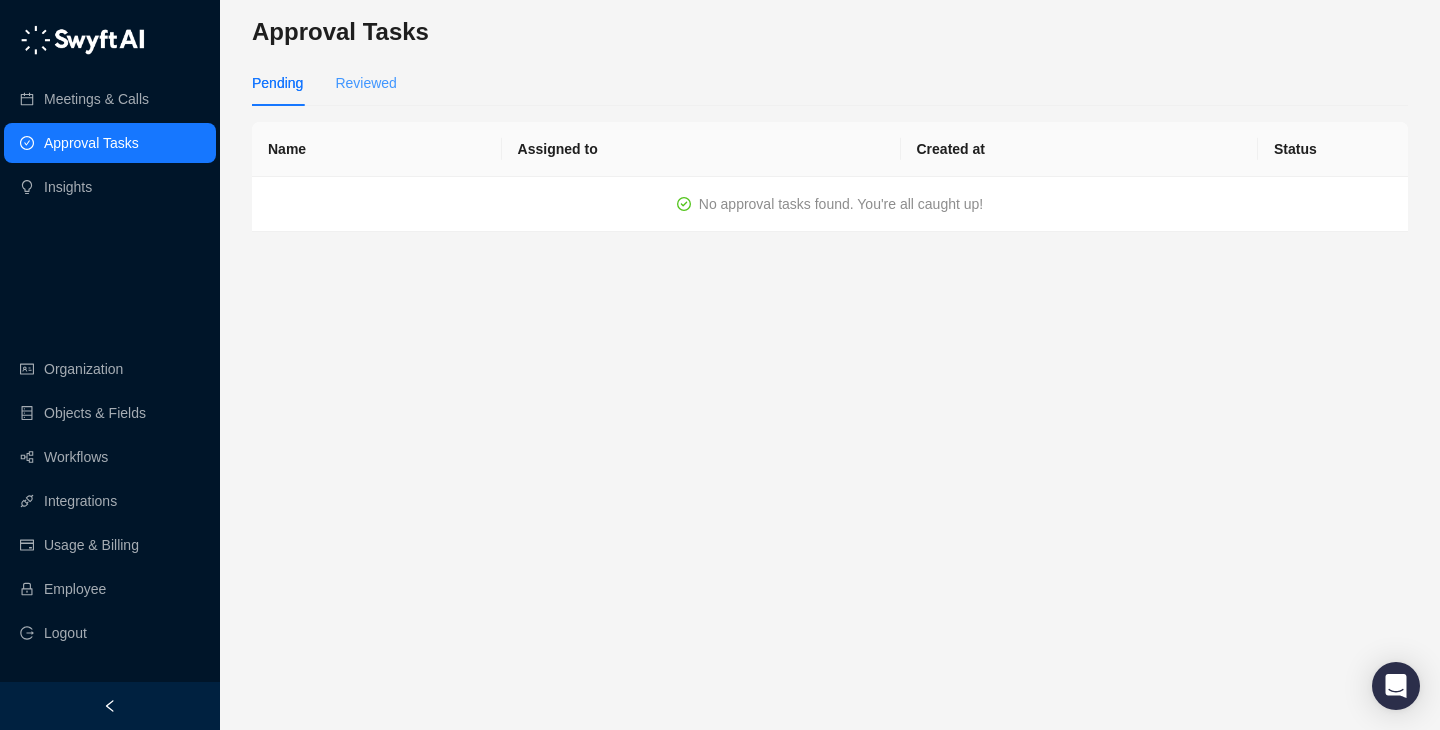 click on "Reviewed" at bounding box center [365, 83] 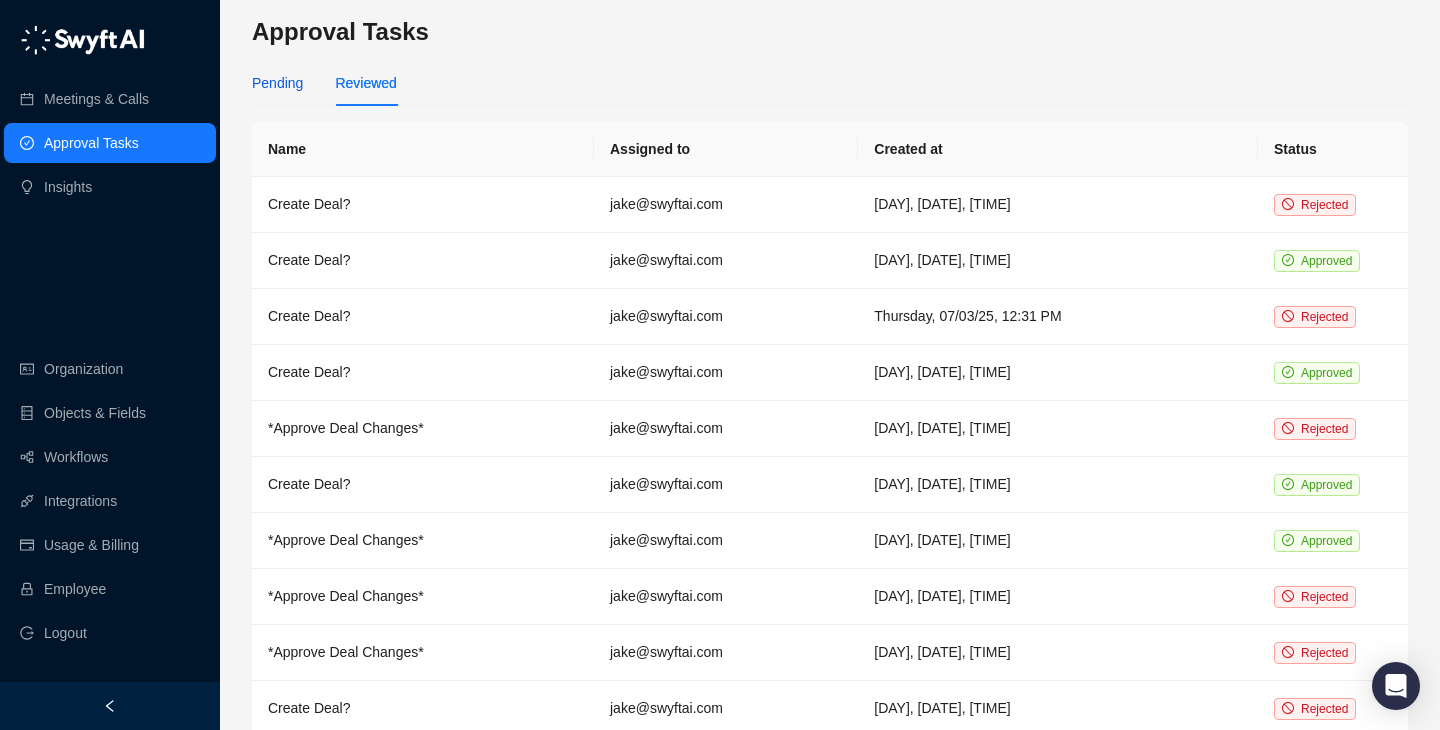 click on "Pending" at bounding box center [277, 83] 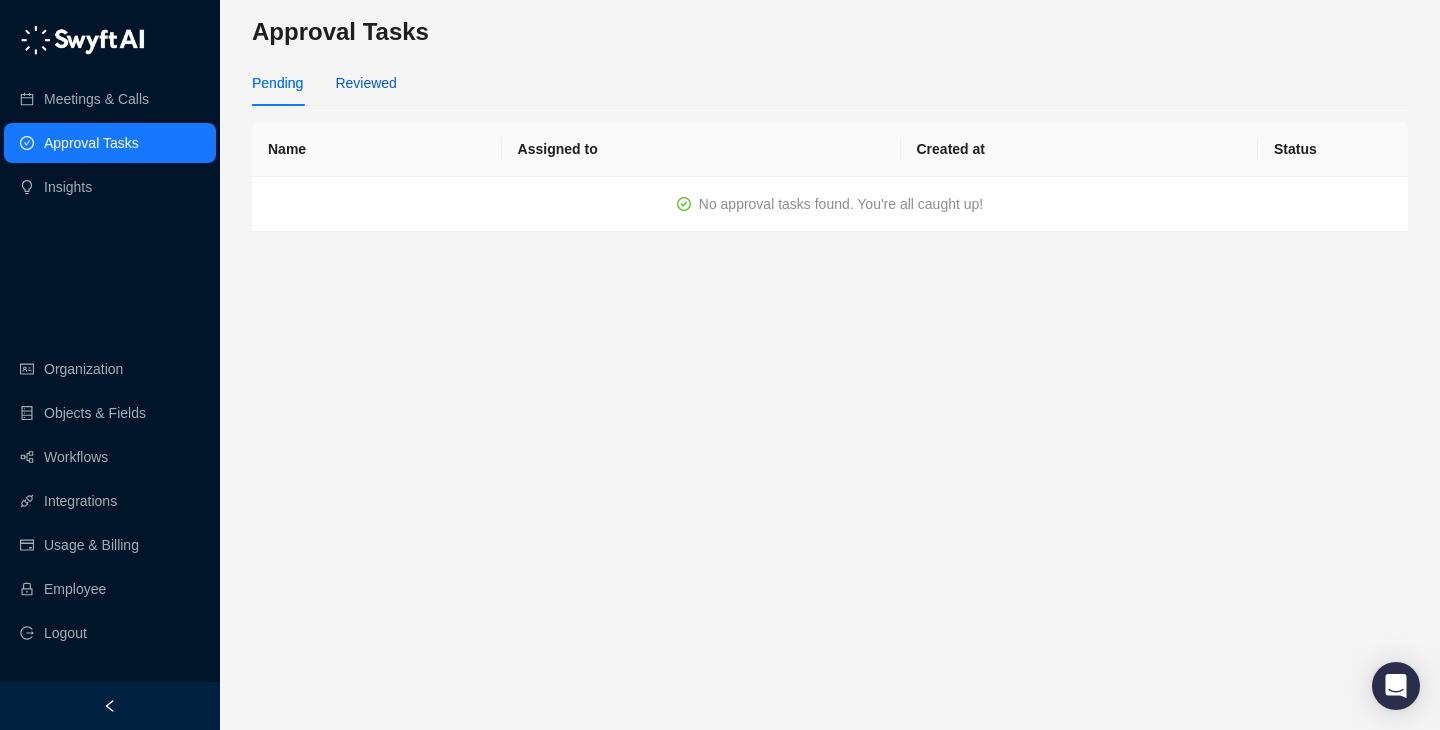 click on "Reviewed" at bounding box center [365, 83] 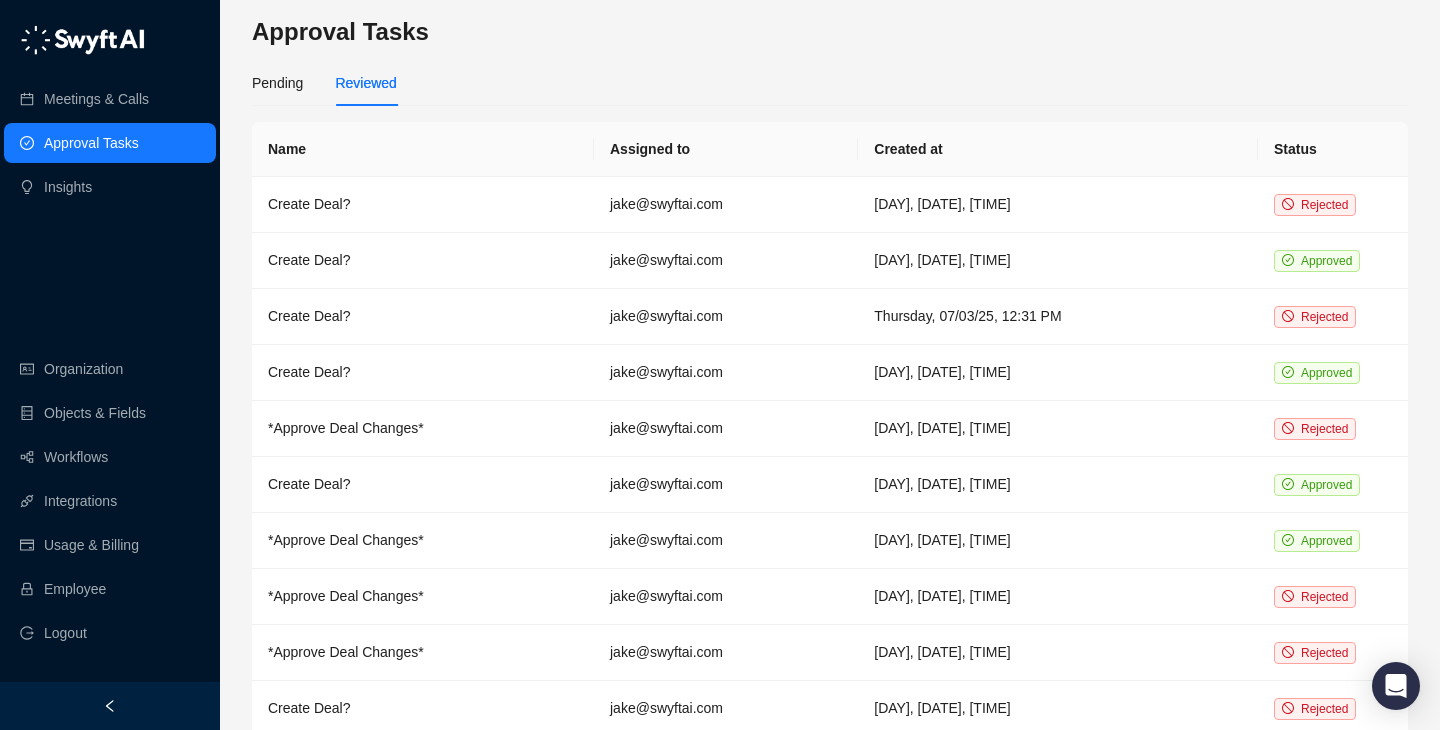 click on "Approval Tasks Pending Reviewed Name Assigned to Created at Status Create Deal? jake@swyftai.com Tuesday, 07/08/25, 4:17 PM Rejected Create Deal? jake@swyftai.com Thursday, 07/03/25, 1:32 PM Approved Create Deal? jake@swyftai.com Thursday, 07/03/25, 12:31 PM Rejected Create Deal? jake@swyftai.com Thursday, 07/03/25, 10:02 AM Approved *Approve Deal Changes* jake@swyftai.com Monday, 06/23/25, 4:01 PM Rejected Create Deal? jake@swyftai.com Friday, 06/27/25, 3:00 PM Approved *Approve Deal Changes* jake@swyftai.com Monday, 06/23/25, 4:16 PM Approved *Approve Deal Changes* jake@swyftai.com Monday, 06/23/25, 10:28 AM Rejected *Approve Deal Changes* jake@swyftai.com Monday, 06/23/25, 10:16 AM Rejected Create Deal? jake@swyftai.com Friday, 06/20/25, 10:16 AM Rejected 1 2 3 4" at bounding box center (830, 408) 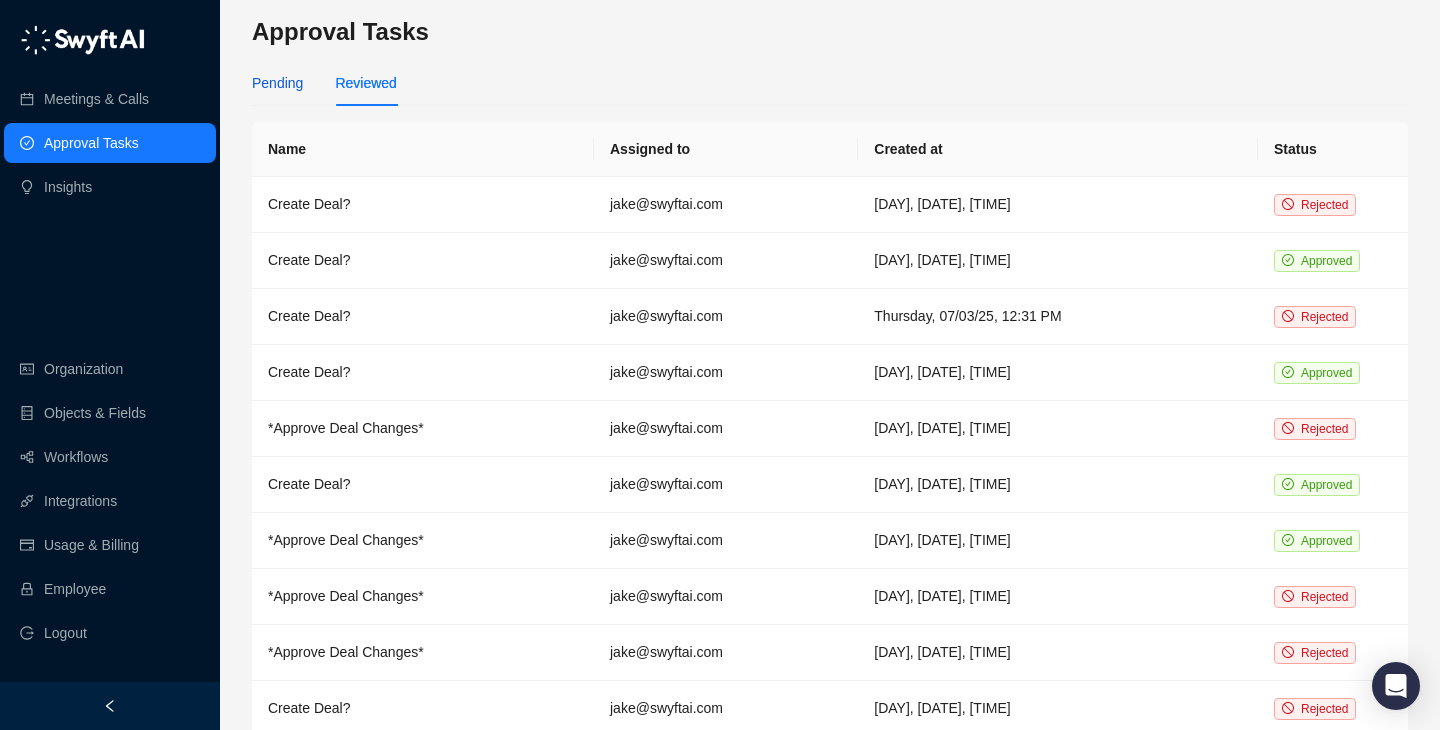 click on "Pending" at bounding box center [277, 83] 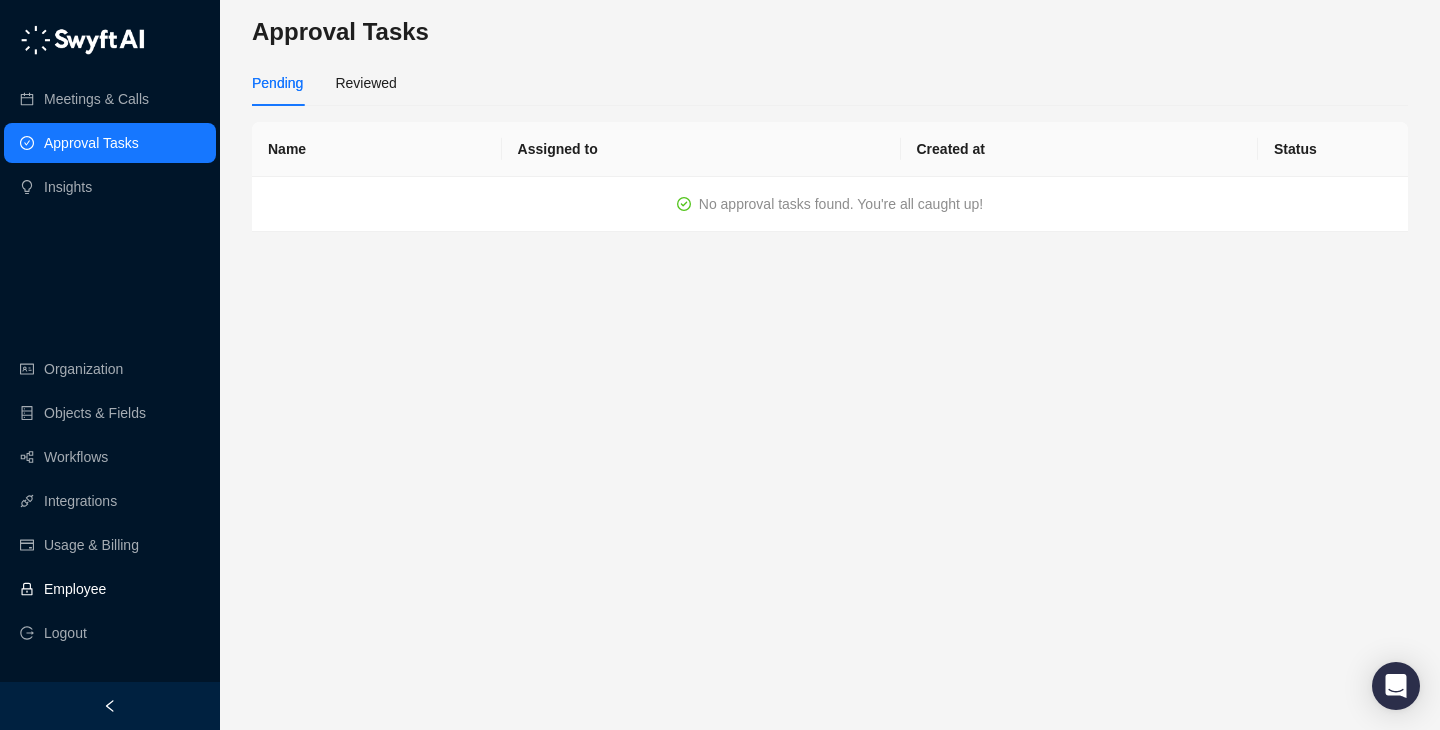 click on "Employee" at bounding box center [110, 589] 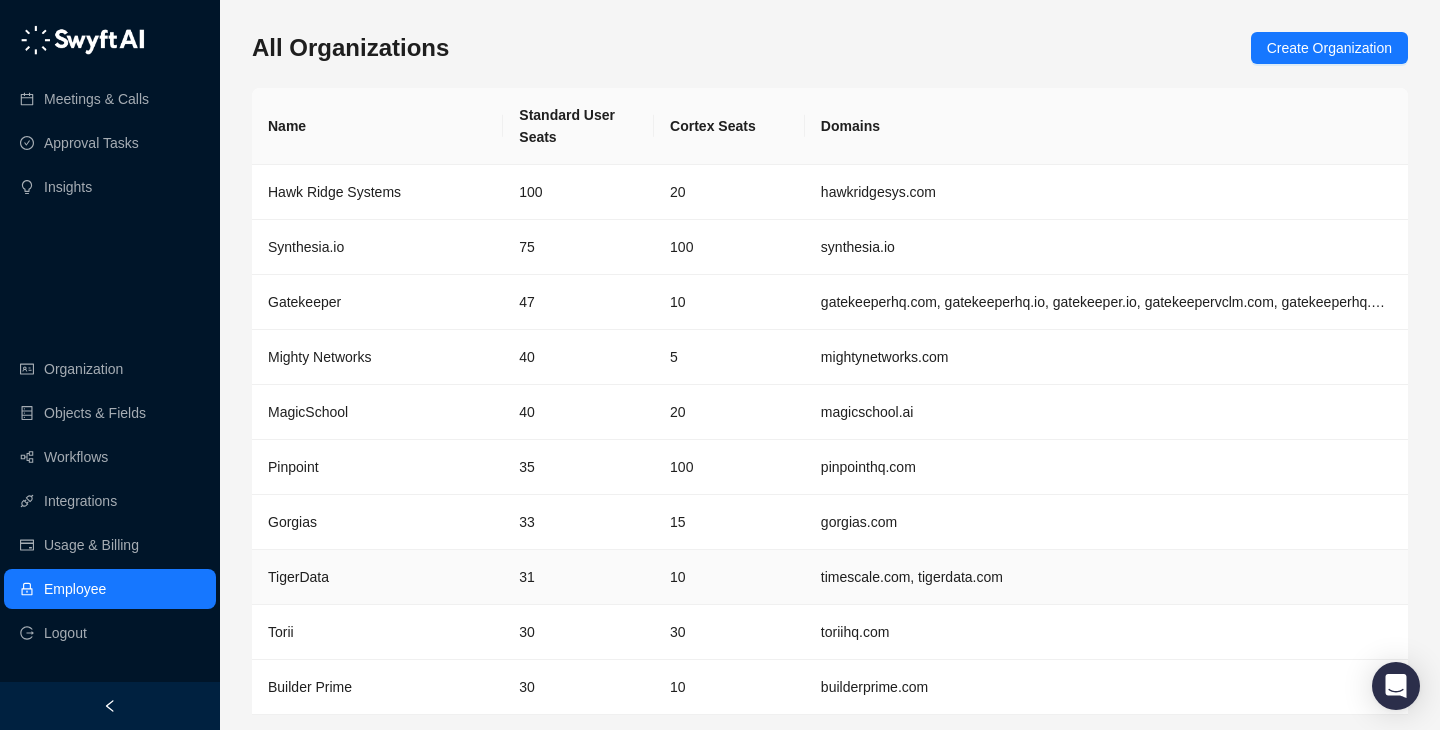 scroll, scrollTop: 9, scrollLeft: 0, axis: vertical 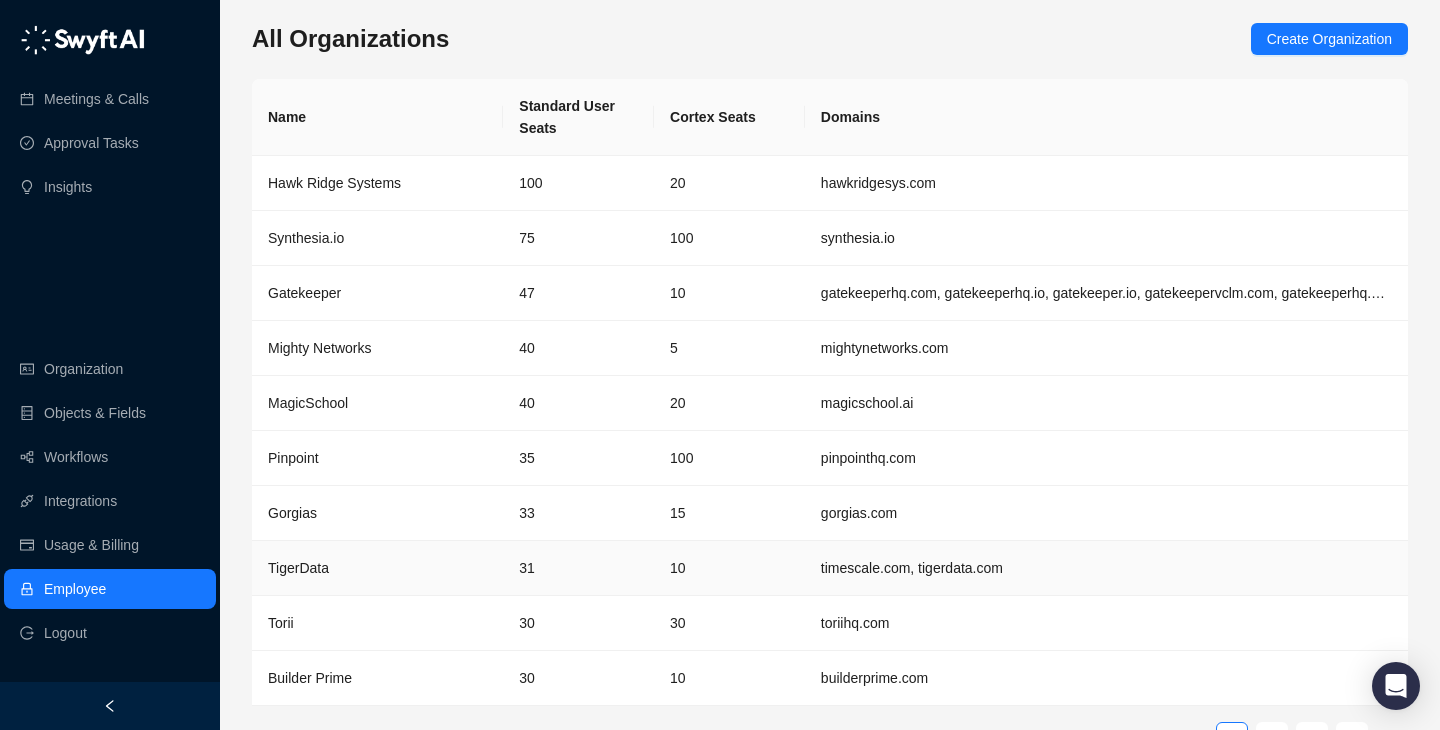 click on "31" at bounding box center [578, 568] 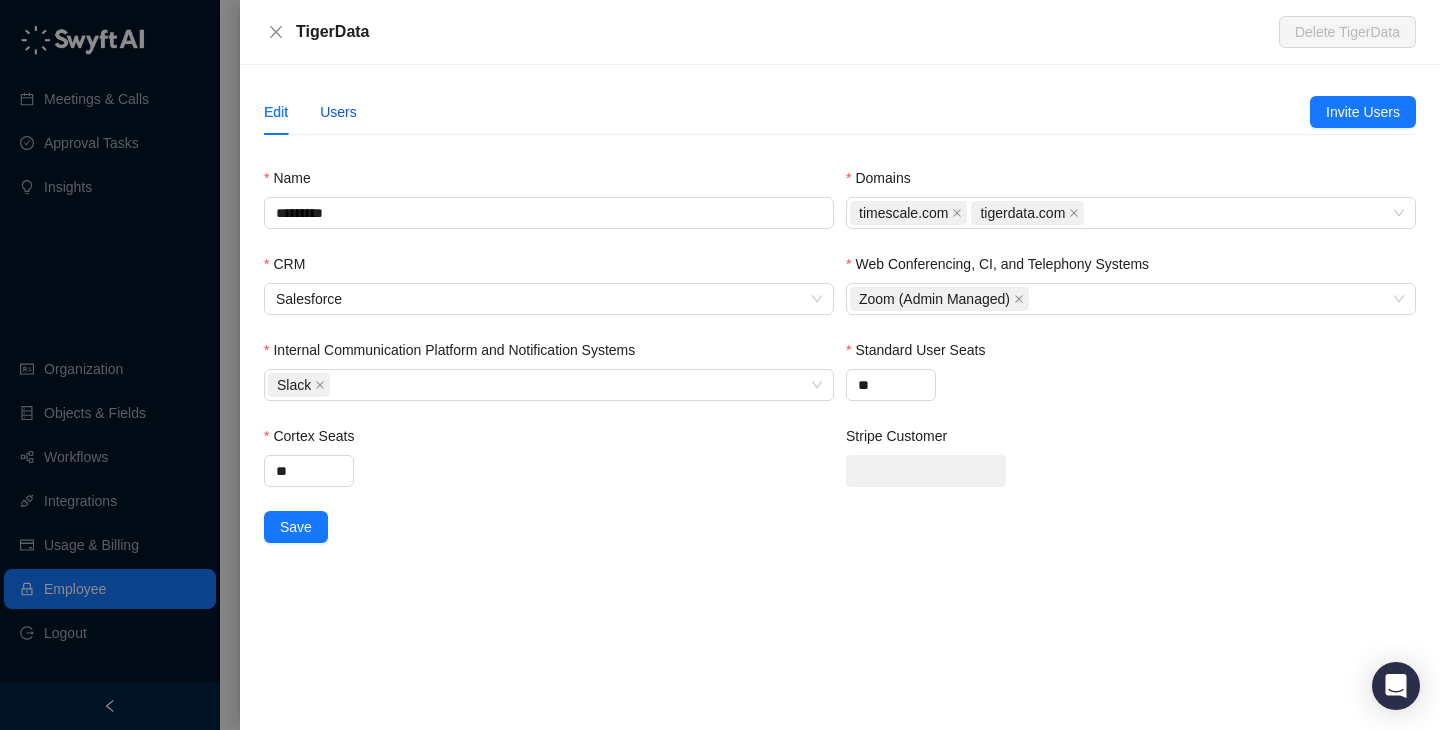 click on "Users" at bounding box center [338, 112] 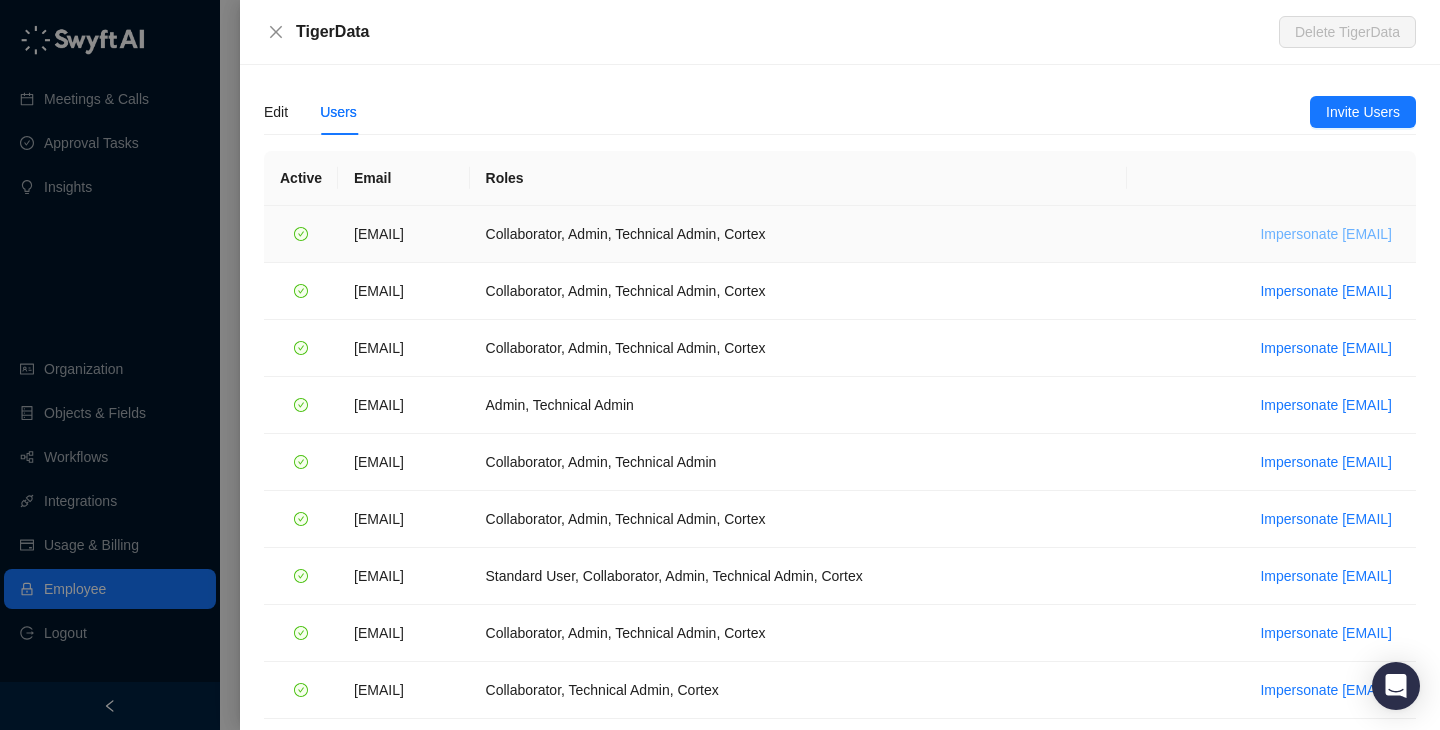click on "Impersonate adam@tigerdata.com" at bounding box center [1326, 234] 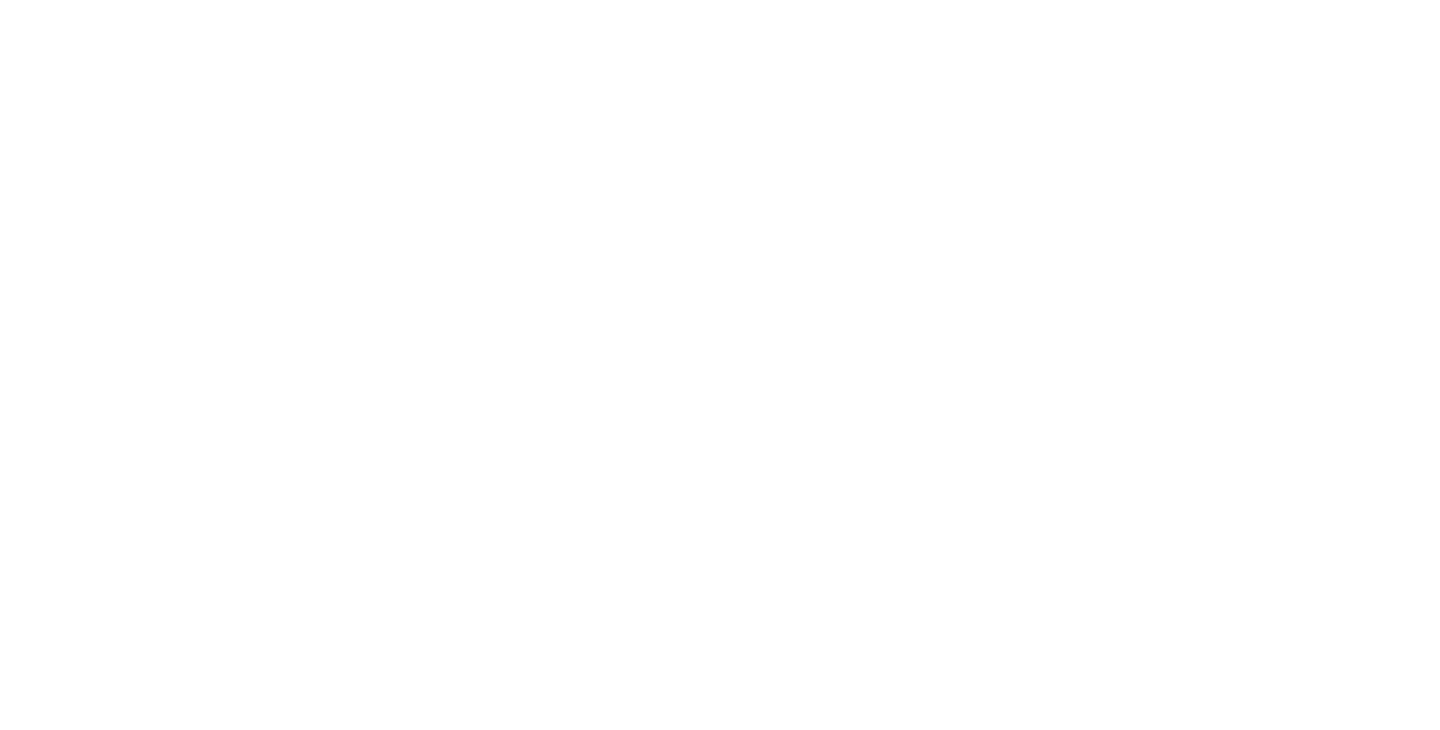scroll, scrollTop: 0, scrollLeft: 0, axis: both 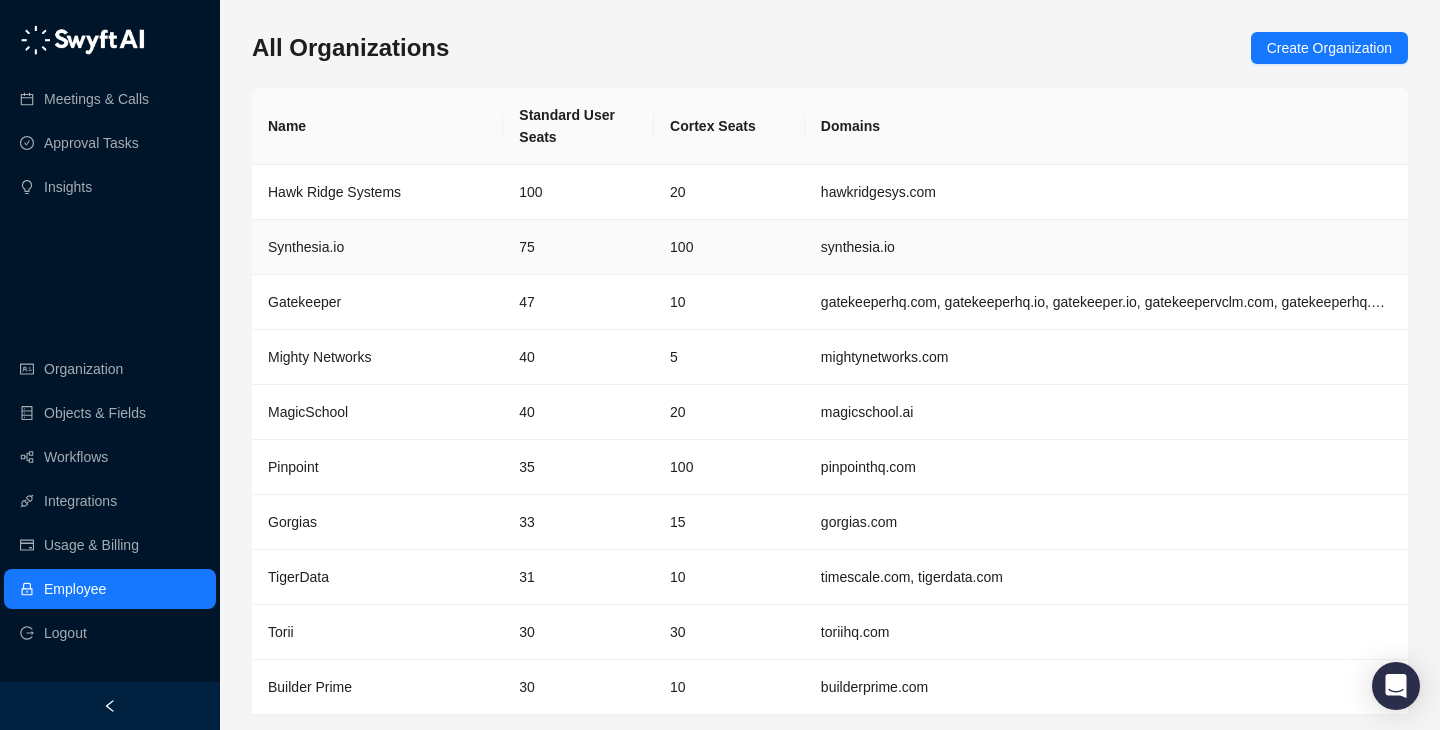 click on "synthesia.io" at bounding box center [1106, 247] 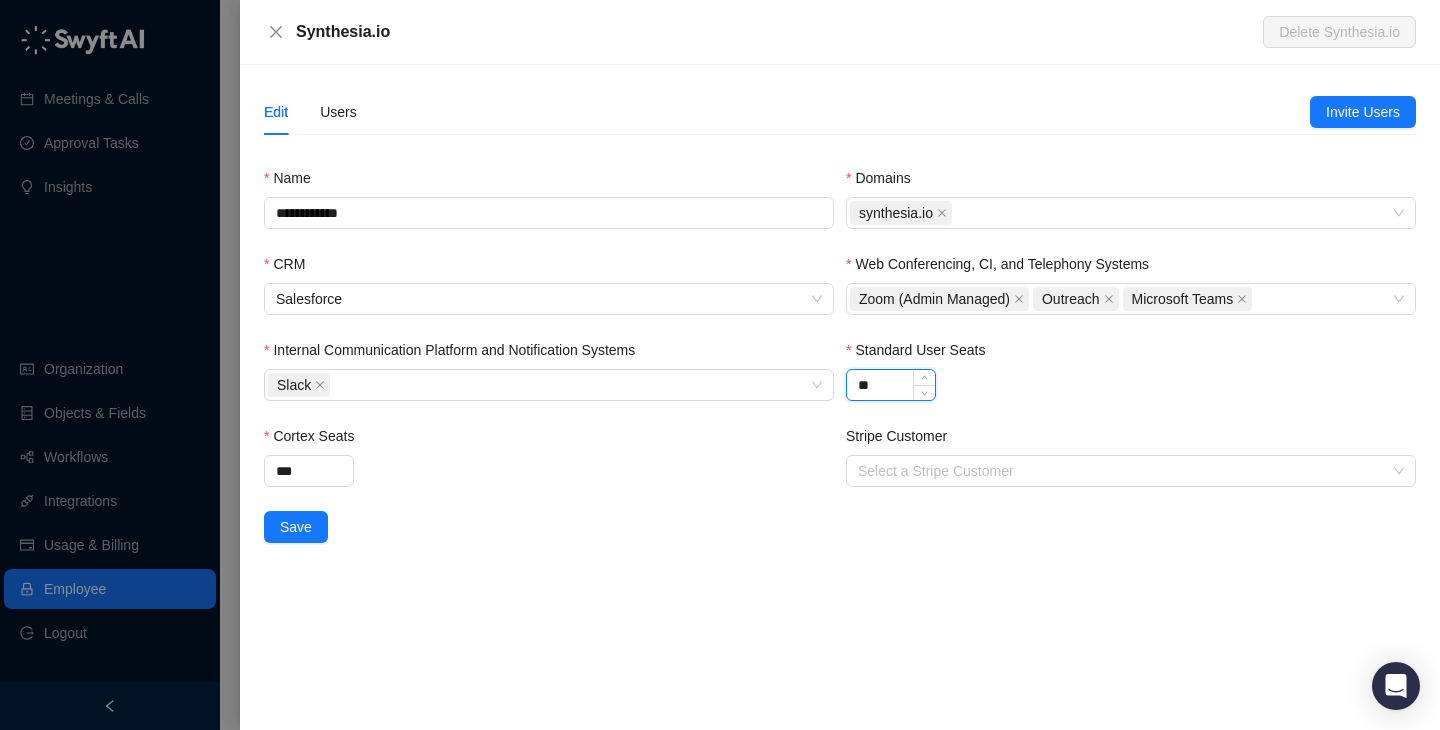 click on "**" at bounding box center (891, 385) 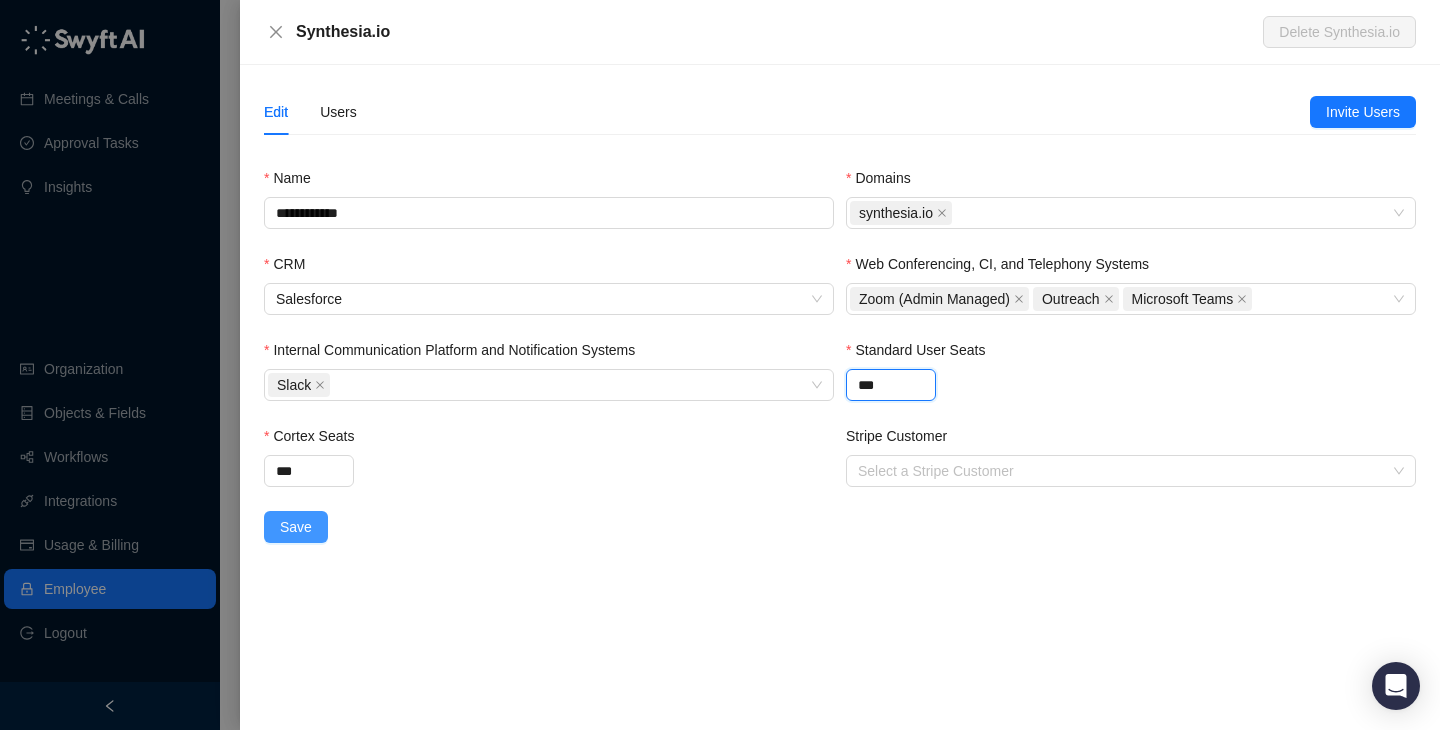 type on "***" 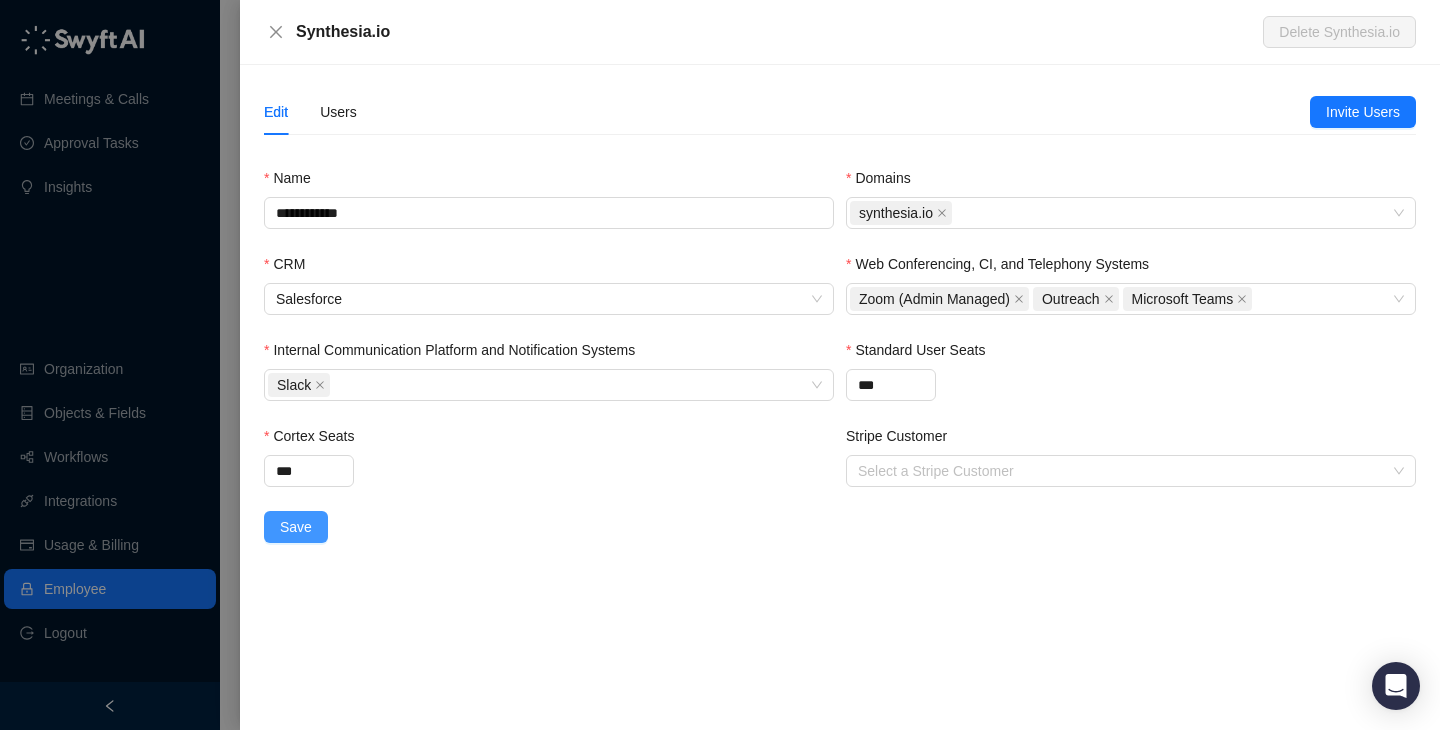 click on "Save" at bounding box center [296, 527] 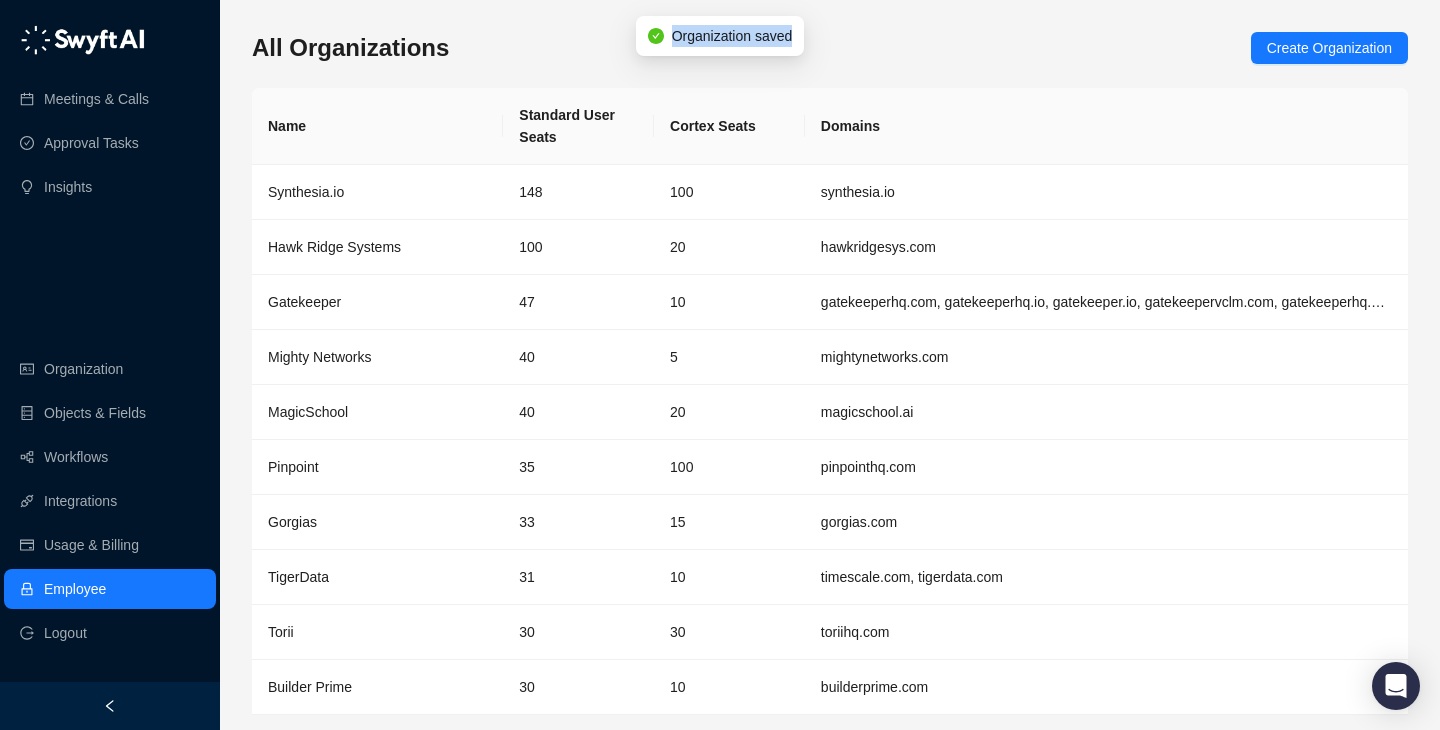 drag, startPoint x: 671, startPoint y: 34, endPoint x: 797, endPoint y: 47, distance: 126.66886 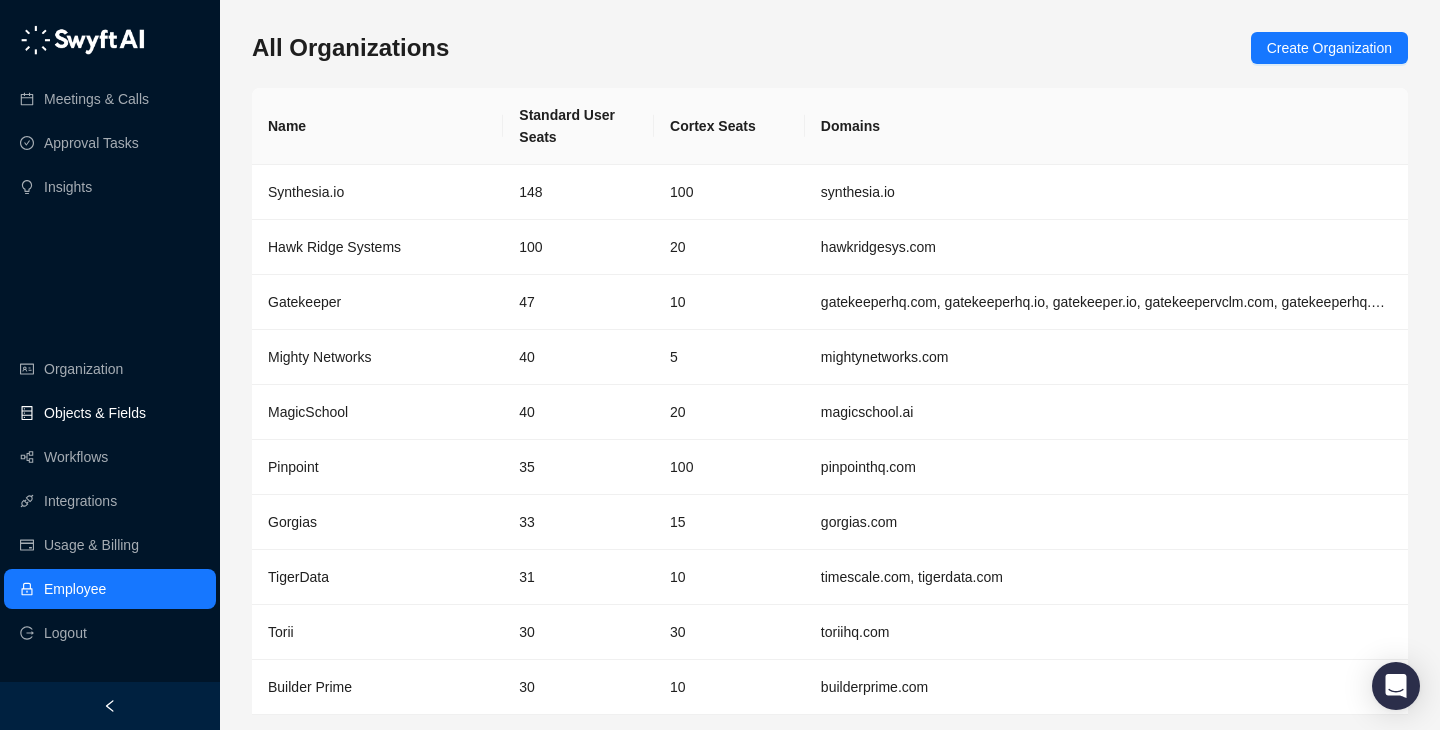 click on "Objects & Fields" at bounding box center (95, 413) 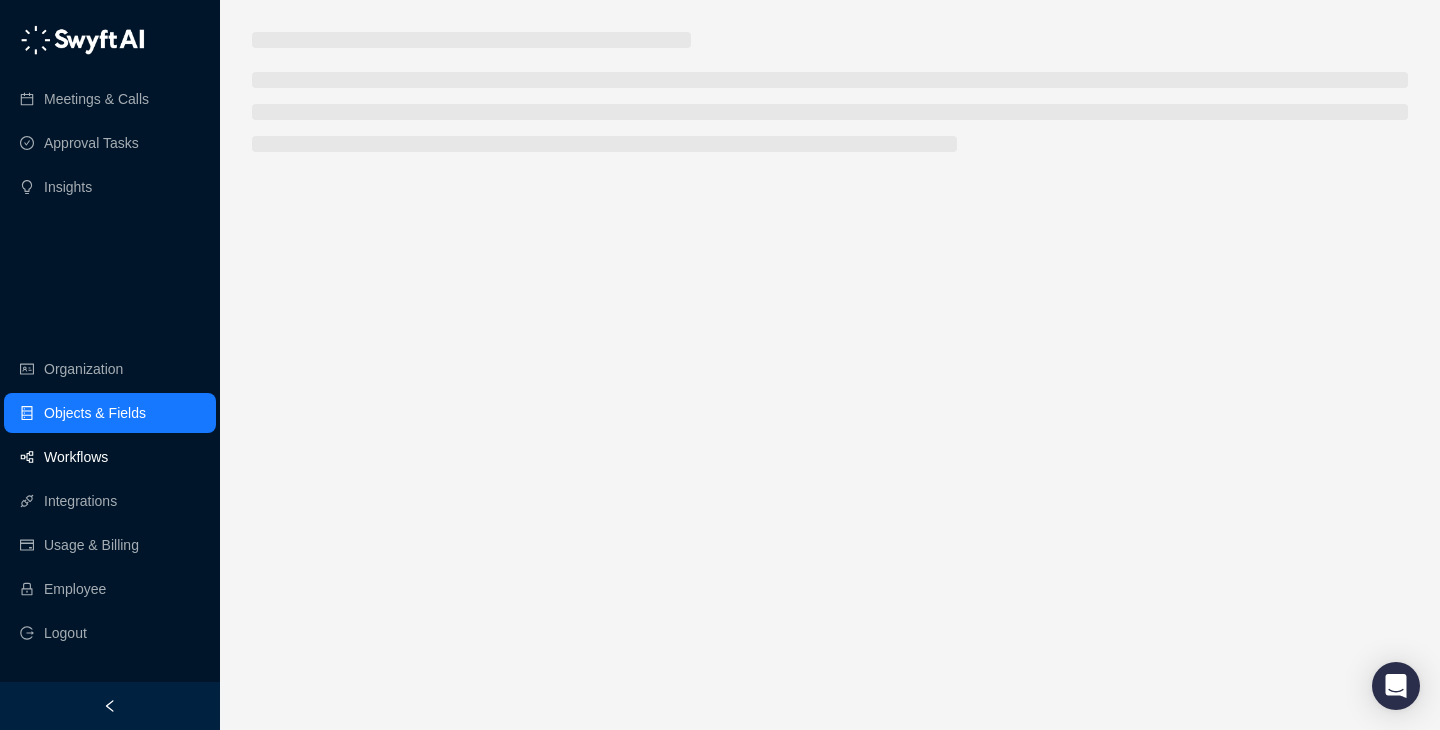 click on "Workflows" at bounding box center (110, 187) 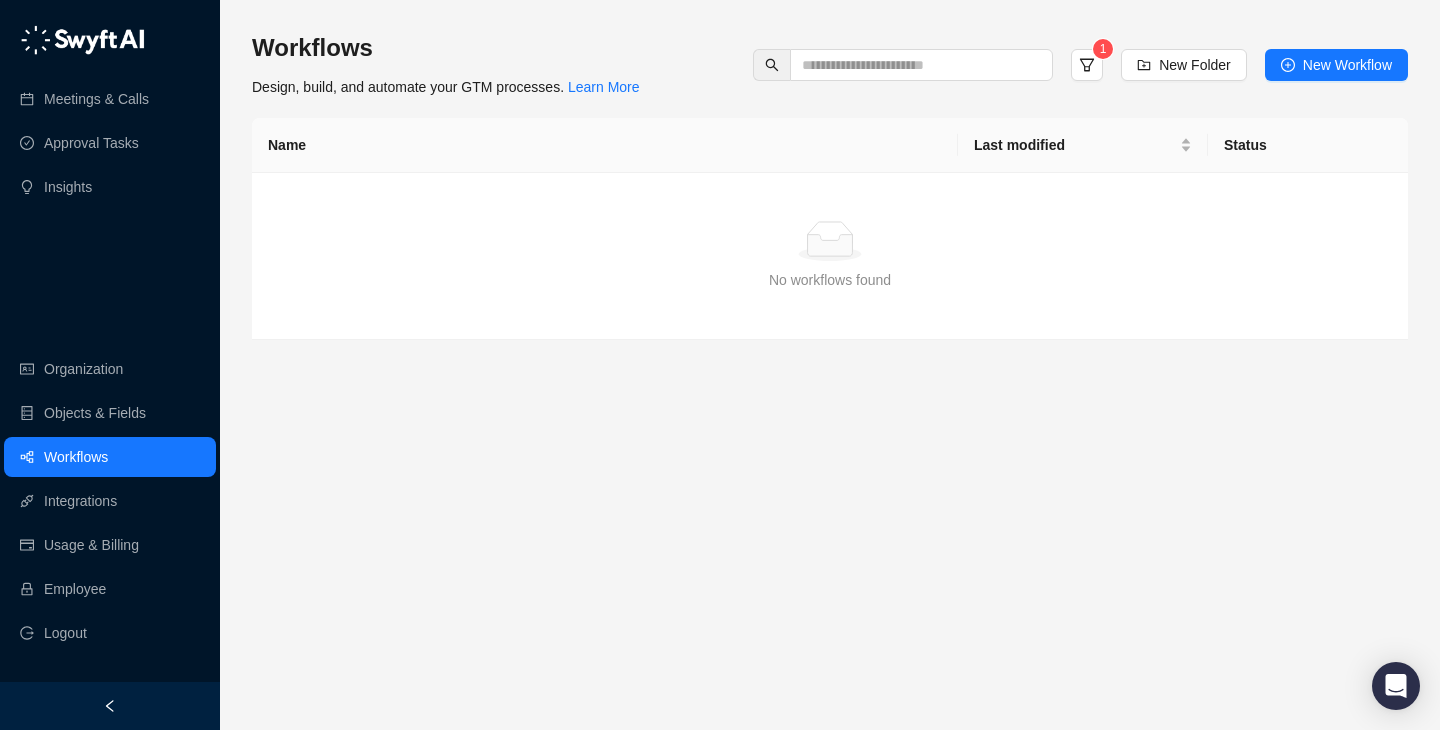 click on "Workflows Design, build, and automate your GTM processes.   Learn More 1 New Folder New Workflow" at bounding box center [830, 65] 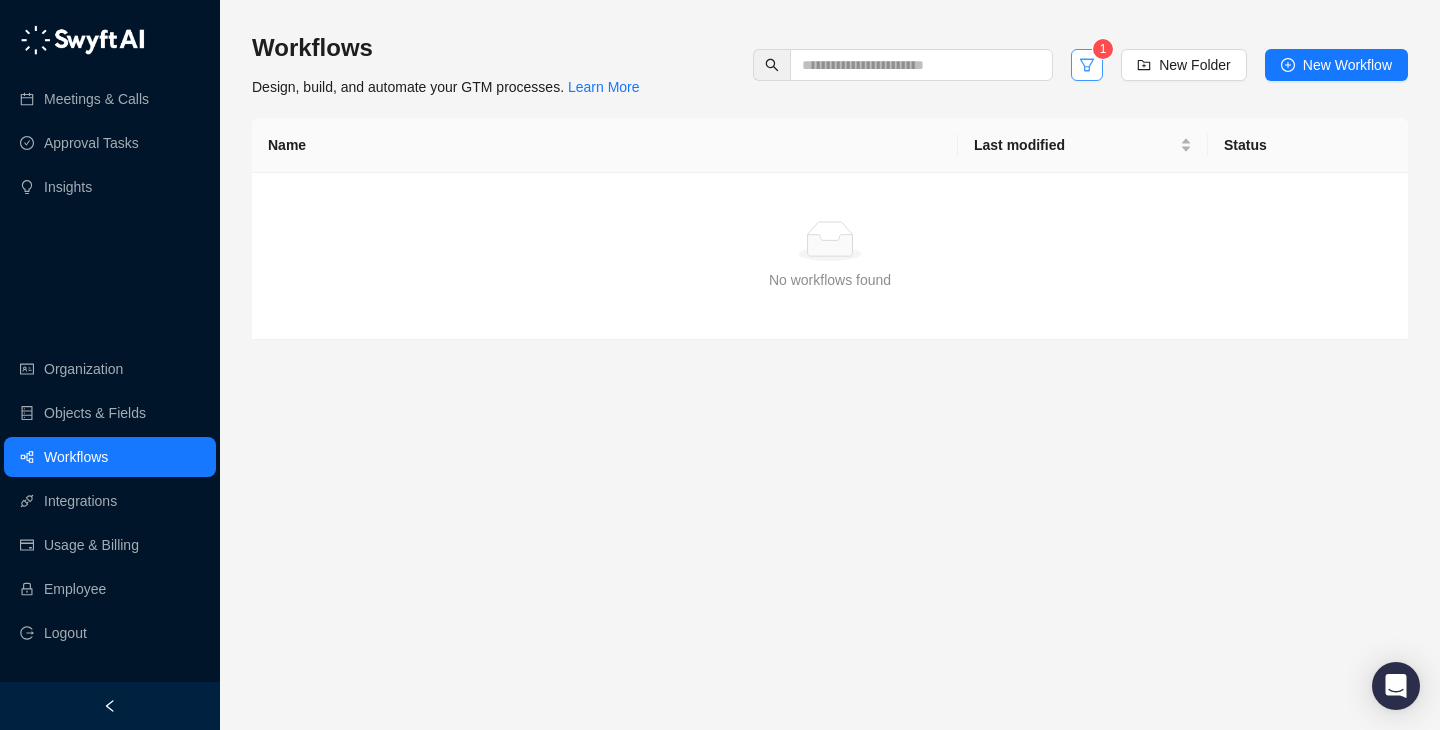 click at bounding box center [1087, 65] 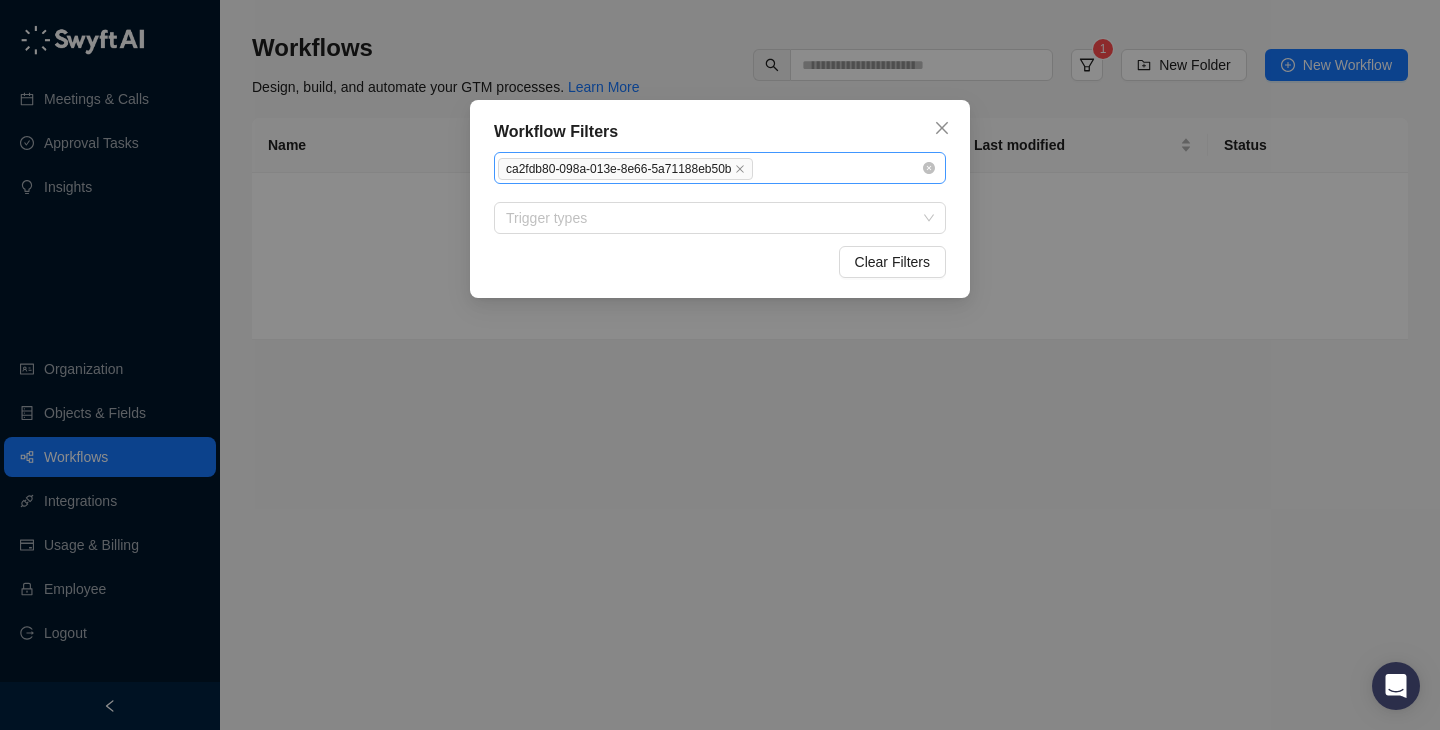 click on "ca2fdb80-098a-013e-8e66-5a71188eb50b" at bounding box center [709, 168] 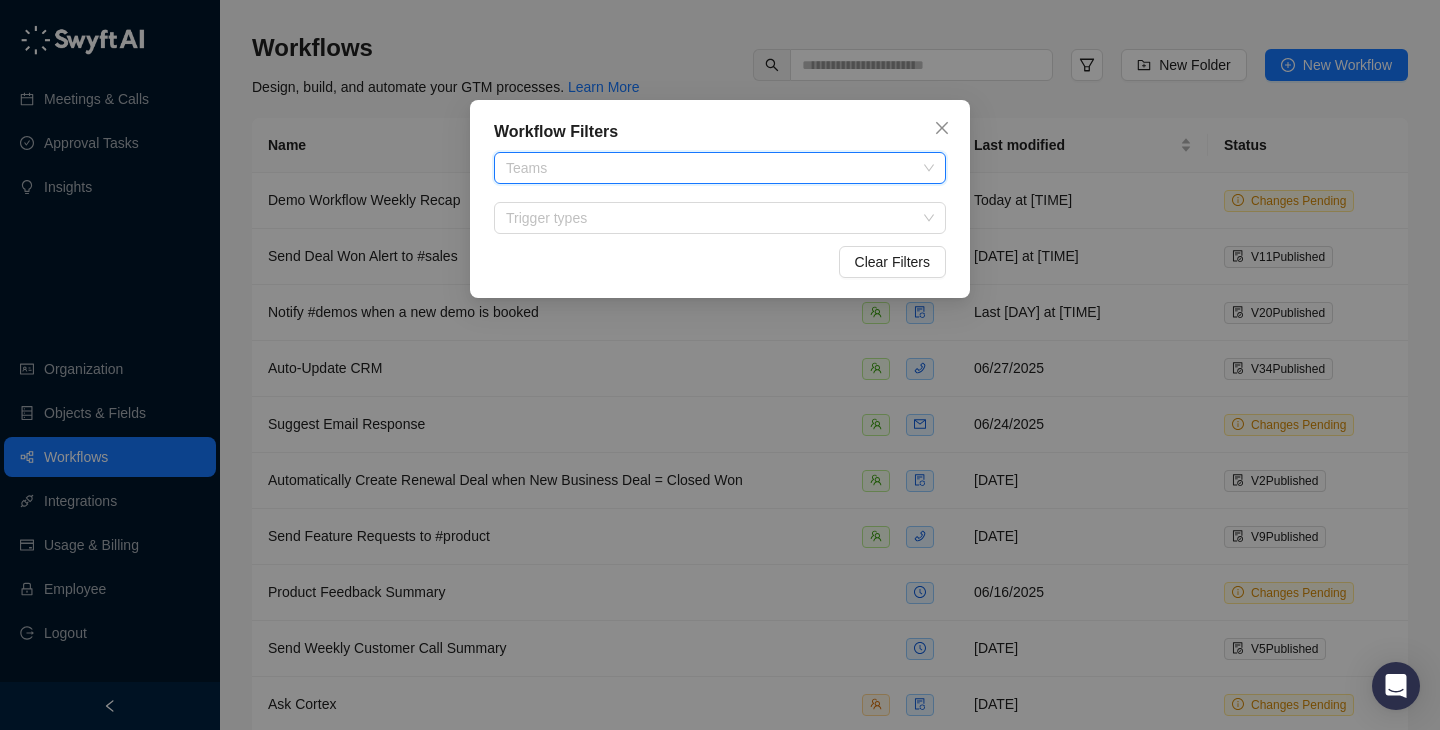 click on "Workflow Filters   Teams   Trigger types Clear Filters" at bounding box center [720, 365] 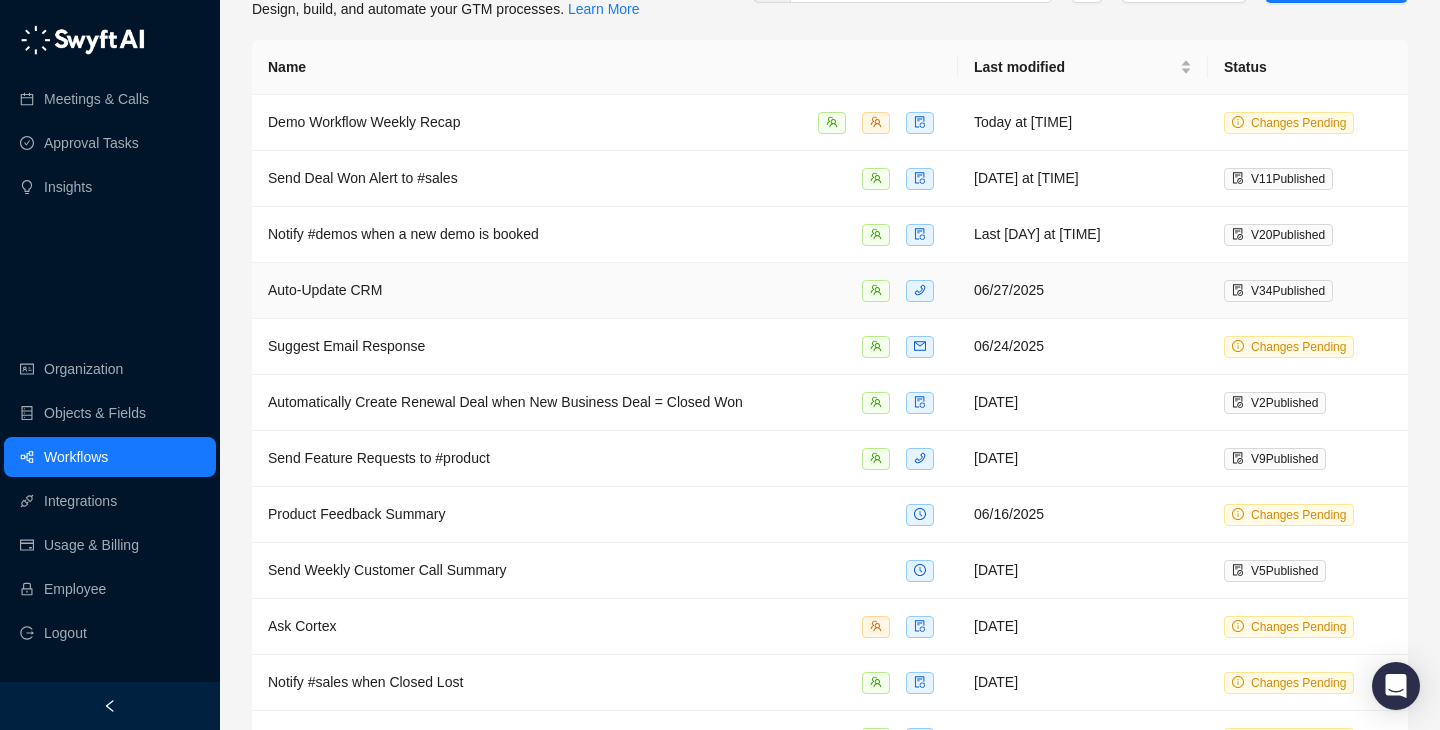 scroll, scrollTop: 88, scrollLeft: 0, axis: vertical 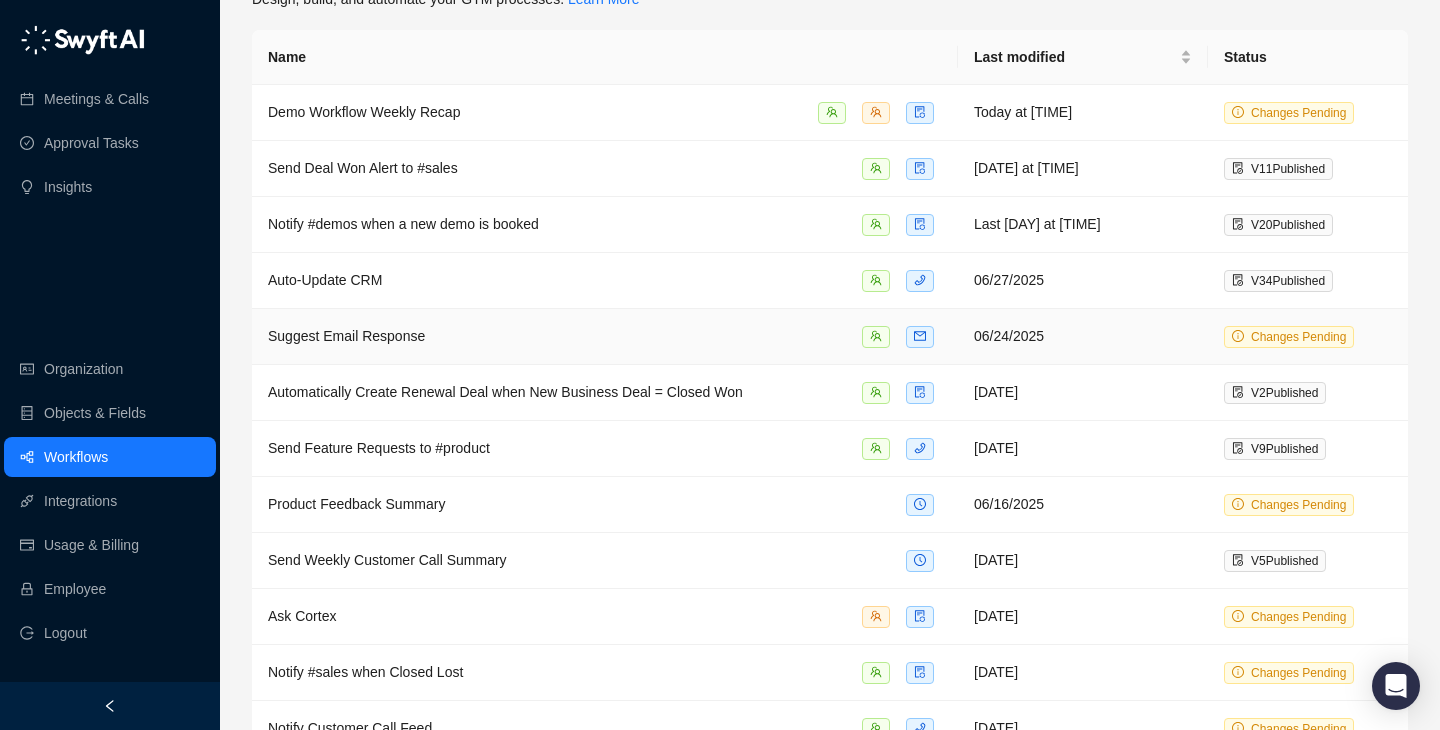 click on "Suggest Email Response" at bounding box center (605, 337) 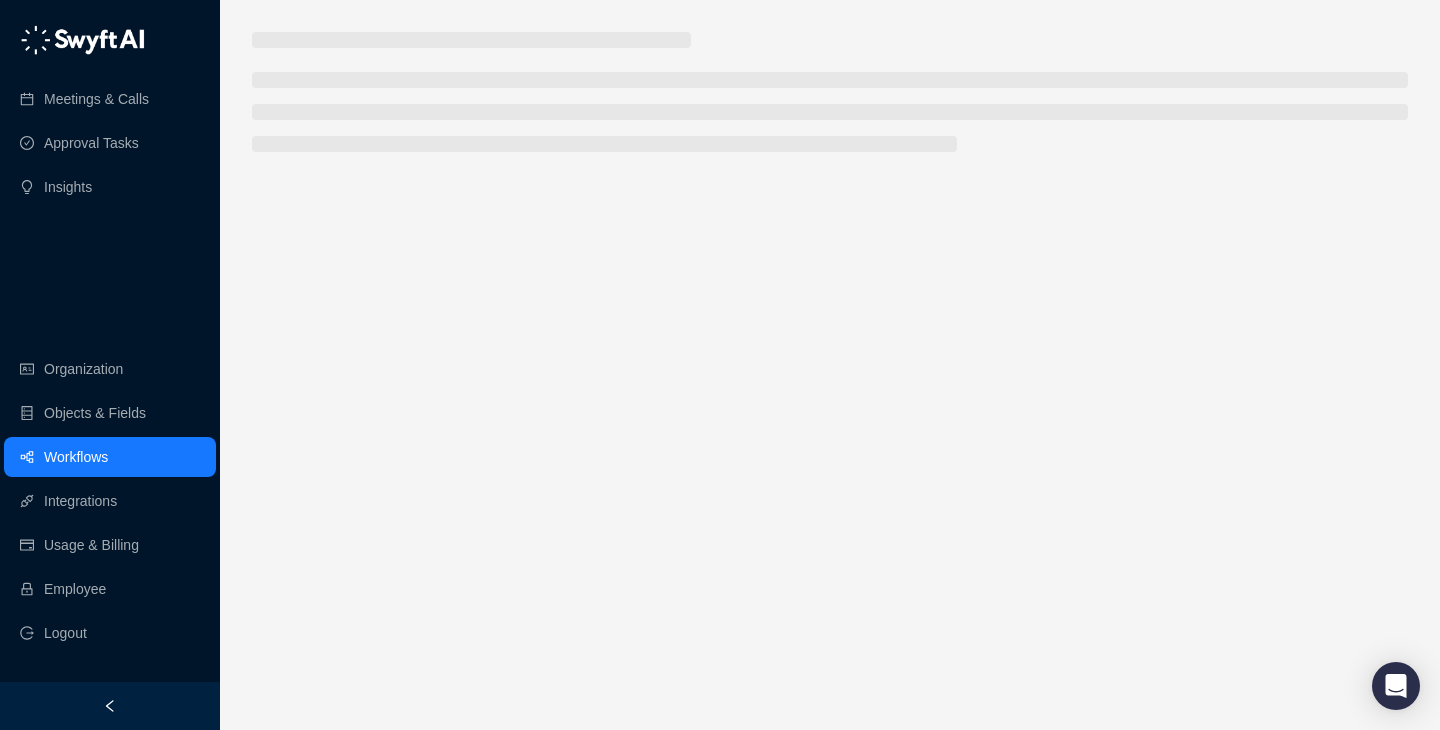scroll, scrollTop: 0, scrollLeft: 0, axis: both 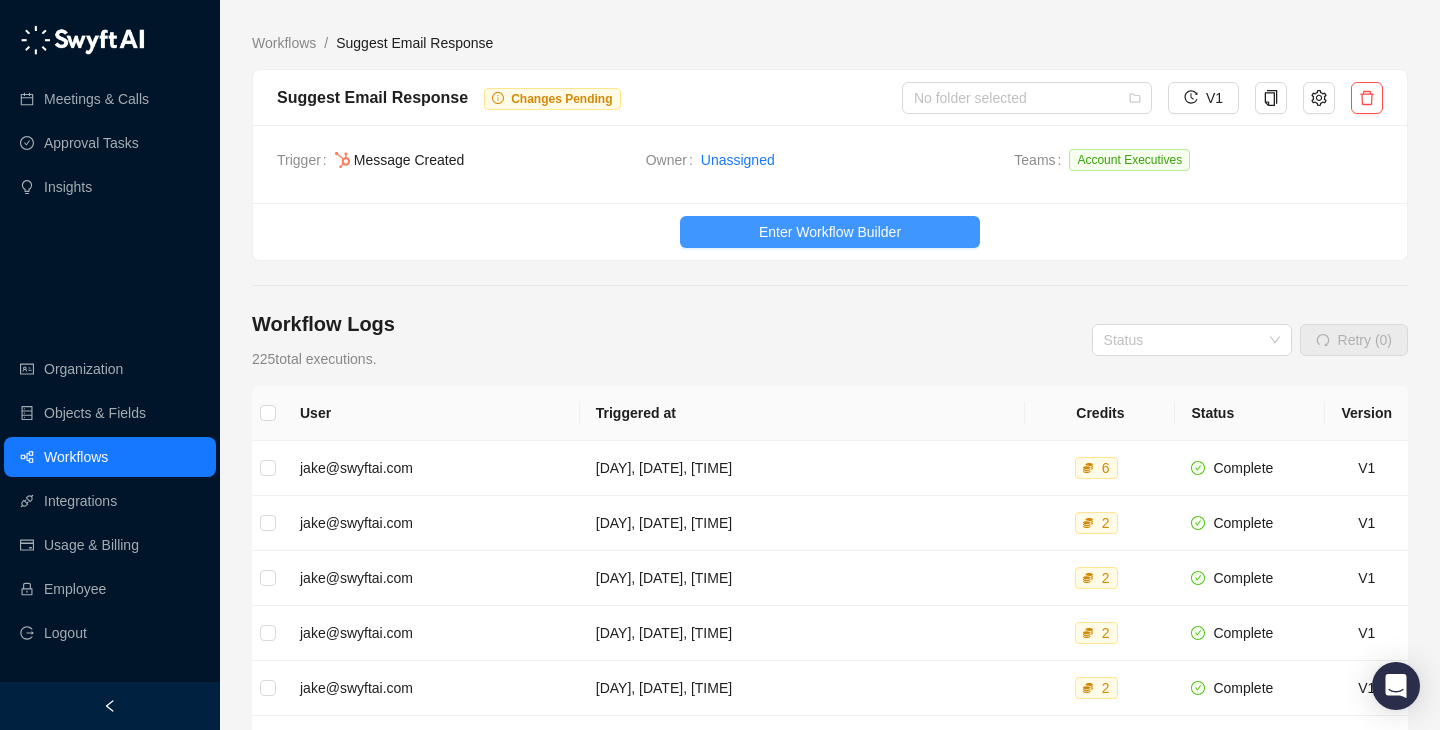 click on "Enter Workflow Builder" at bounding box center [830, 232] 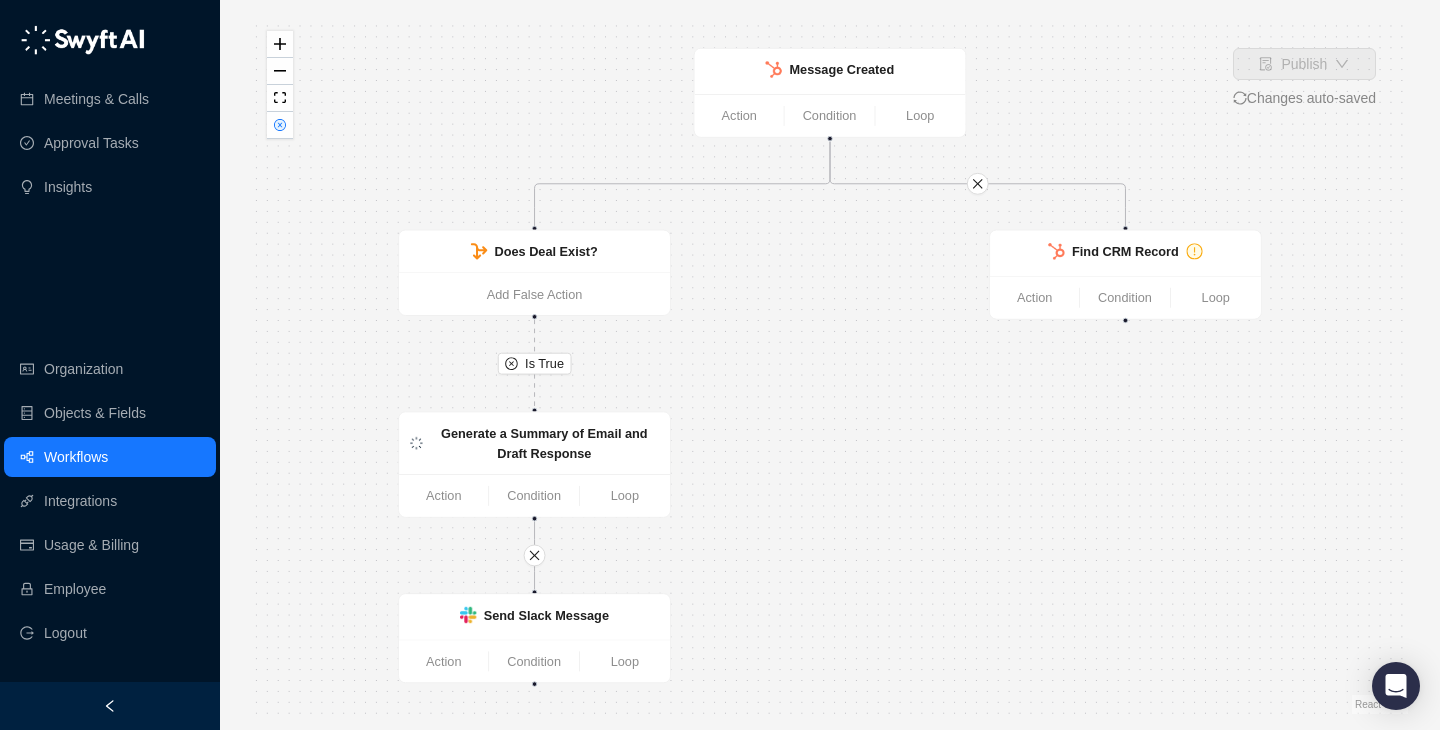 drag, startPoint x: 818, startPoint y: 282, endPoint x: 868, endPoint y: 283, distance: 50.01 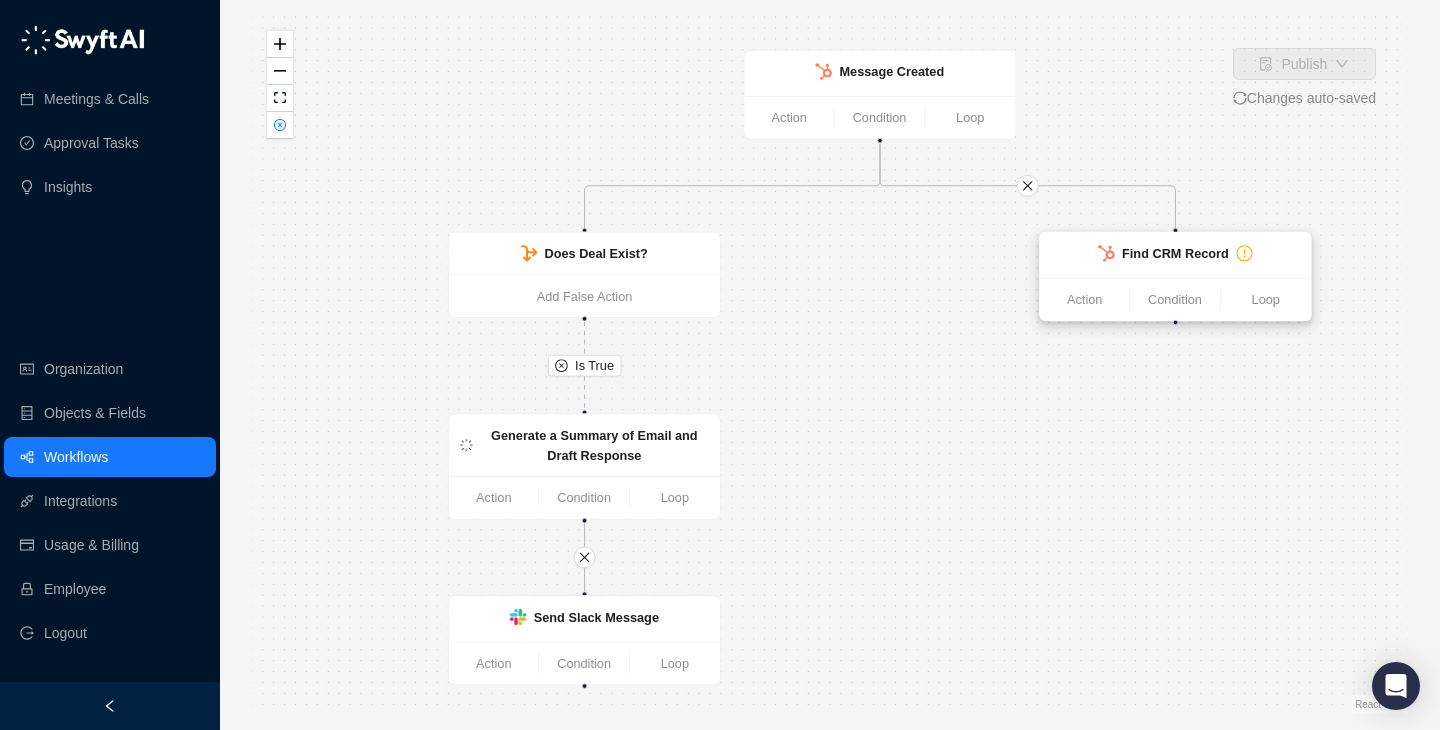 click on "Find CRM Record" at bounding box center (1175, 253) 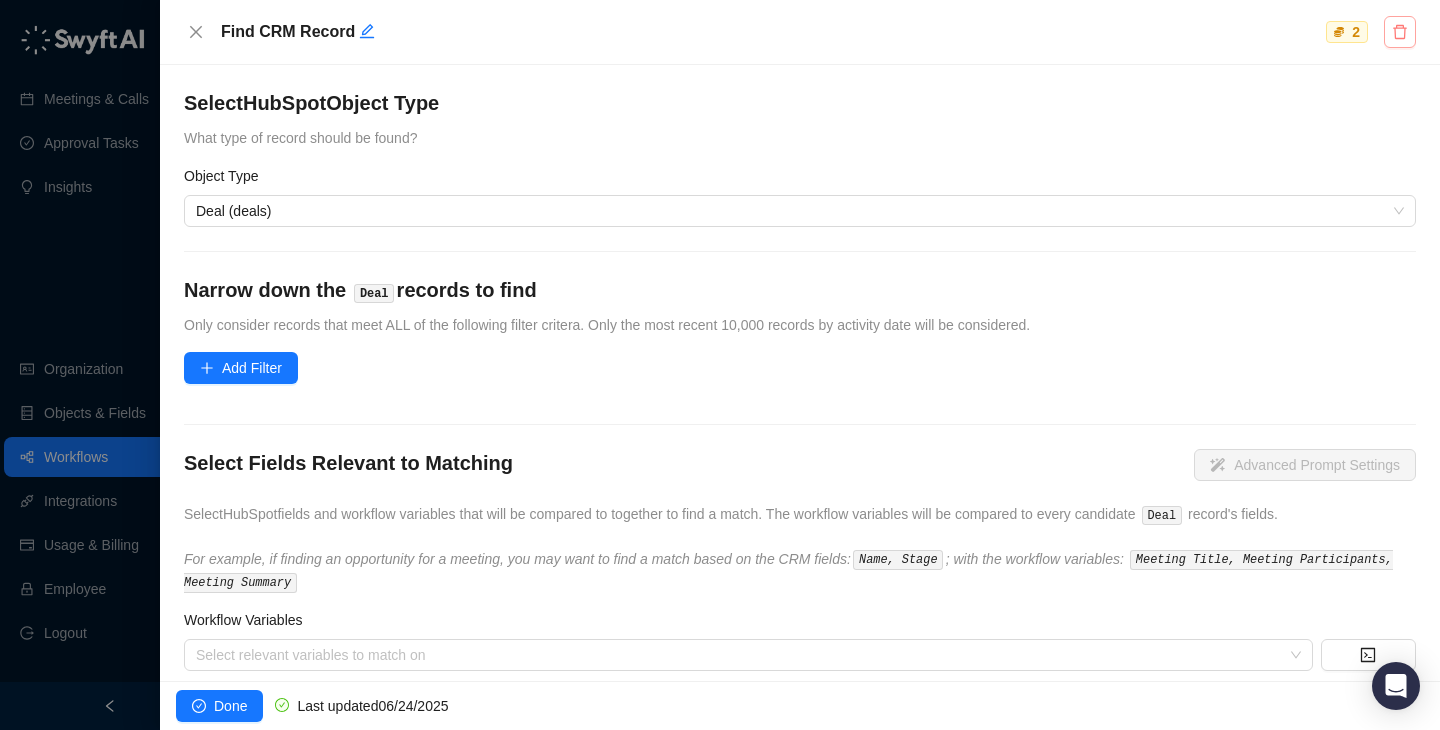 click at bounding box center [1400, 32] 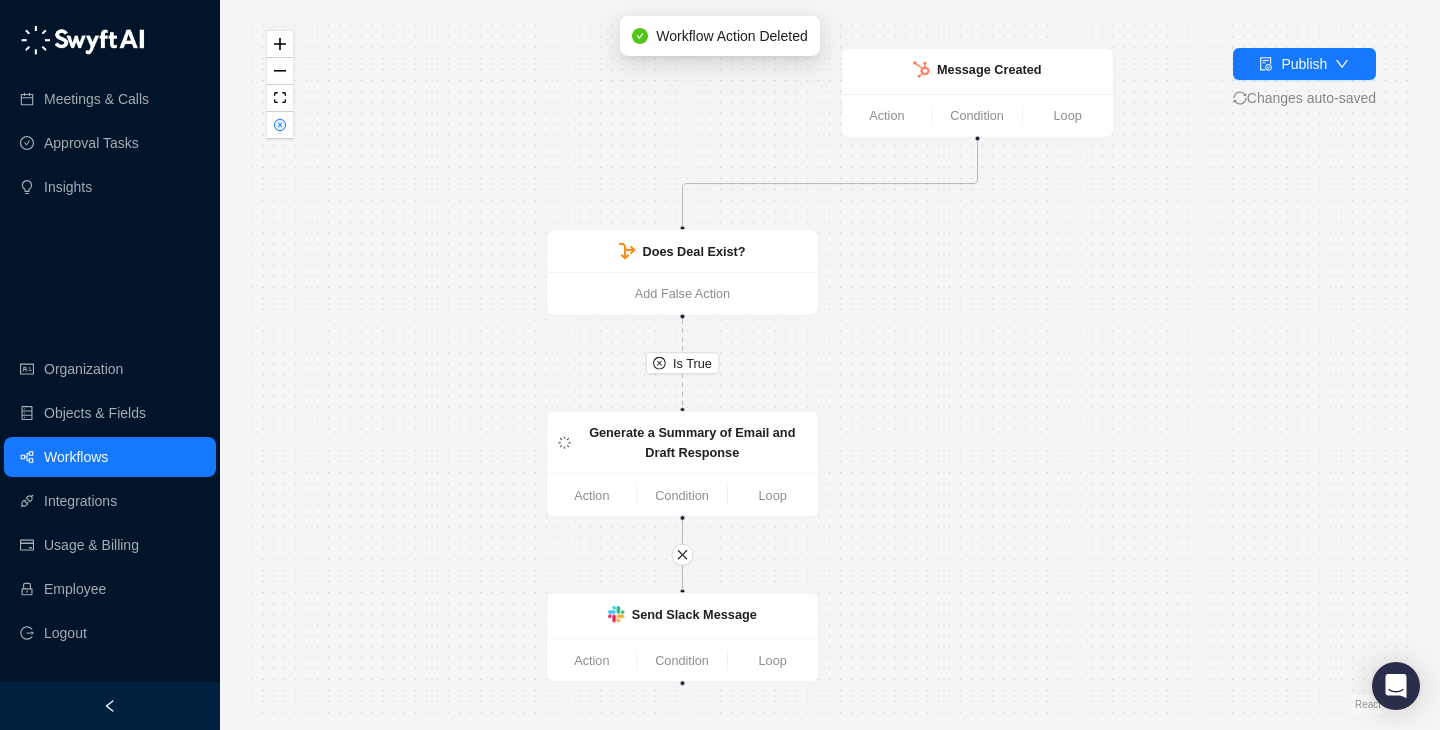 drag, startPoint x: 945, startPoint y: 342, endPoint x: 993, endPoint y: 322, distance: 52 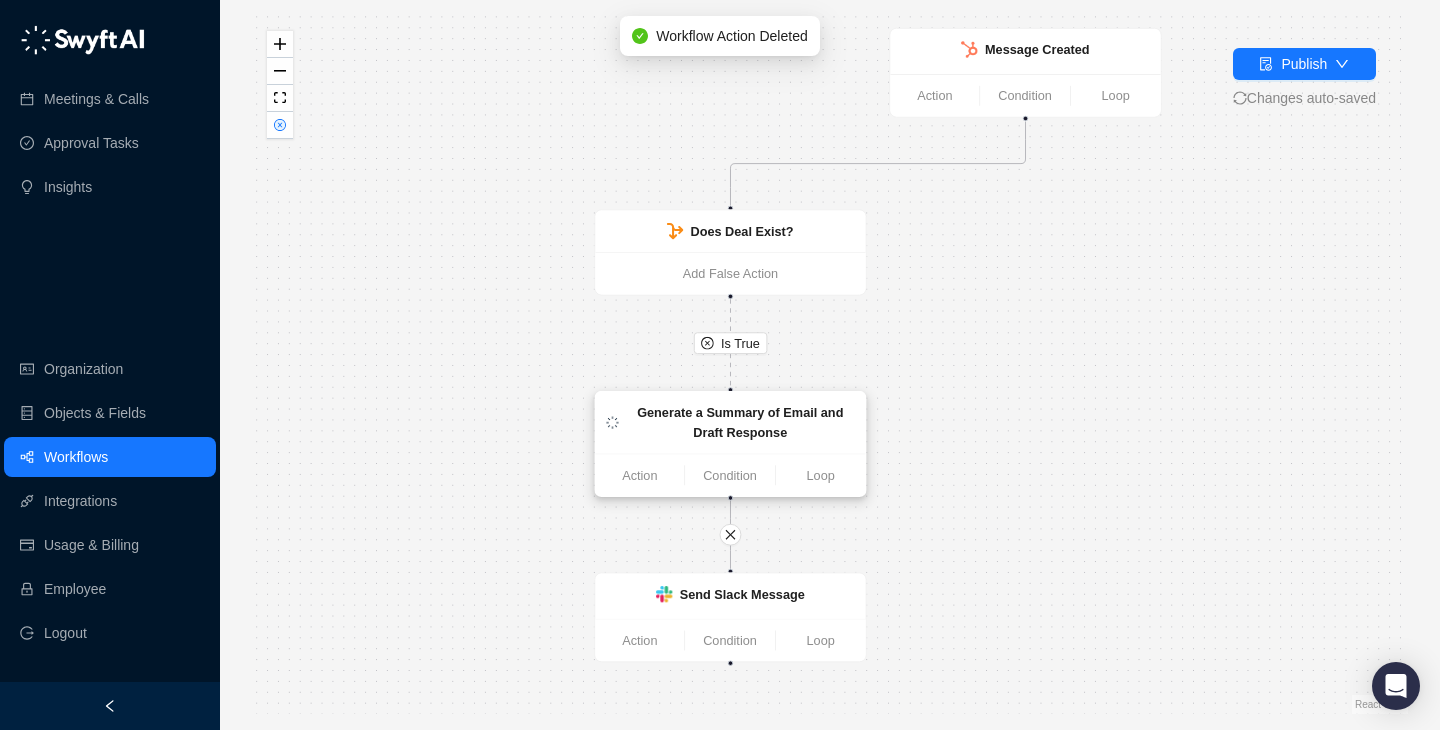 click on "Generate a Summary of Email and Draft Response" at bounding box center [740, 423] 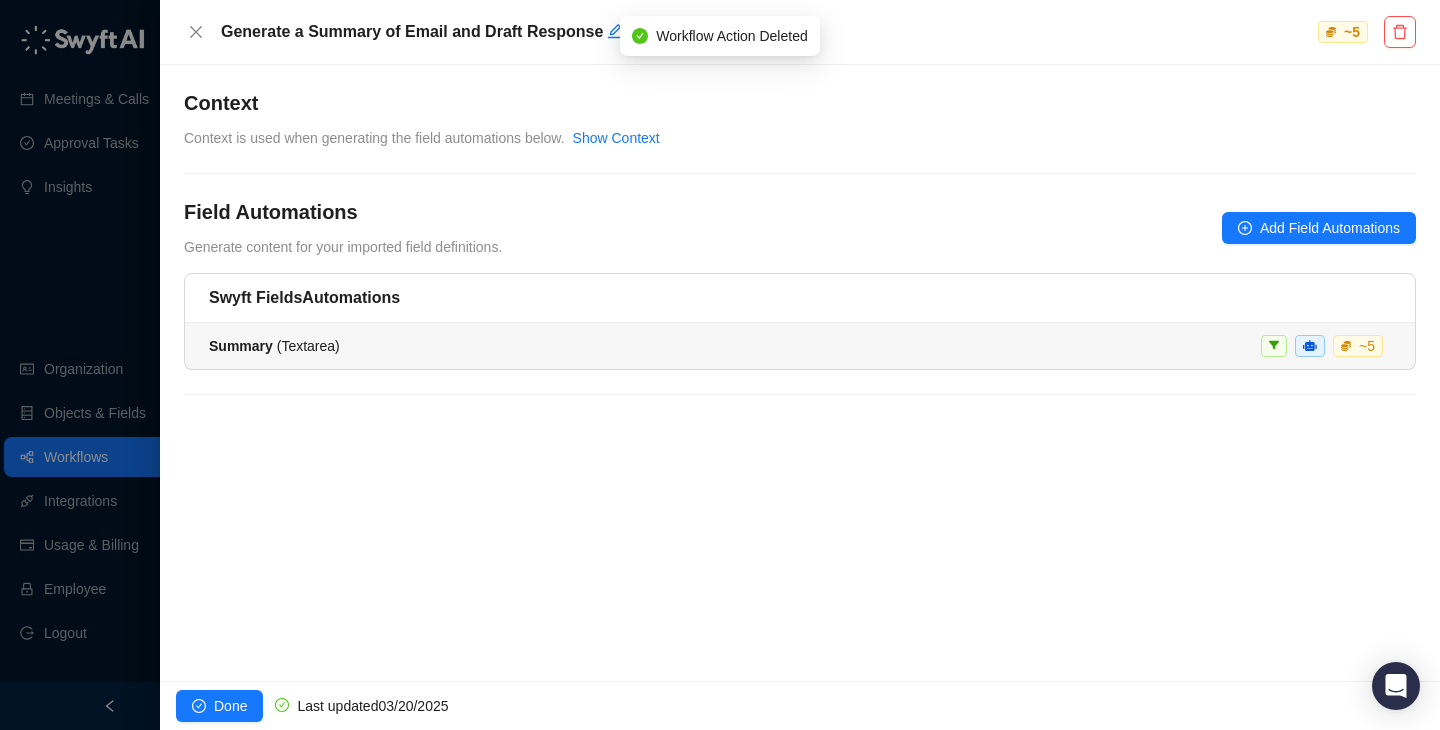 click on "Summary   ( Textarea ) ~ 5" at bounding box center (800, 346) 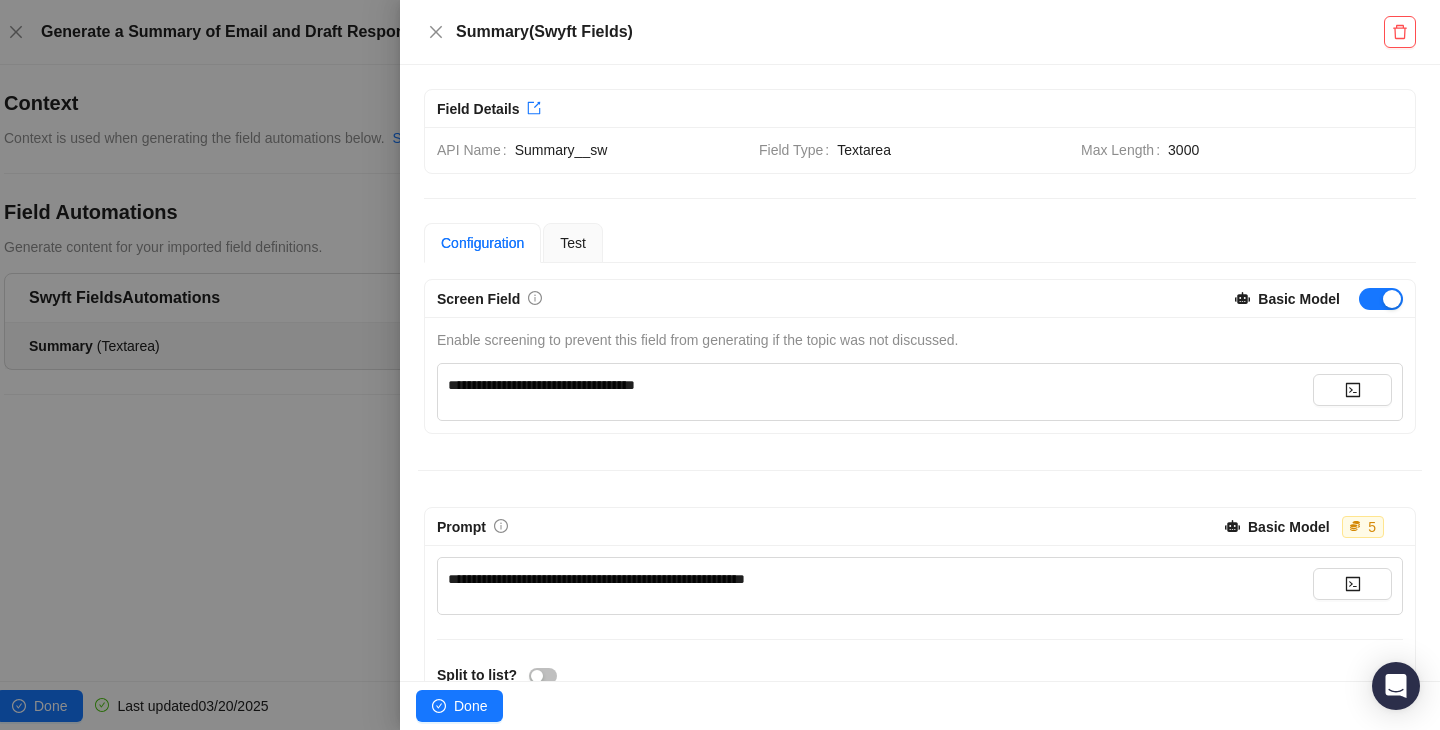 scroll, scrollTop: 198, scrollLeft: 0, axis: vertical 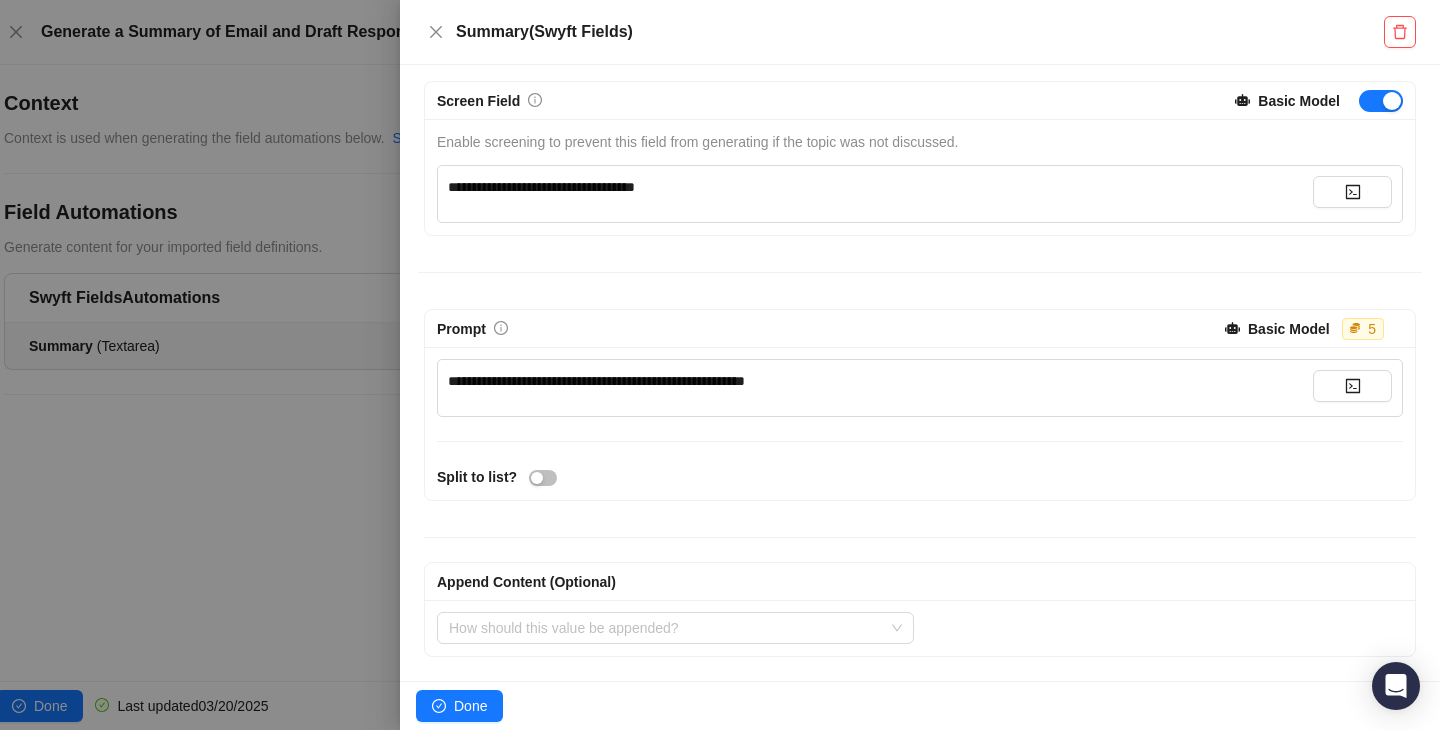 click at bounding box center (720, 365) 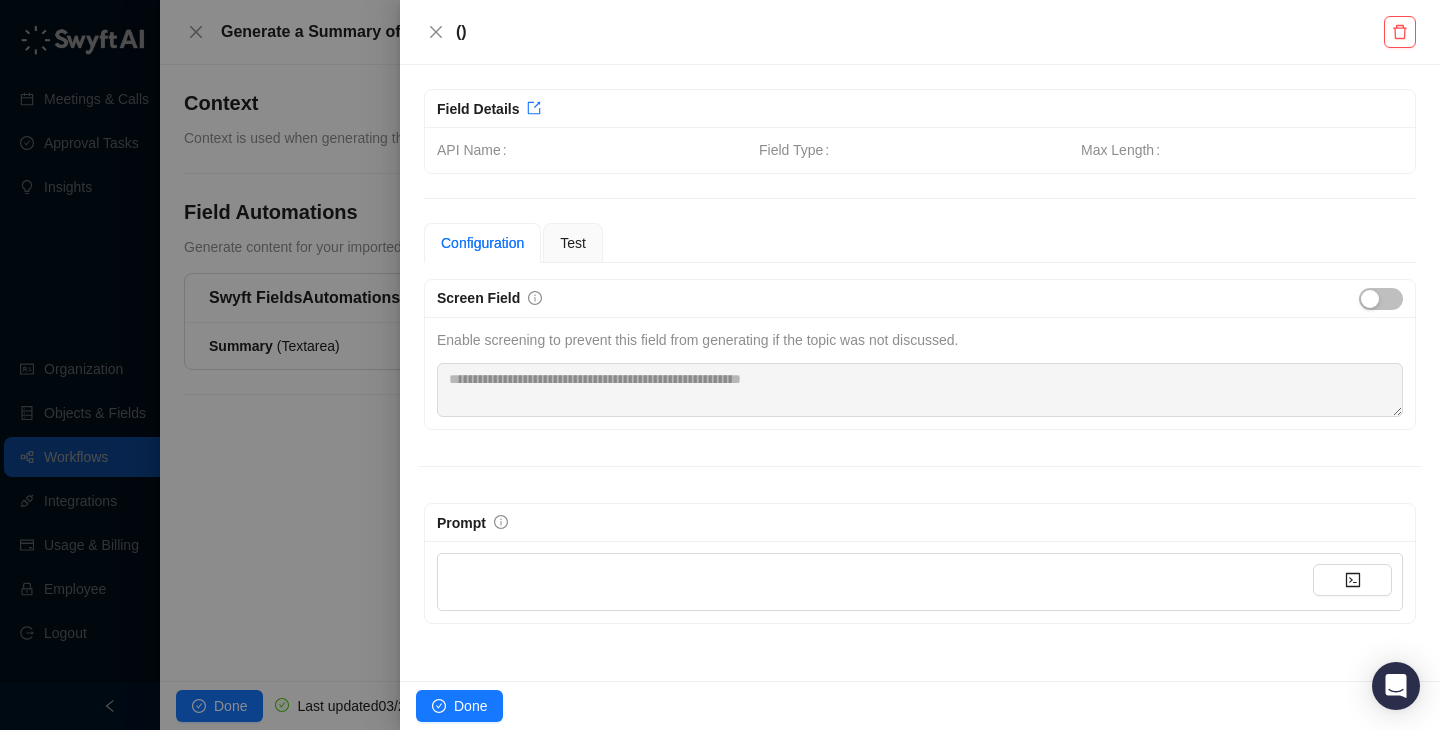 scroll, scrollTop: 0, scrollLeft: 0, axis: both 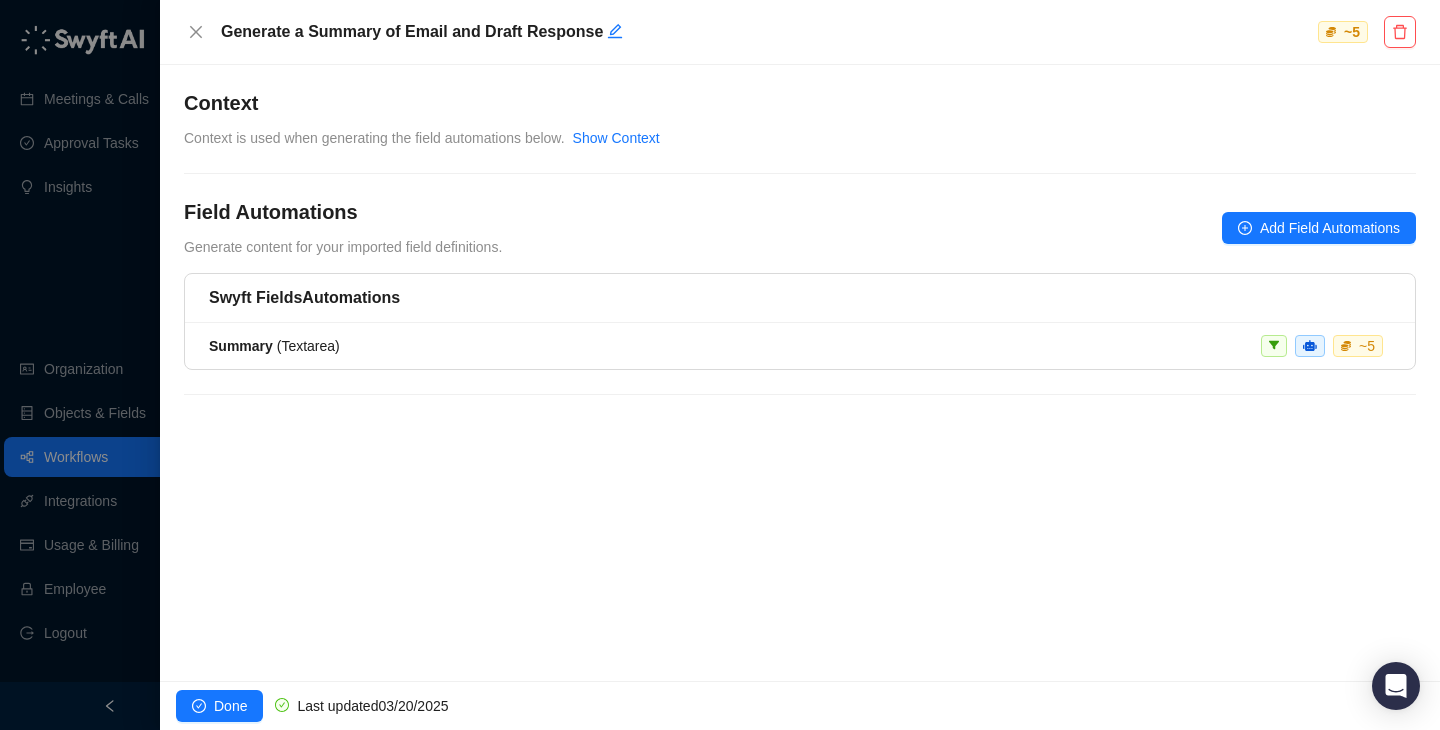 click at bounding box center (720, 365) 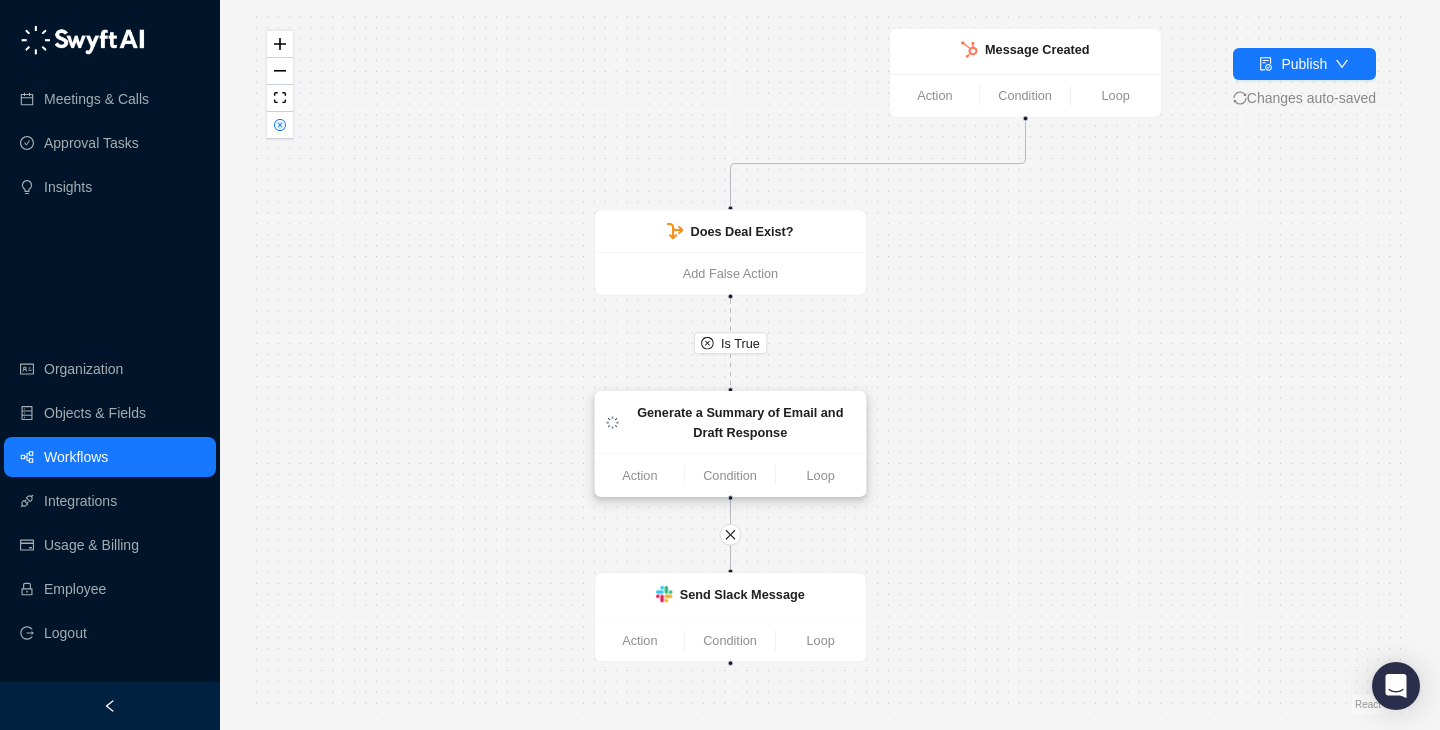 click on "Generate a Summary of Email and Draft Response" at bounding box center [740, 423] 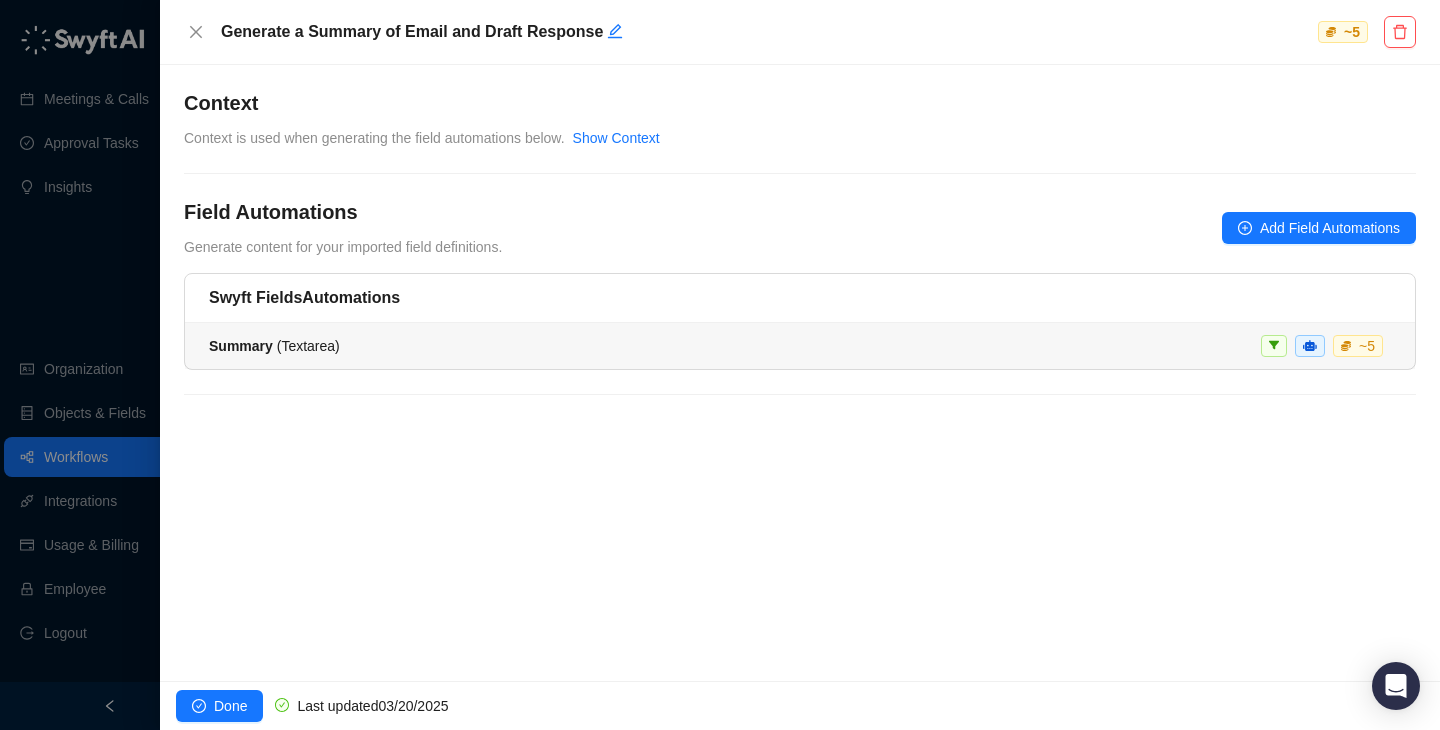 click on "Summary" at bounding box center (241, 346) 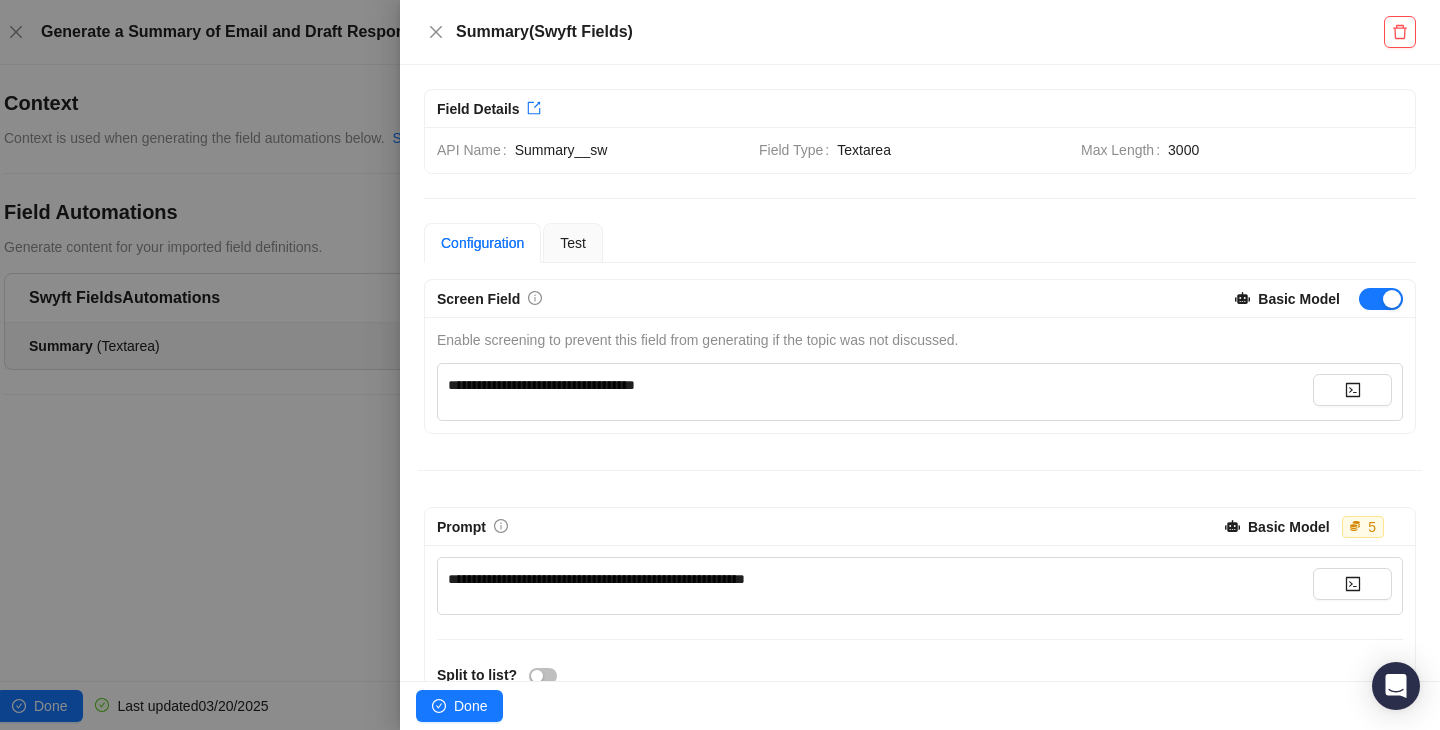 scroll, scrollTop: 198, scrollLeft: 0, axis: vertical 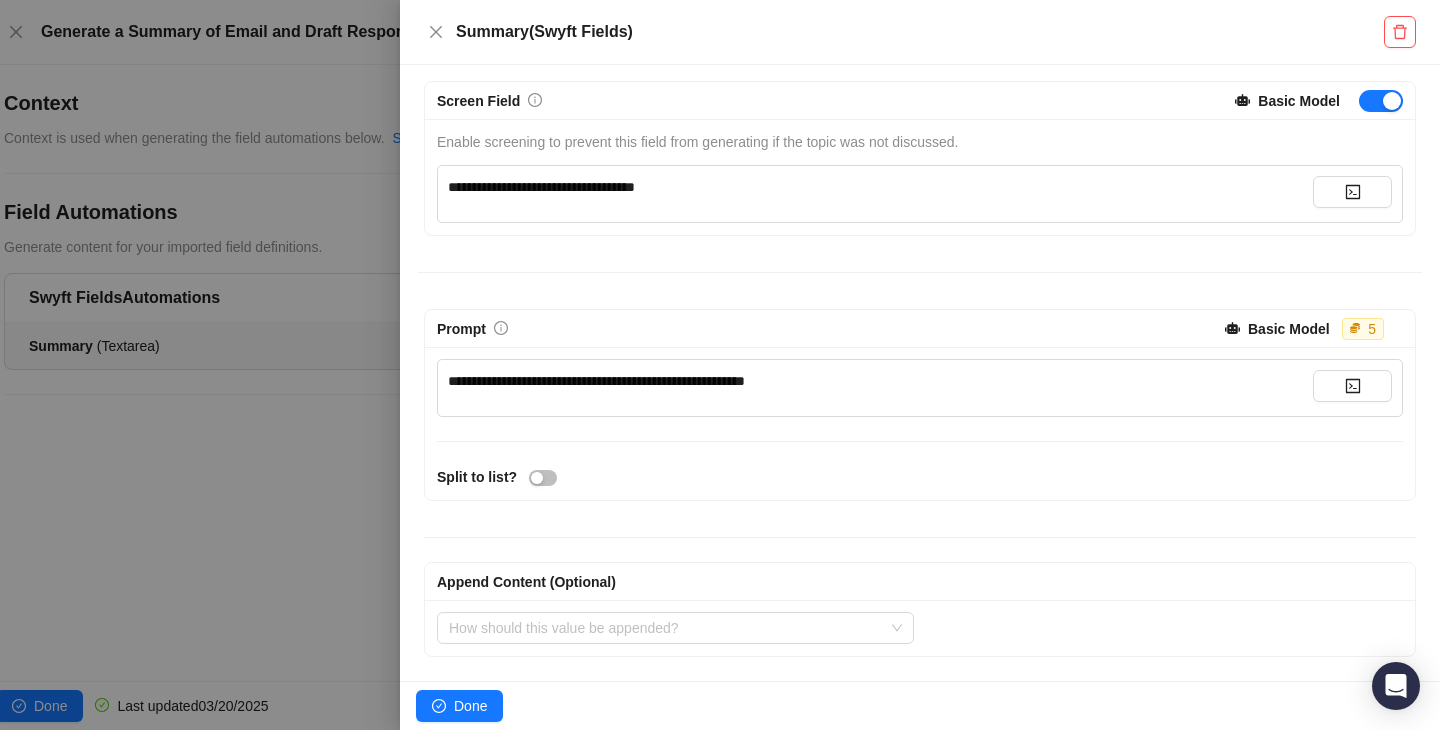 click at bounding box center (720, 365) 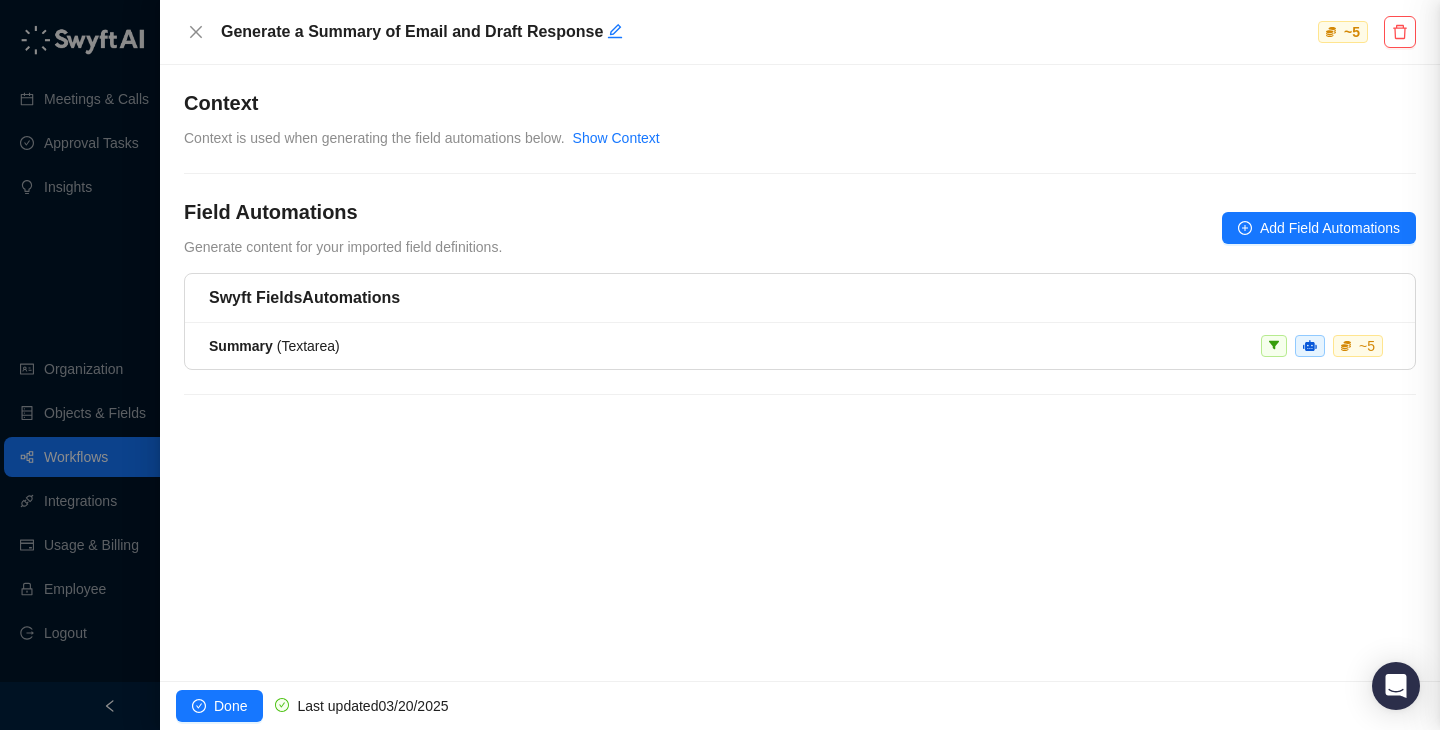 scroll, scrollTop: 0, scrollLeft: 0, axis: both 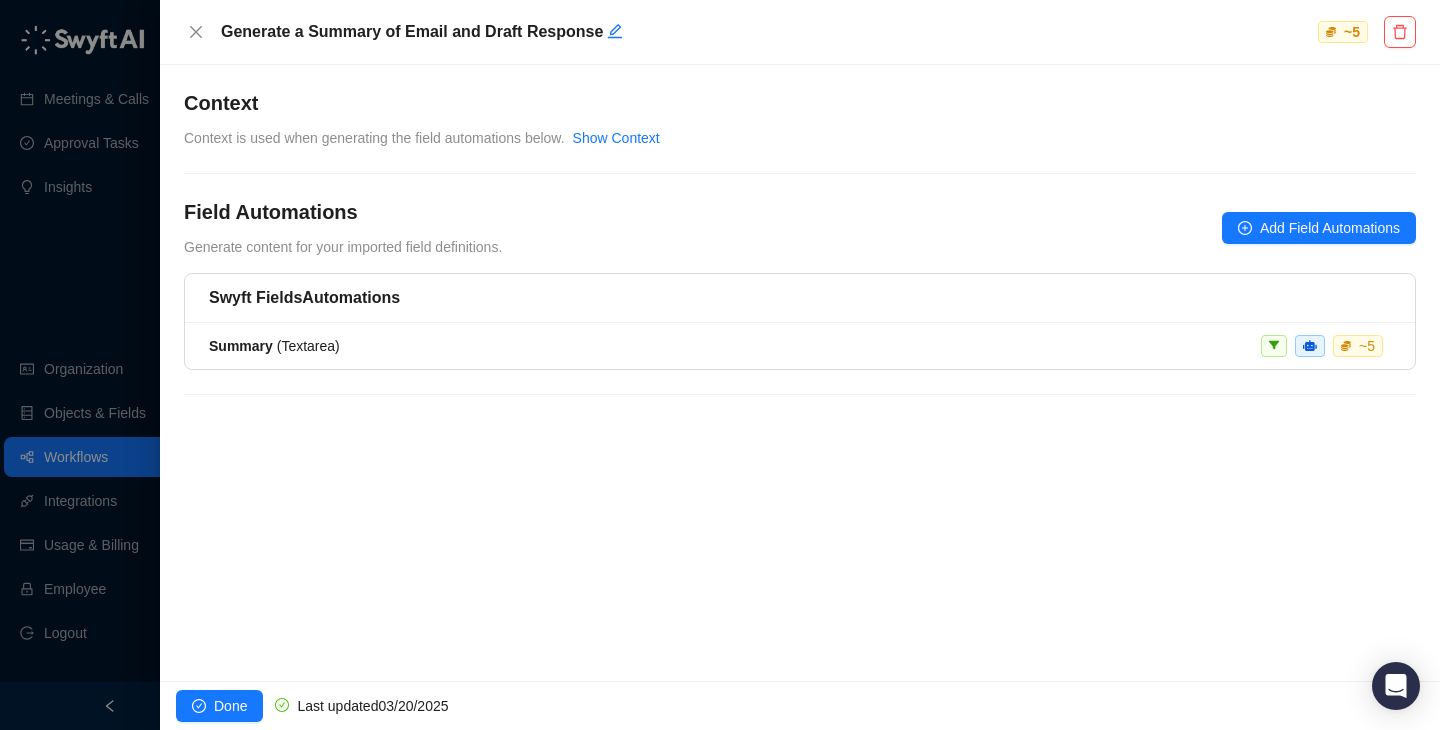 click at bounding box center (720, 365) 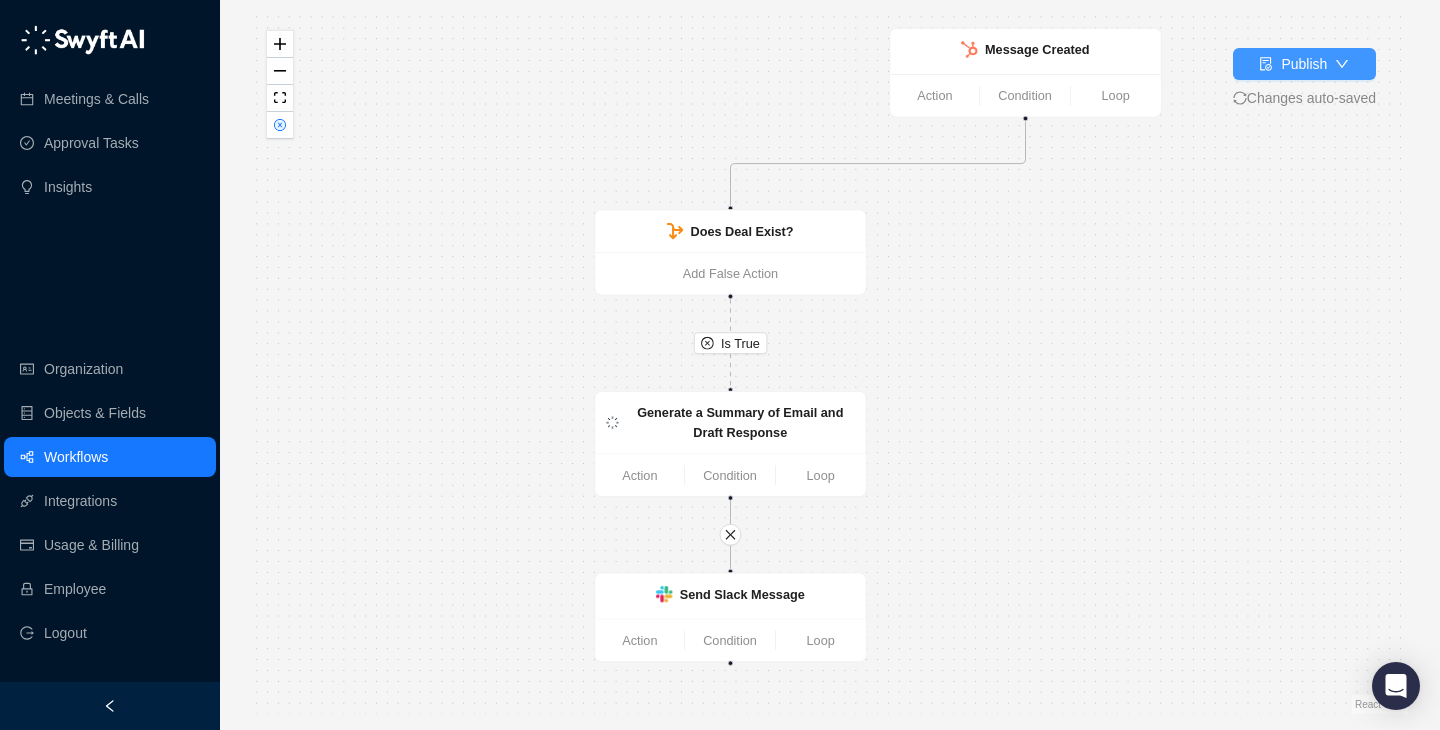 click on "Publish" at bounding box center (1304, 64) 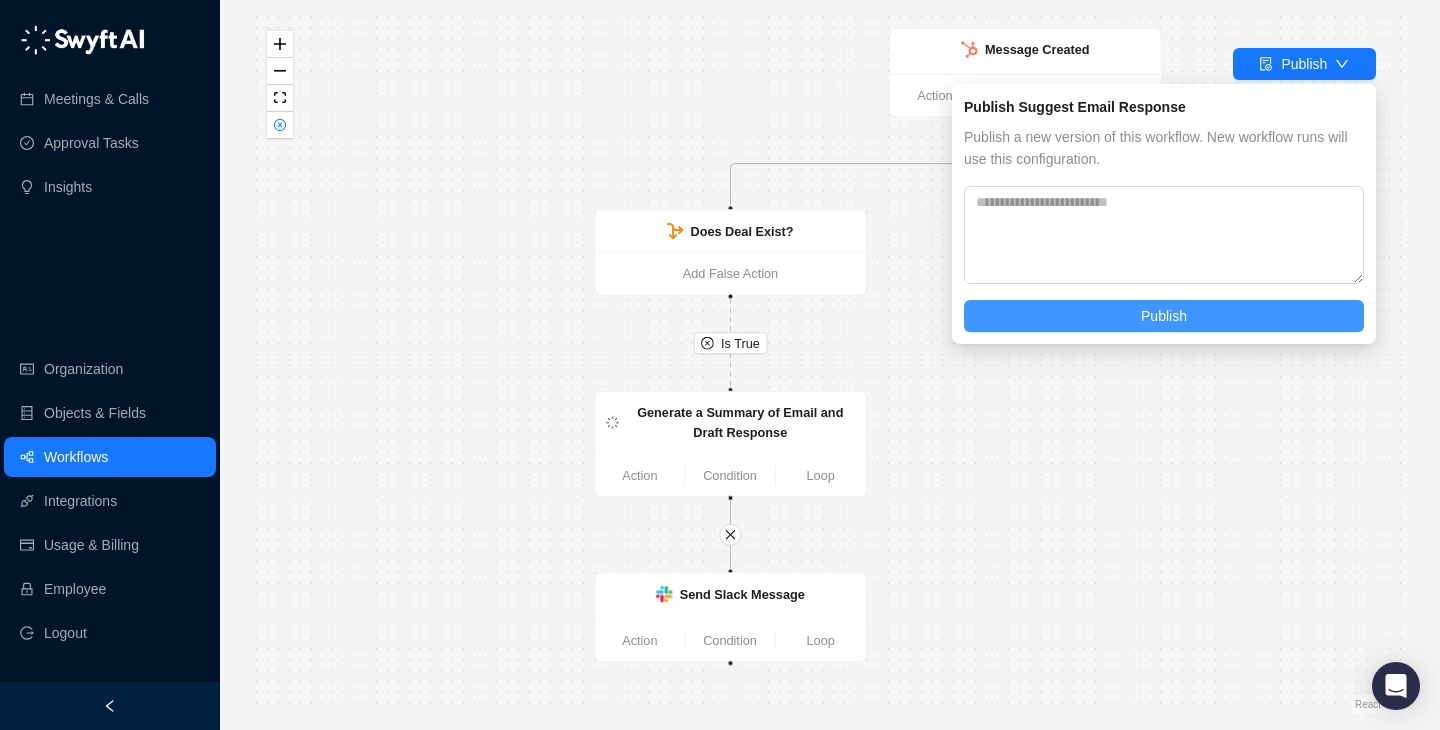 click on "Publish" at bounding box center (1164, 316) 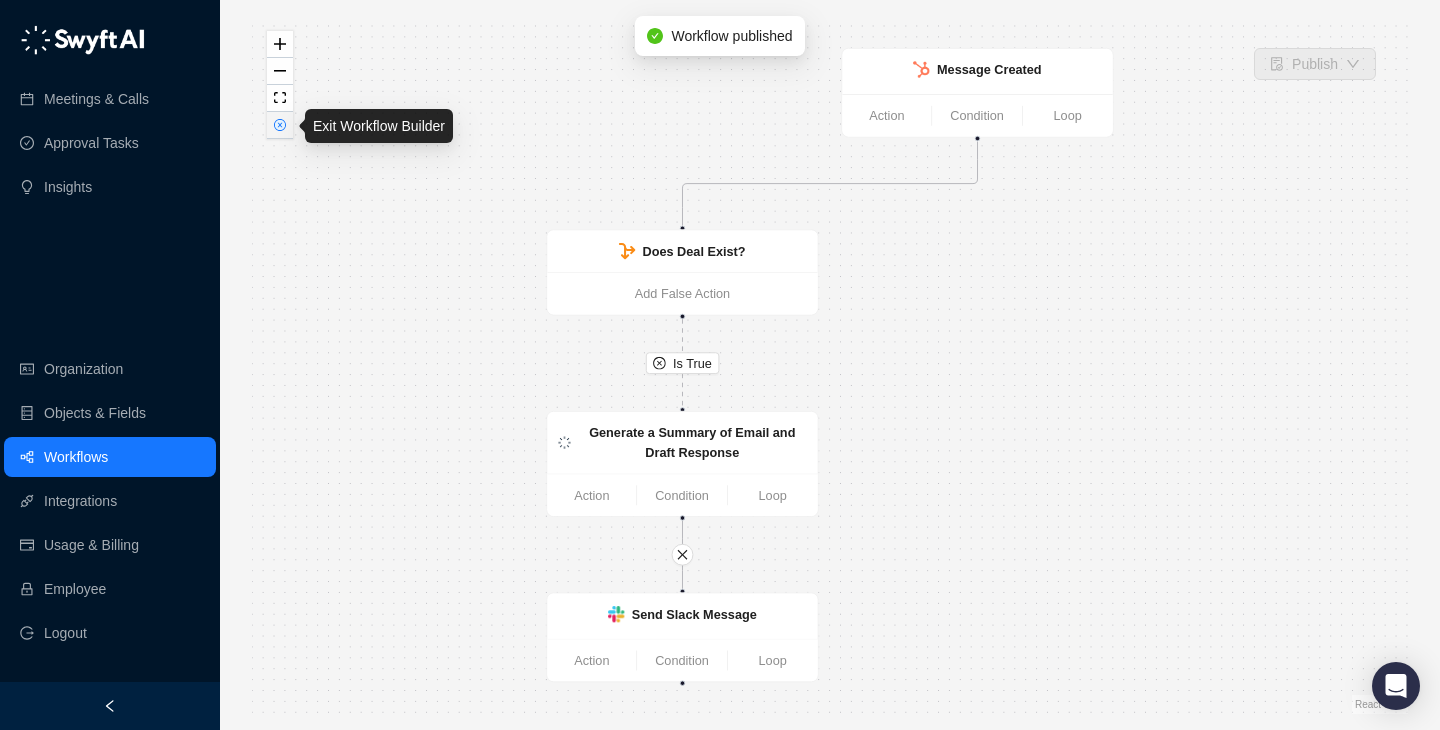 click at bounding box center (280, 125) 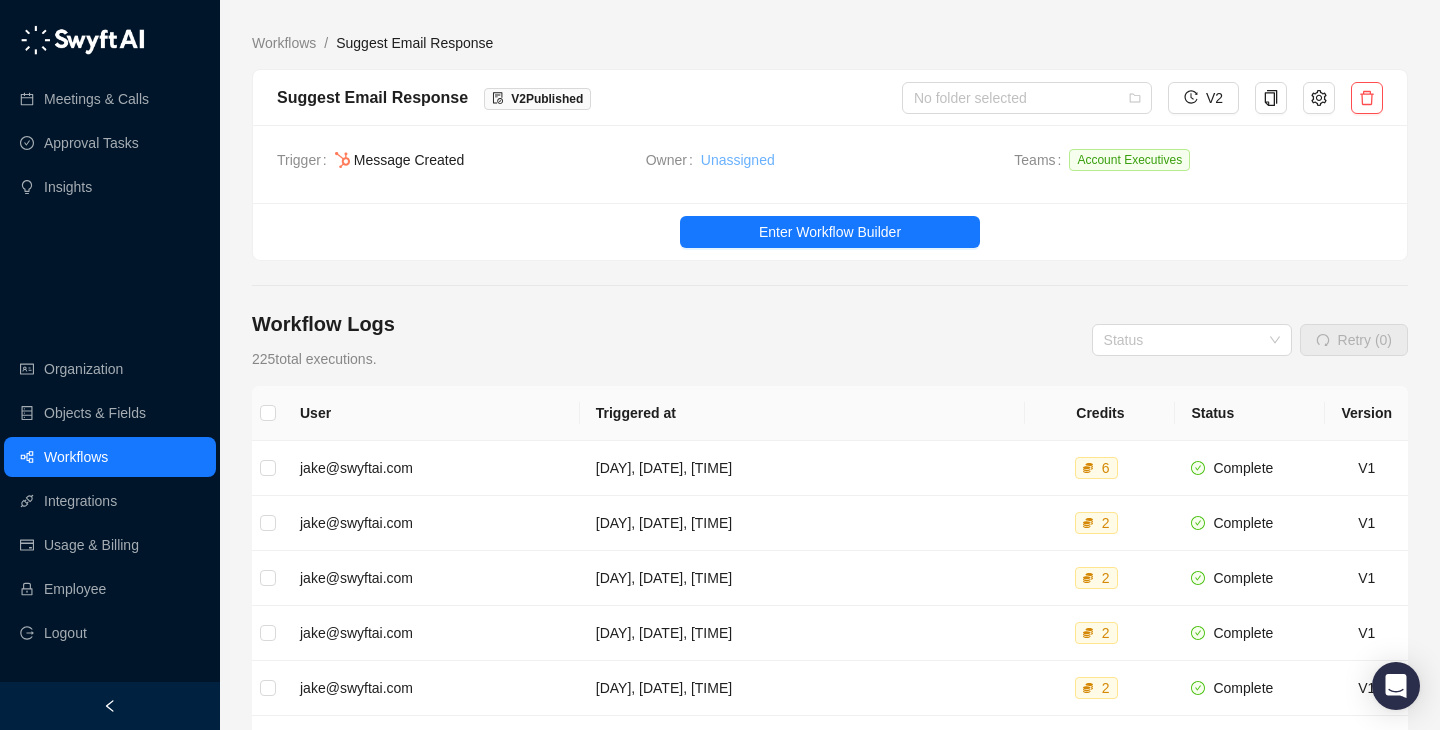 click on "Unassigned" at bounding box center [738, 160] 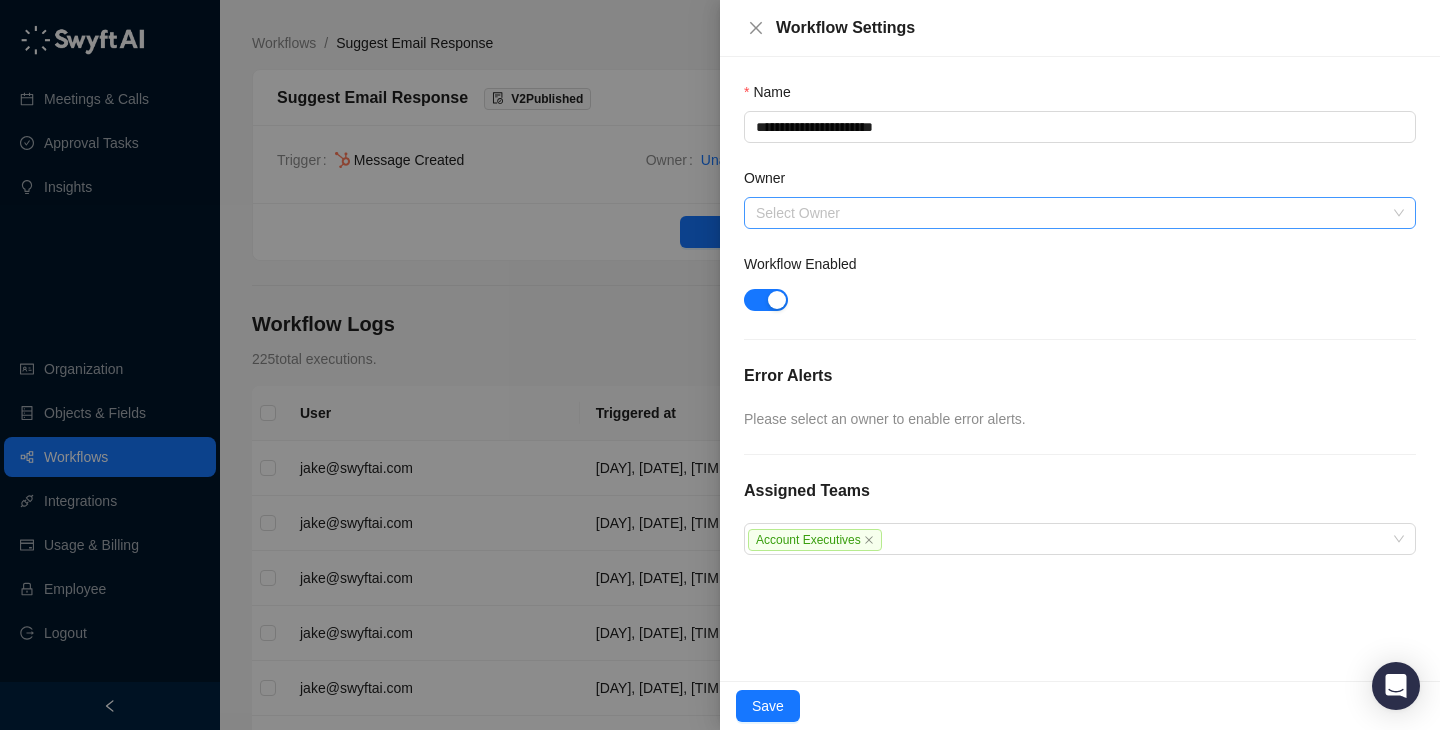 click on "Owner" at bounding box center [1074, 213] 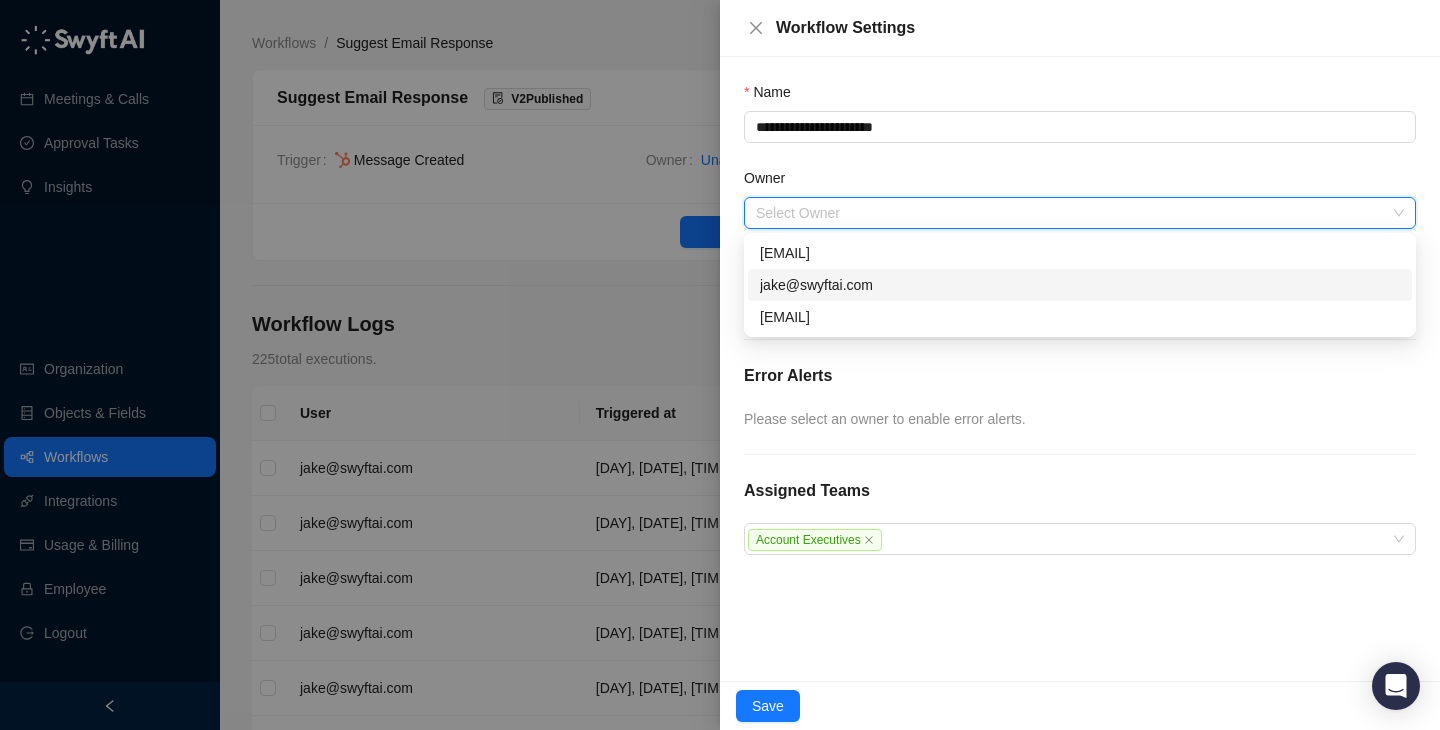 click on "jake@swyftai.com" at bounding box center (1080, 285) 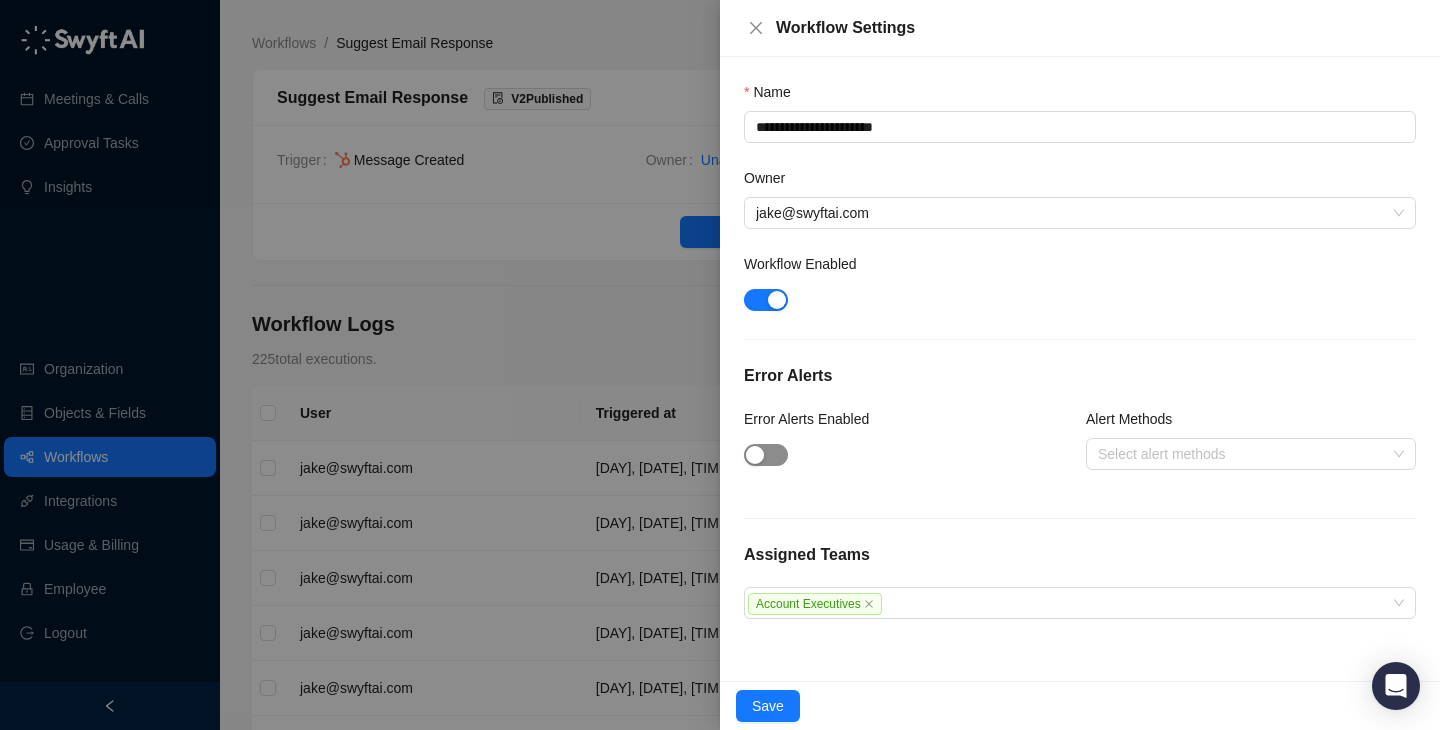 click at bounding box center [766, 455] 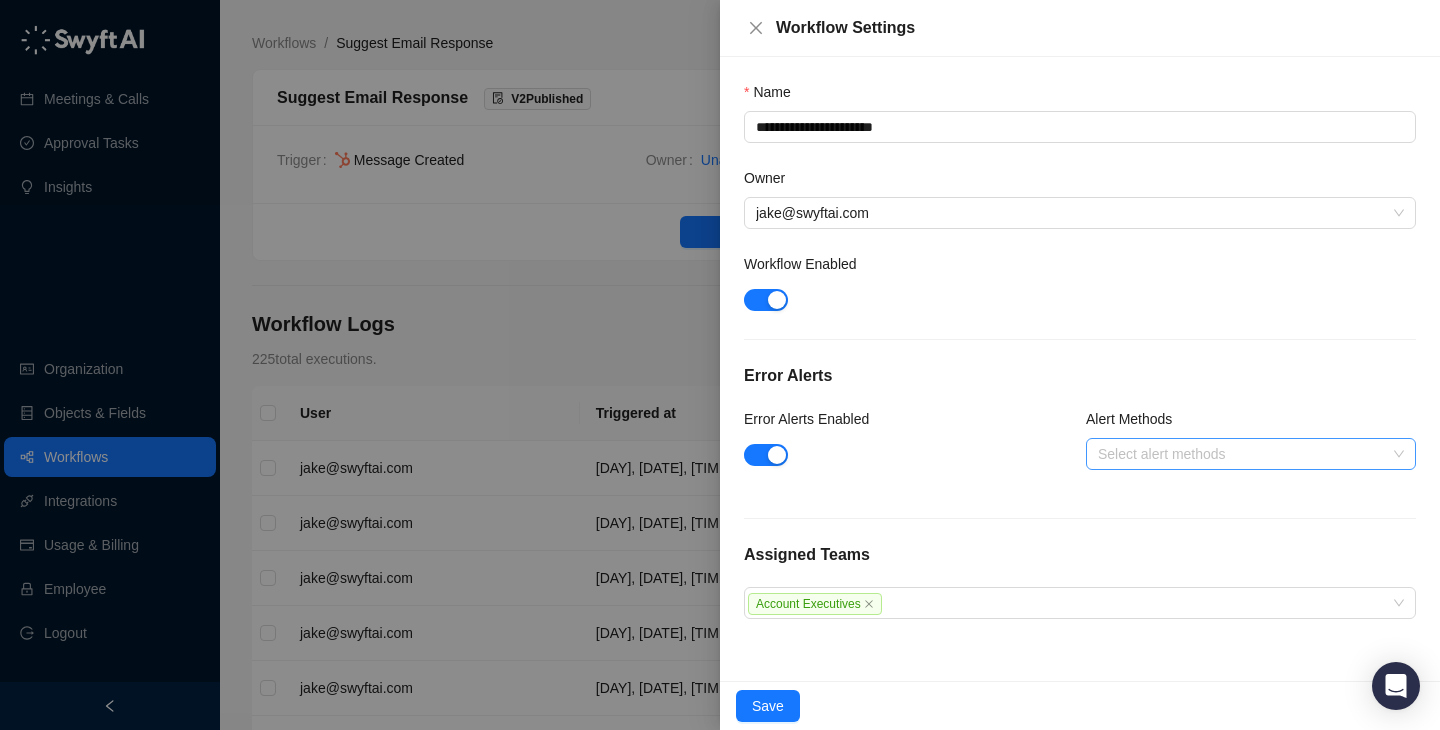 click at bounding box center [1240, 454] 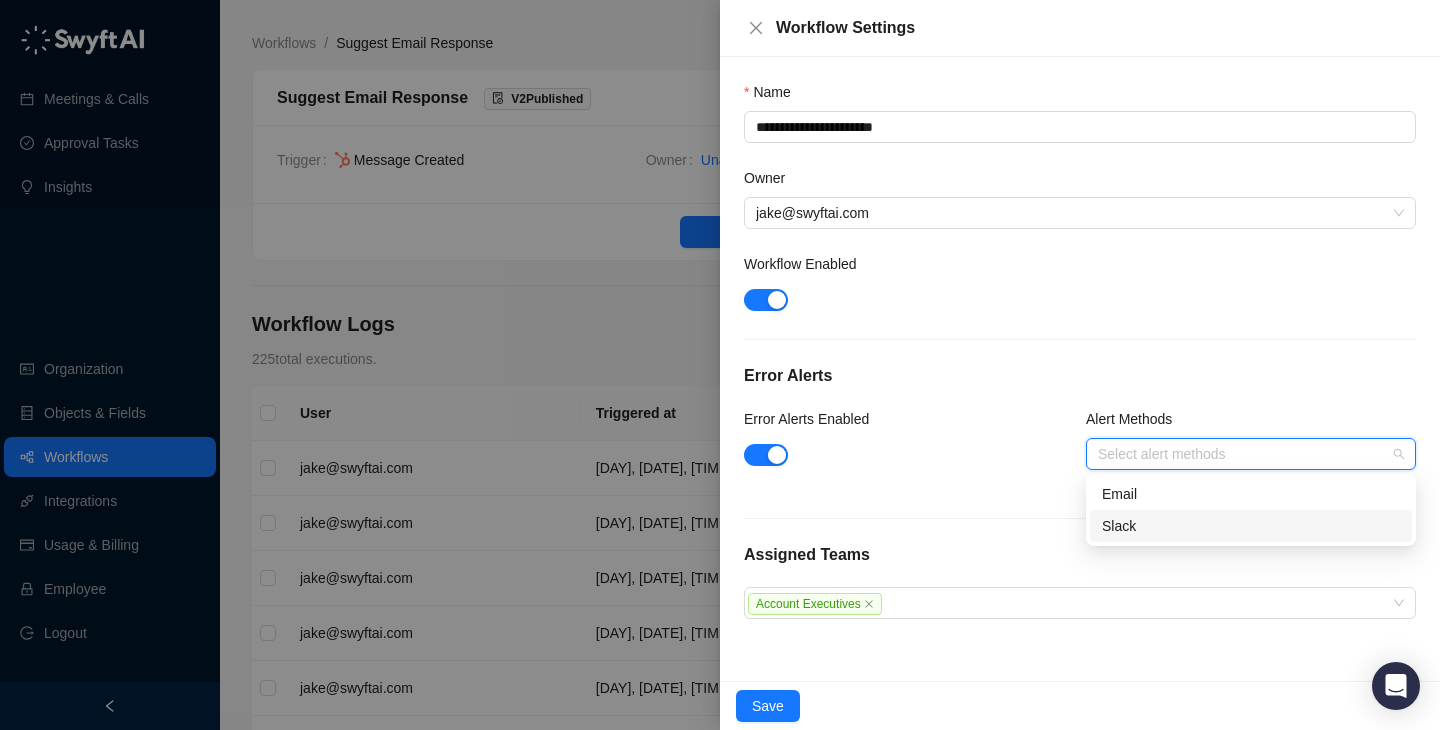 click on "Slack" at bounding box center [0, 0] 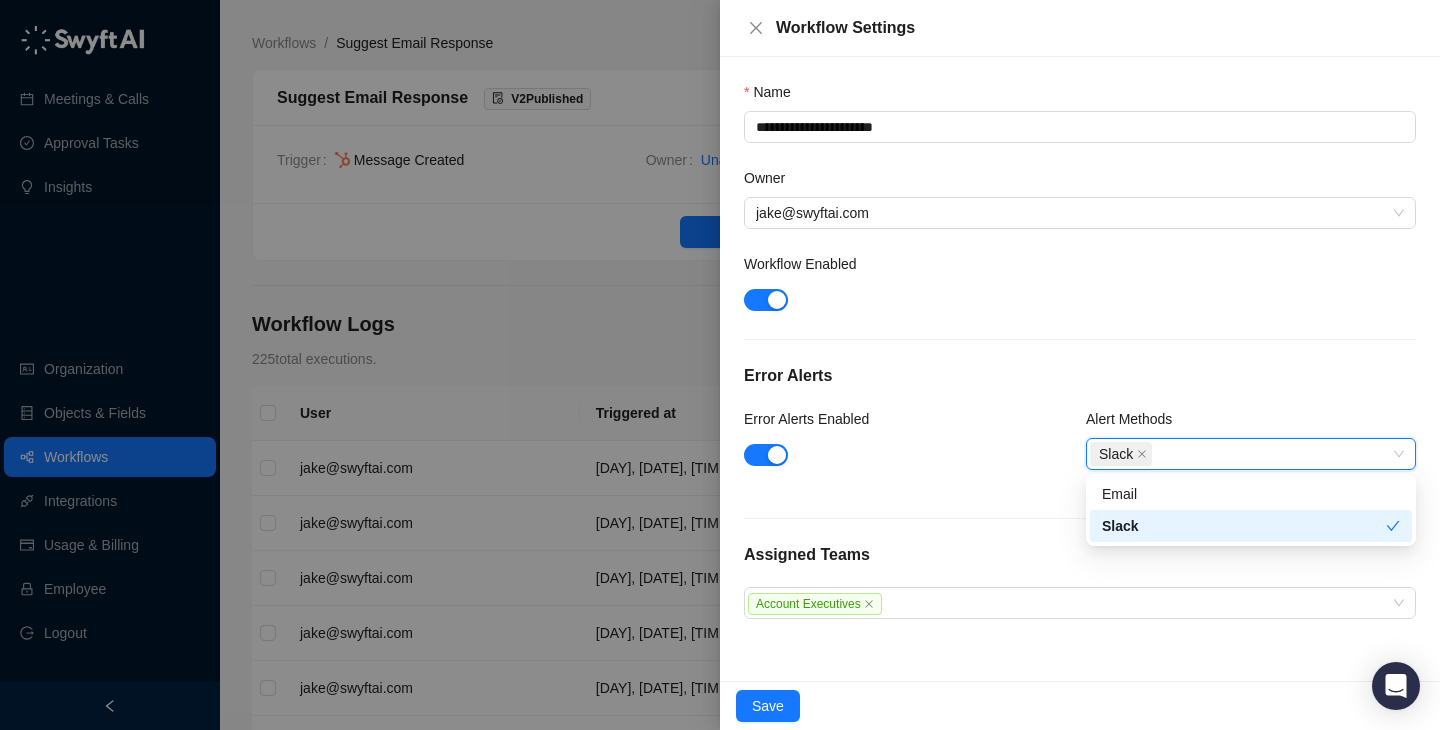 click on "Error Alerts Enabled" at bounding box center [909, 451] 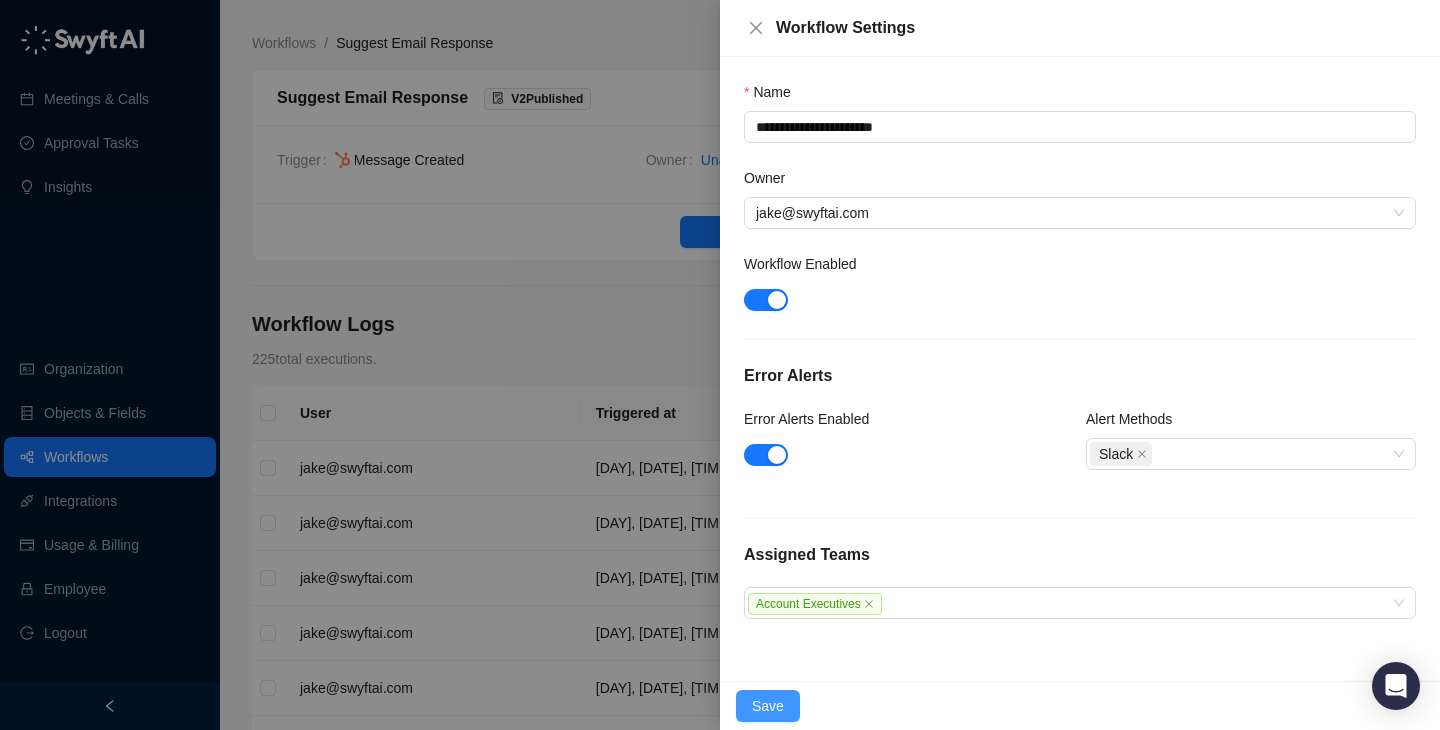 click on "Save" at bounding box center [768, 706] 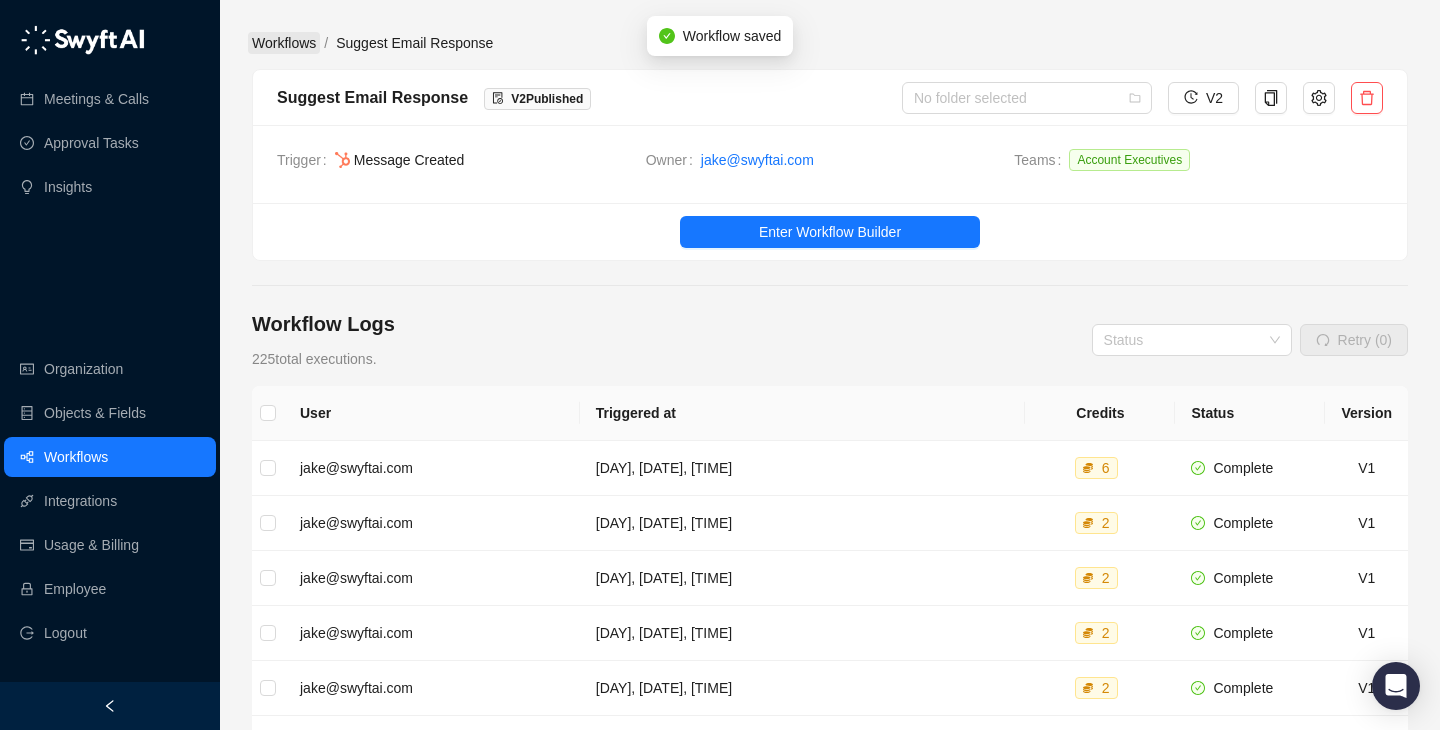 click on "Workflows" at bounding box center (284, 43) 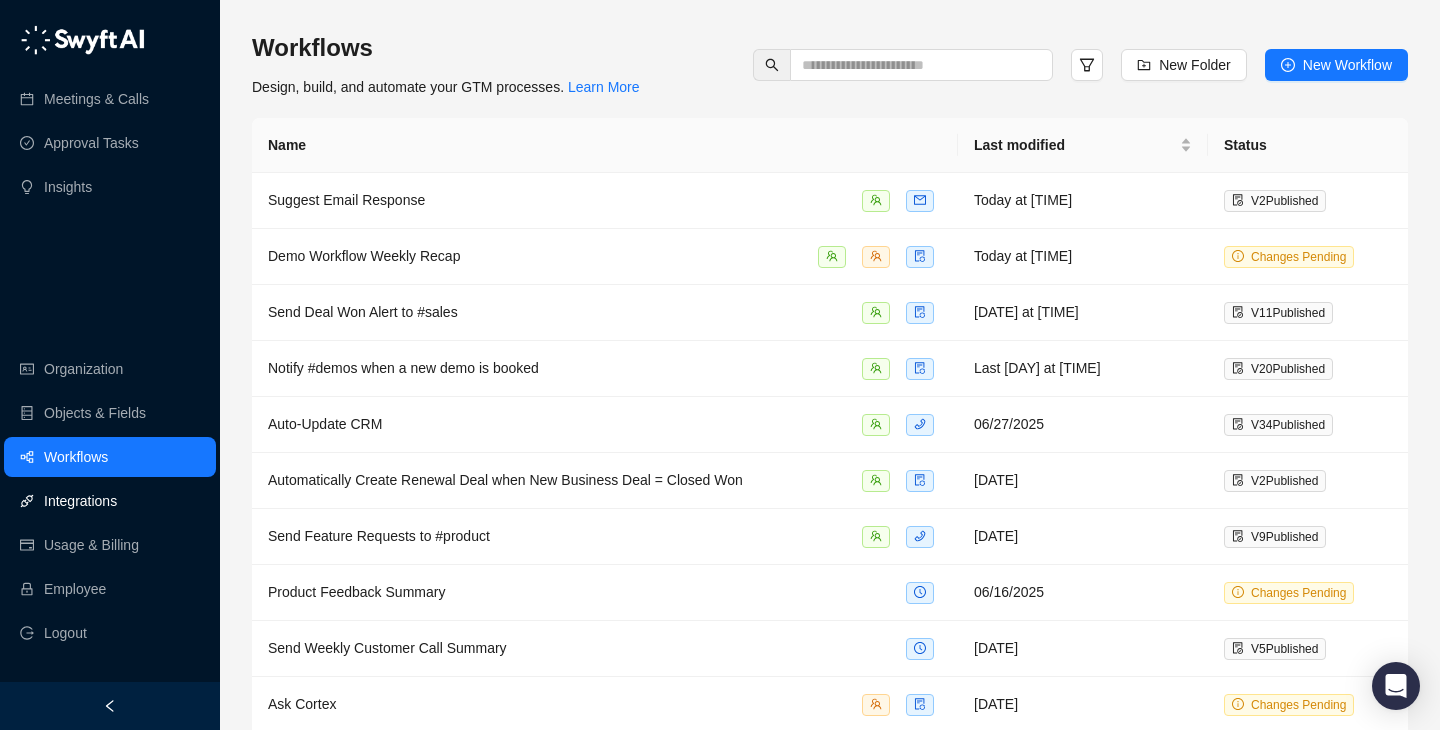click on "Integrations" at bounding box center (110, 501) 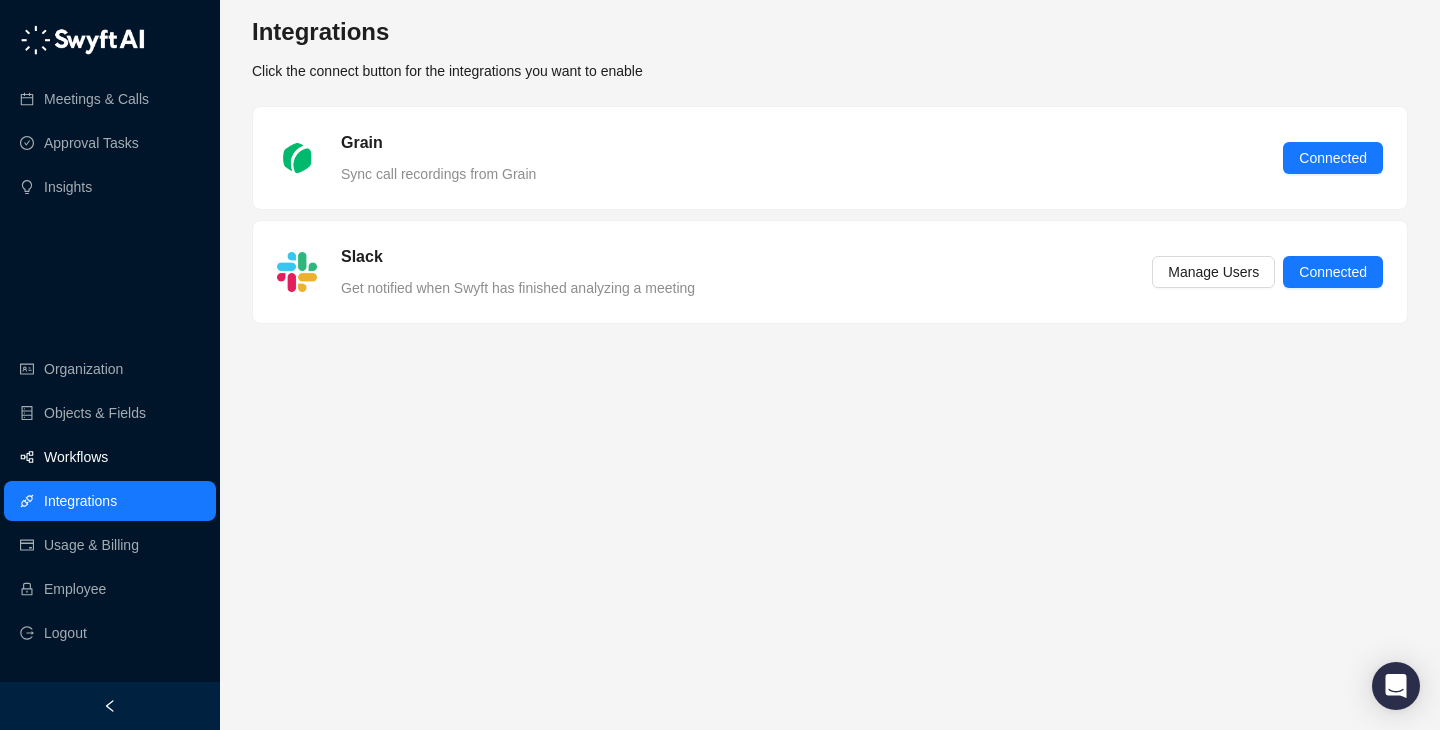 click on "Workflows" at bounding box center (110, 187) 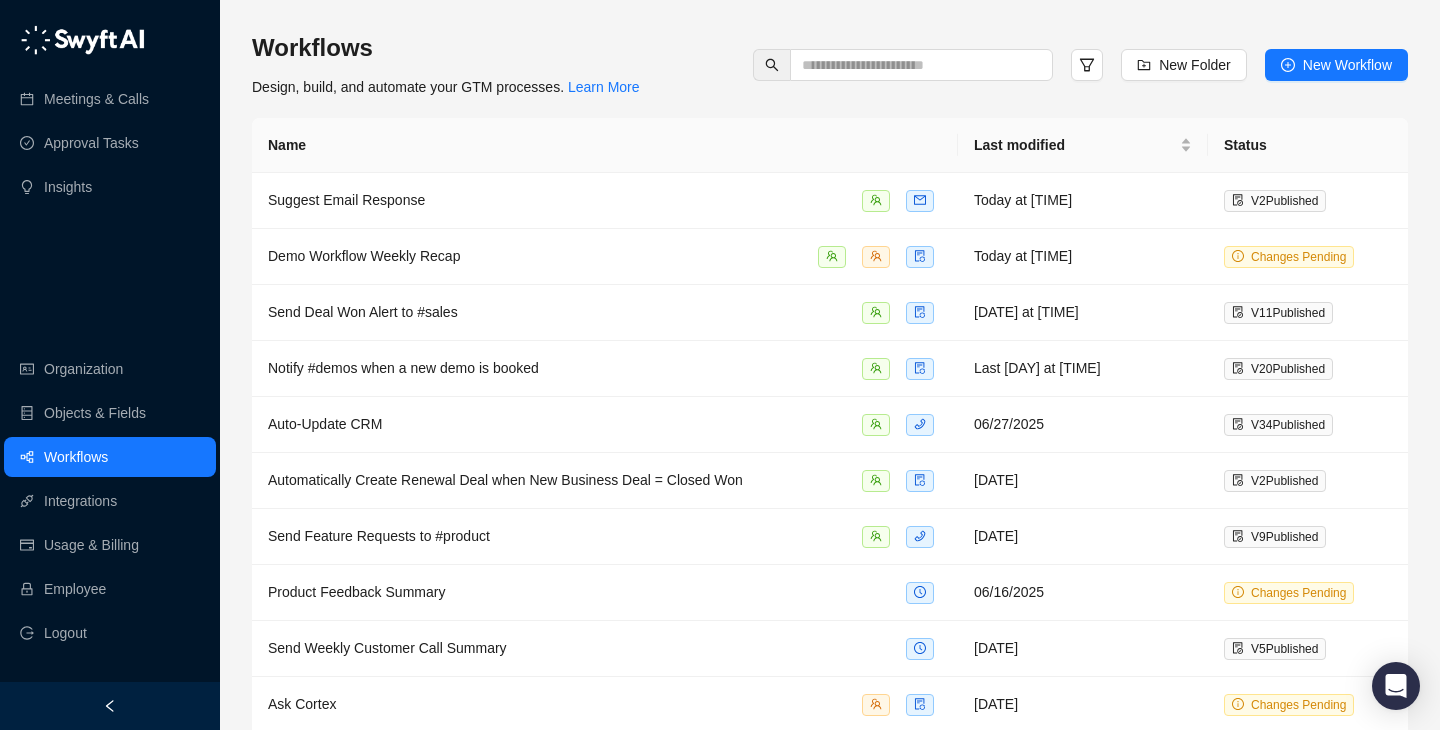 click on "Meetings & Calls Approval Tasks Insights" at bounding box center [110, 143] 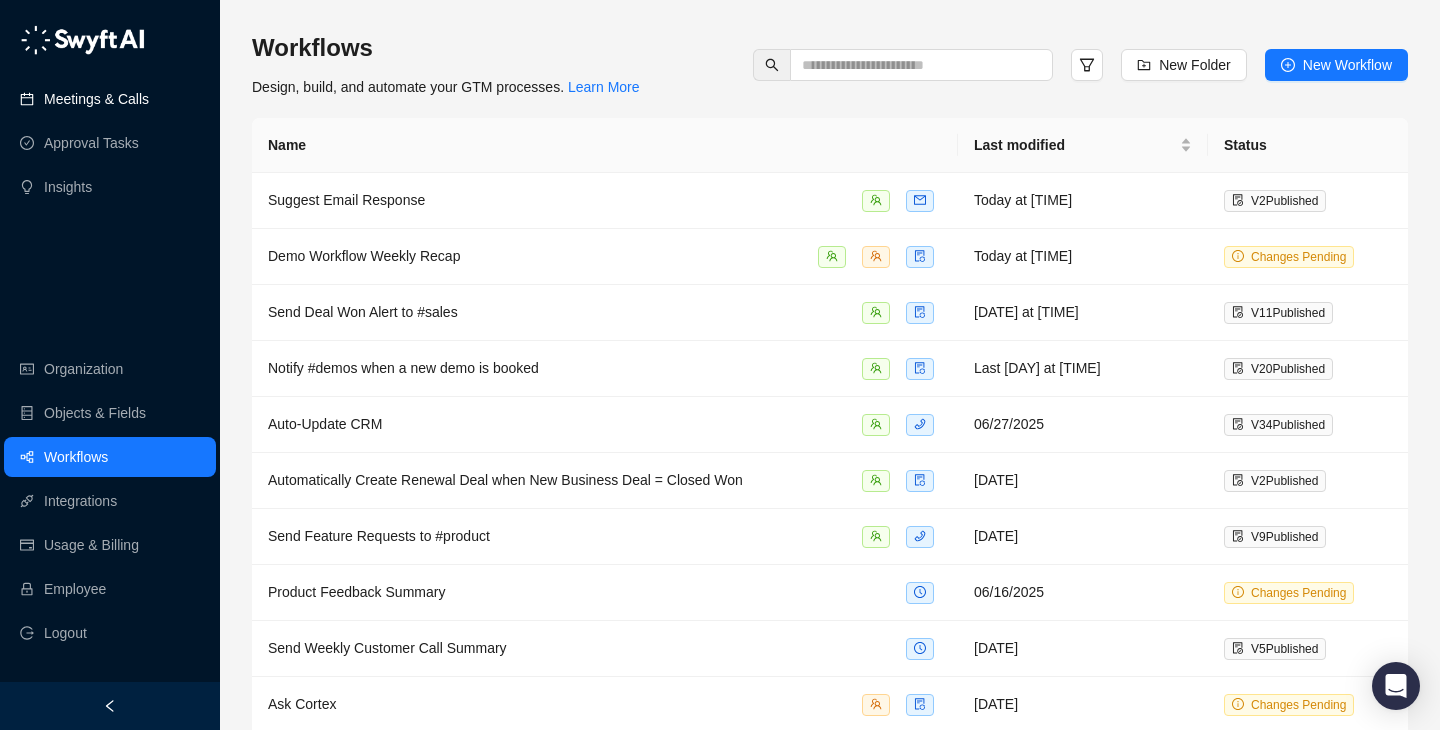 click on "Meetings & Calls" at bounding box center [110, 99] 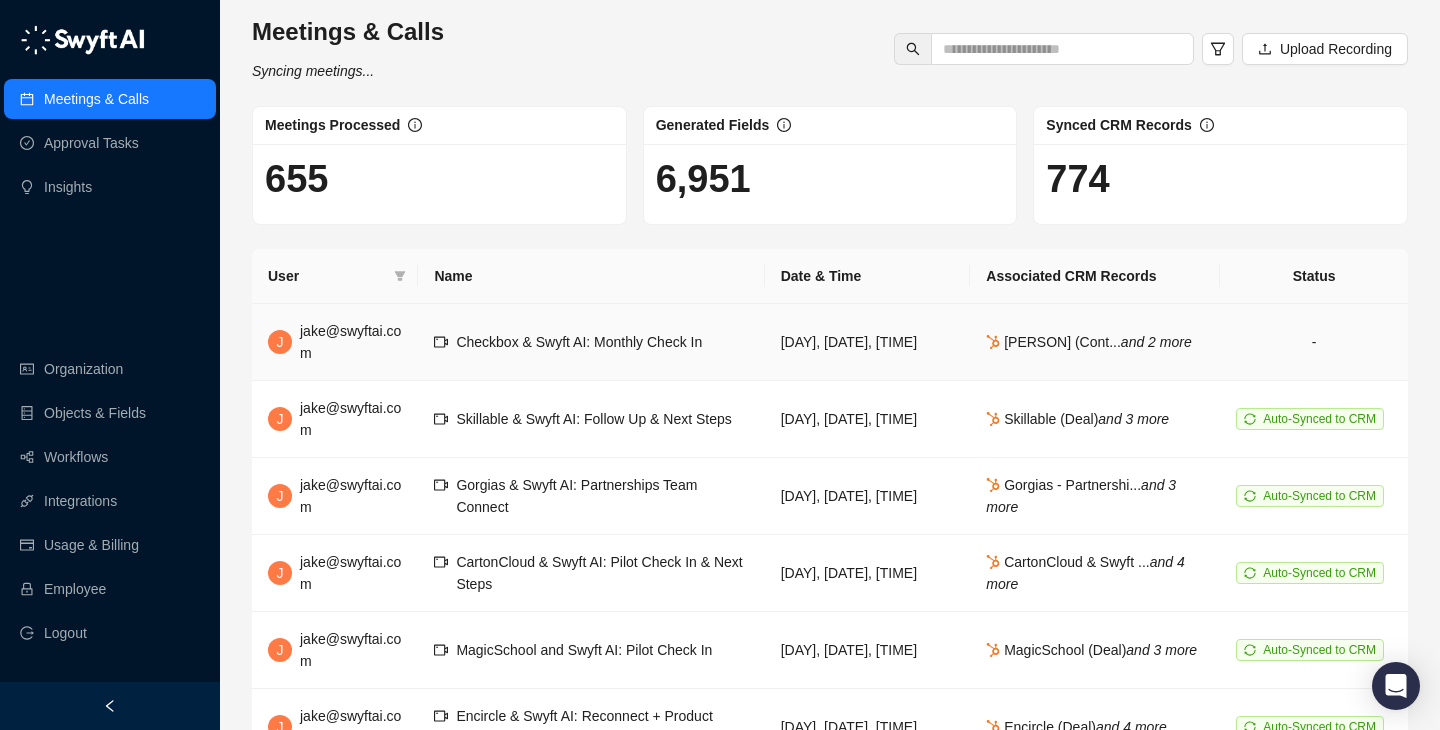 click on "[DAY], [DATE], [TIME]" at bounding box center [868, 342] 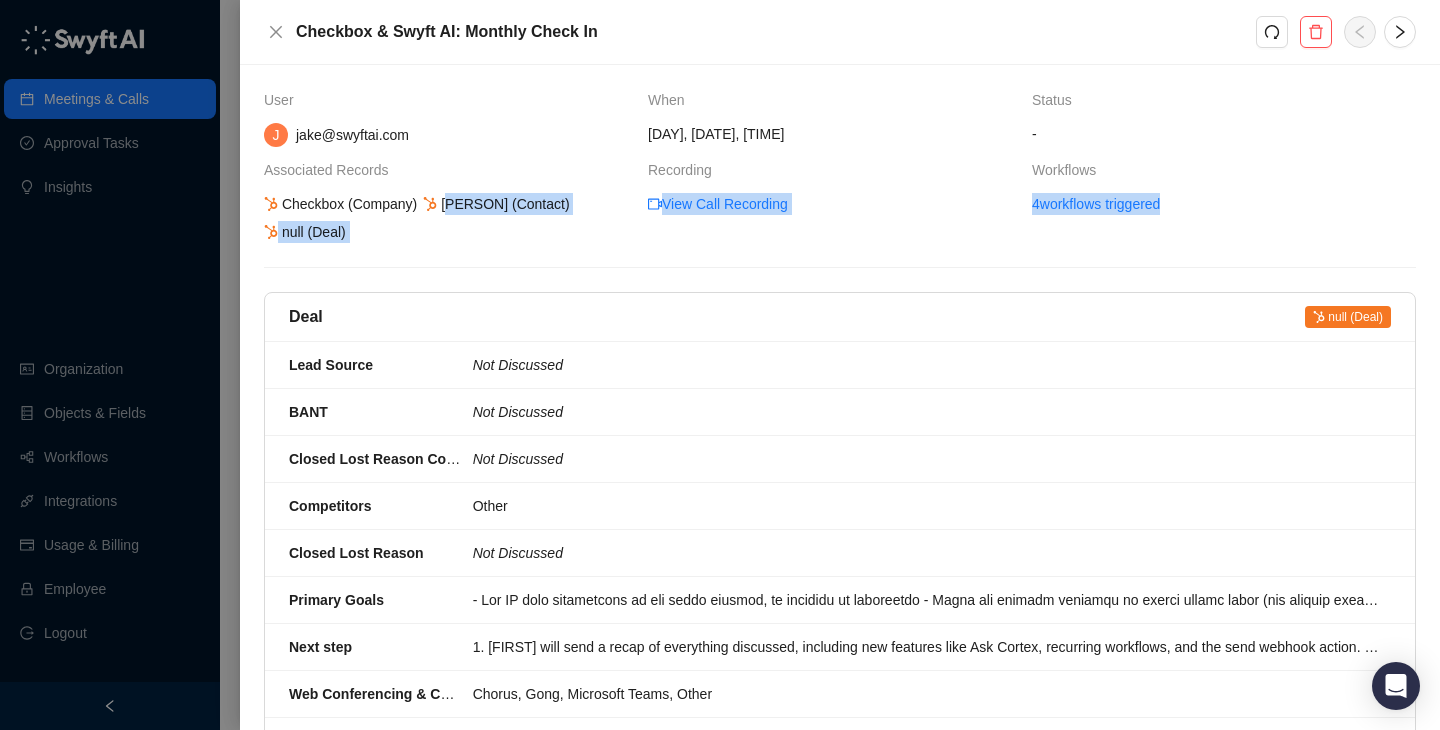 drag, startPoint x: 454, startPoint y: 208, endPoint x: 508, endPoint y: 245, distance: 65.459915 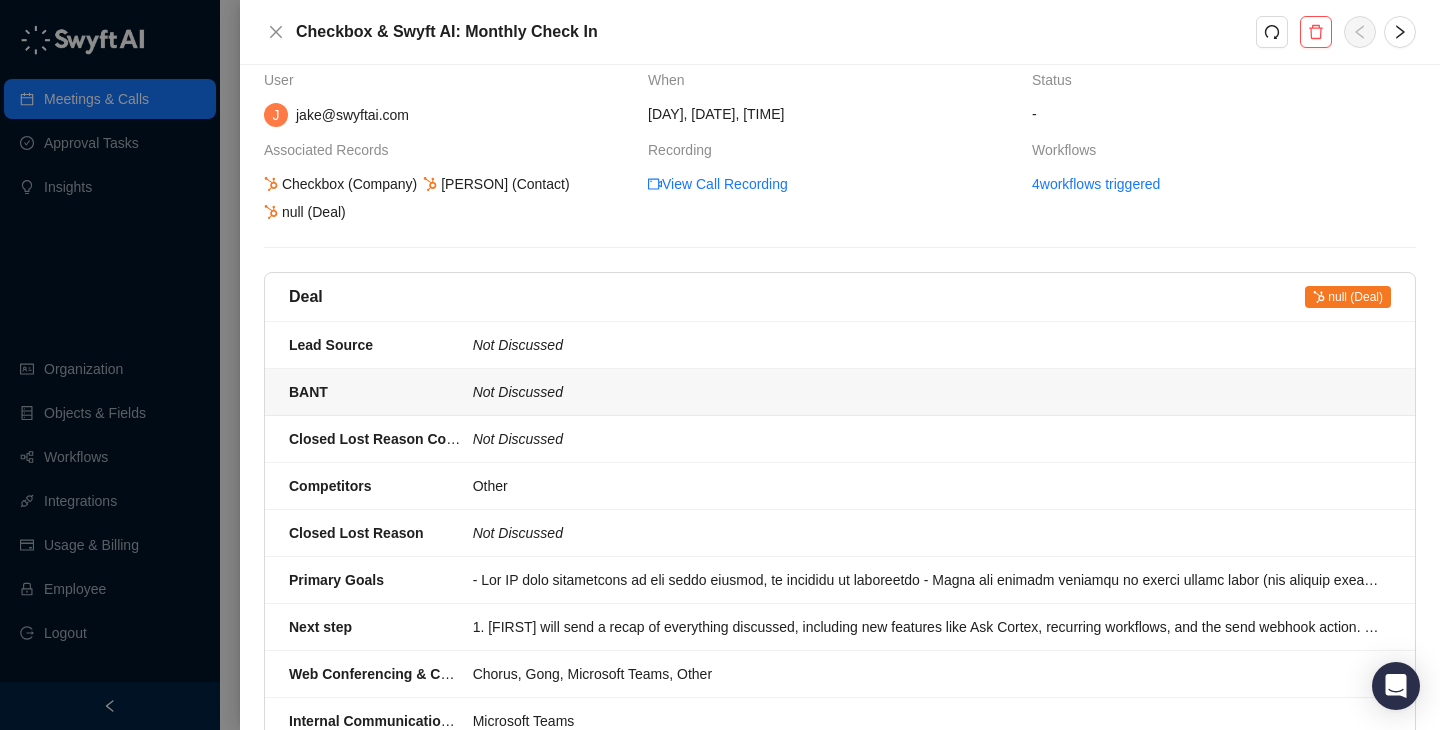 scroll, scrollTop: 0, scrollLeft: 0, axis: both 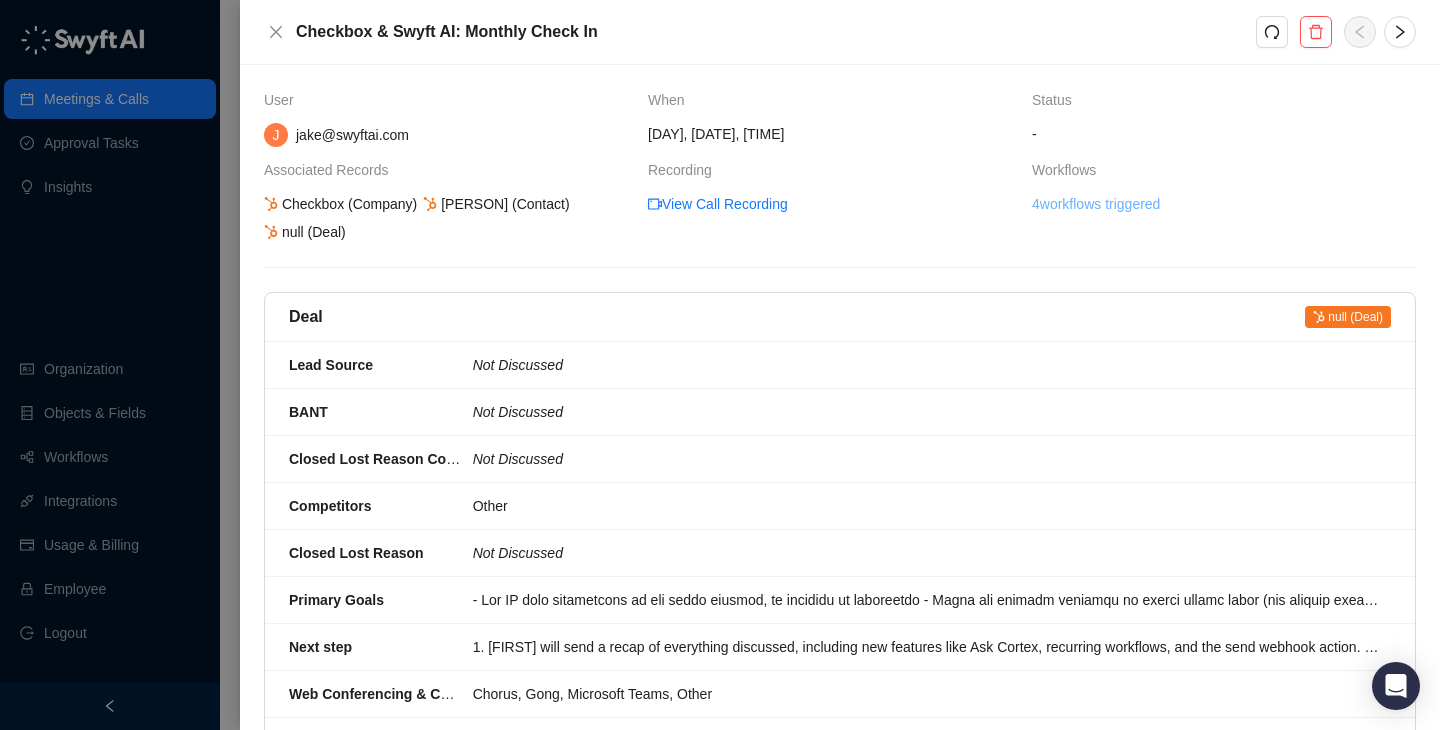 click on "4  workflows triggered" at bounding box center [718, 204] 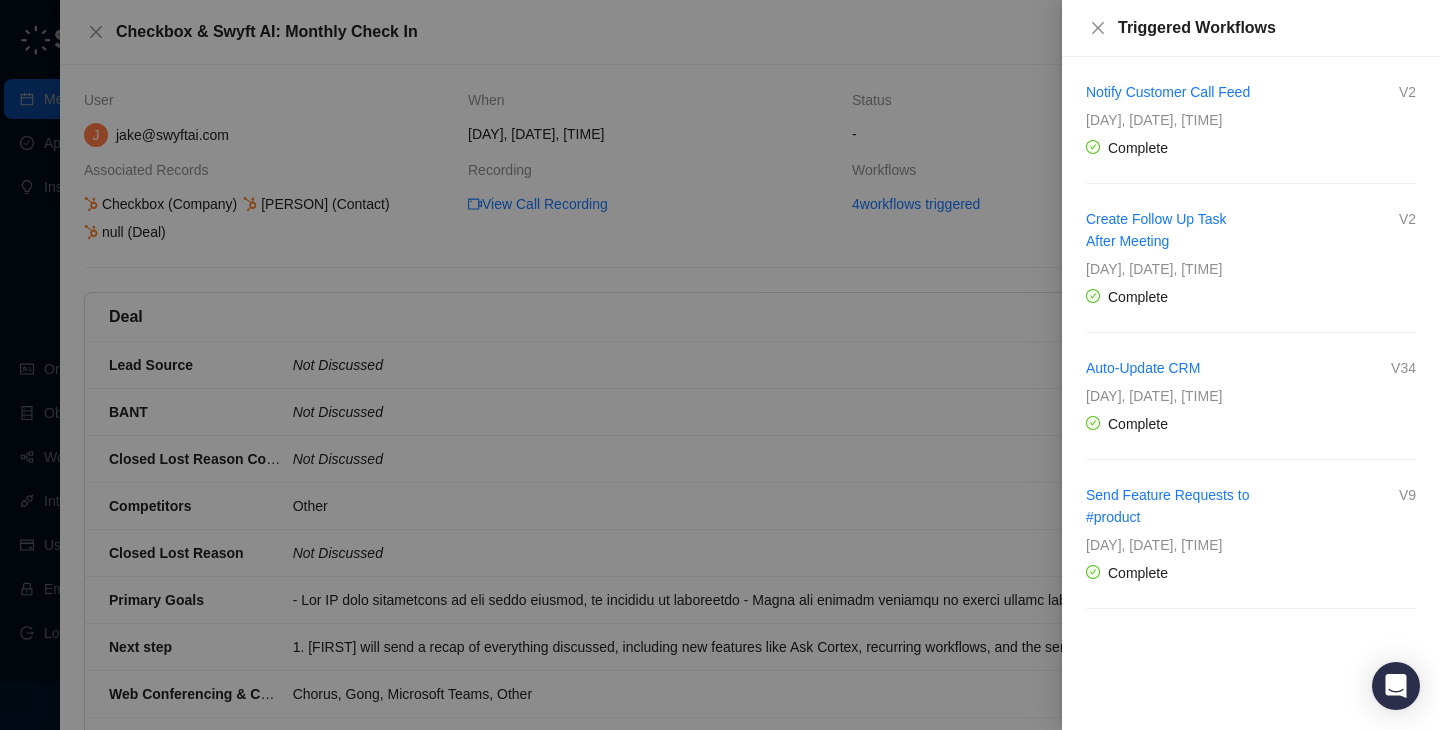click at bounding box center (720, 365) 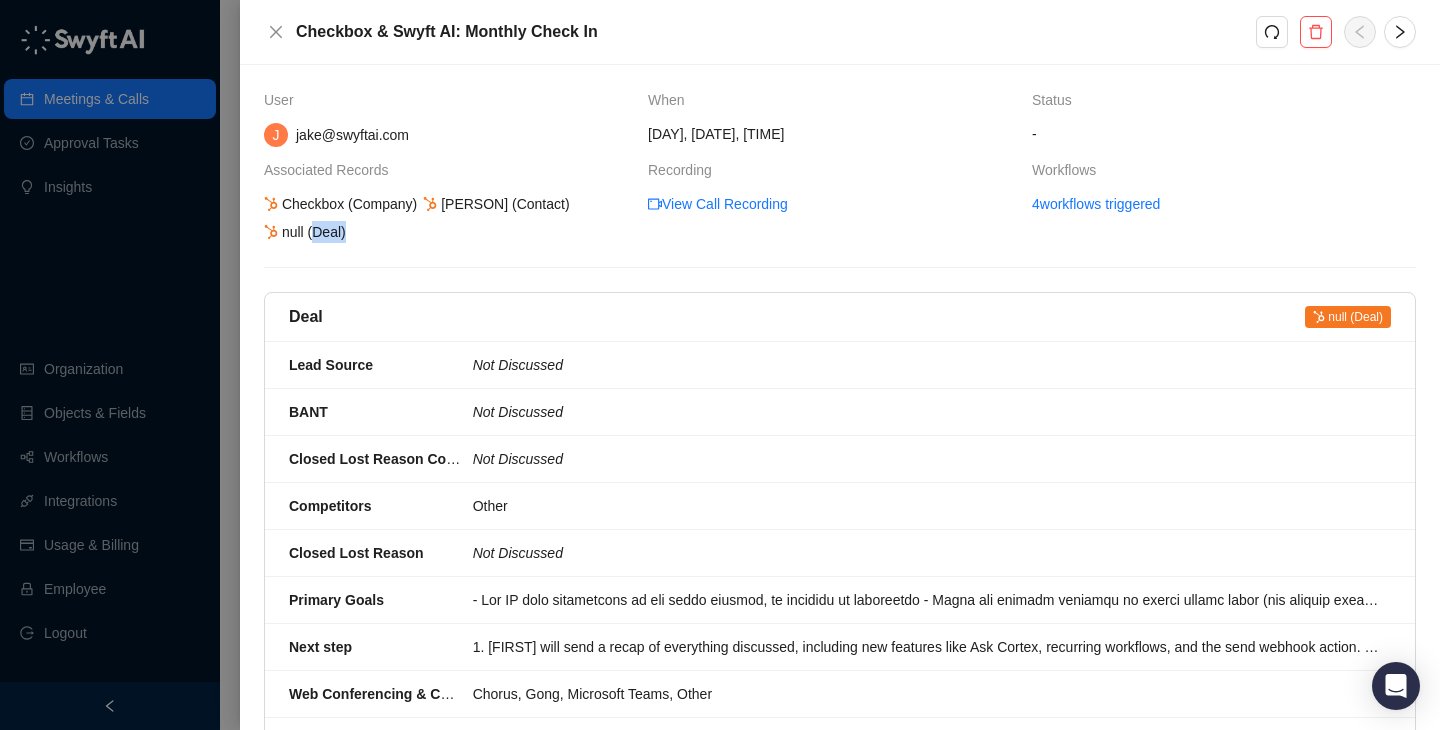 drag, startPoint x: 311, startPoint y: 231, endPoint x: 415, endPoint y: 232, distance: 104.00481 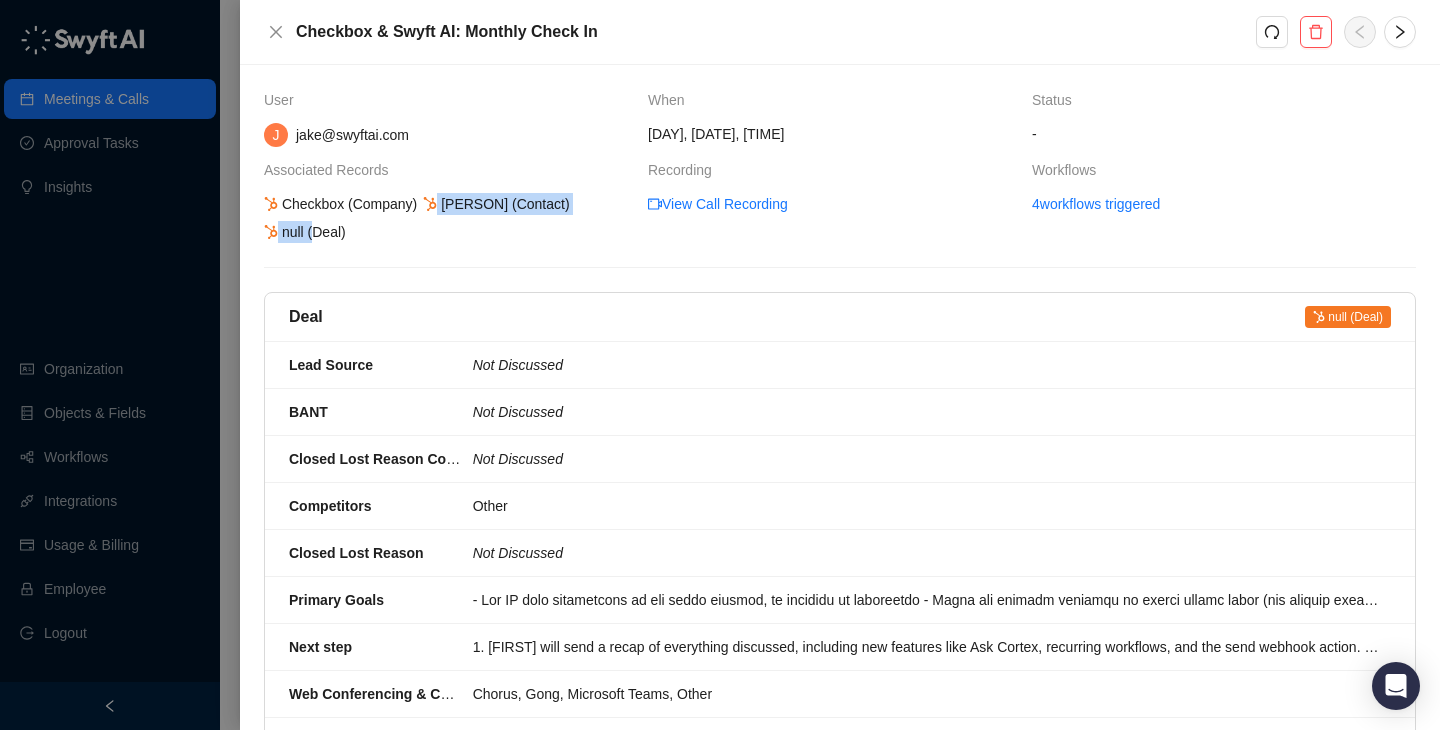 click on "Checkbox (Company)   Maddy Drachler (Contact)   null (Deal)" at bounding box center (448, 218) 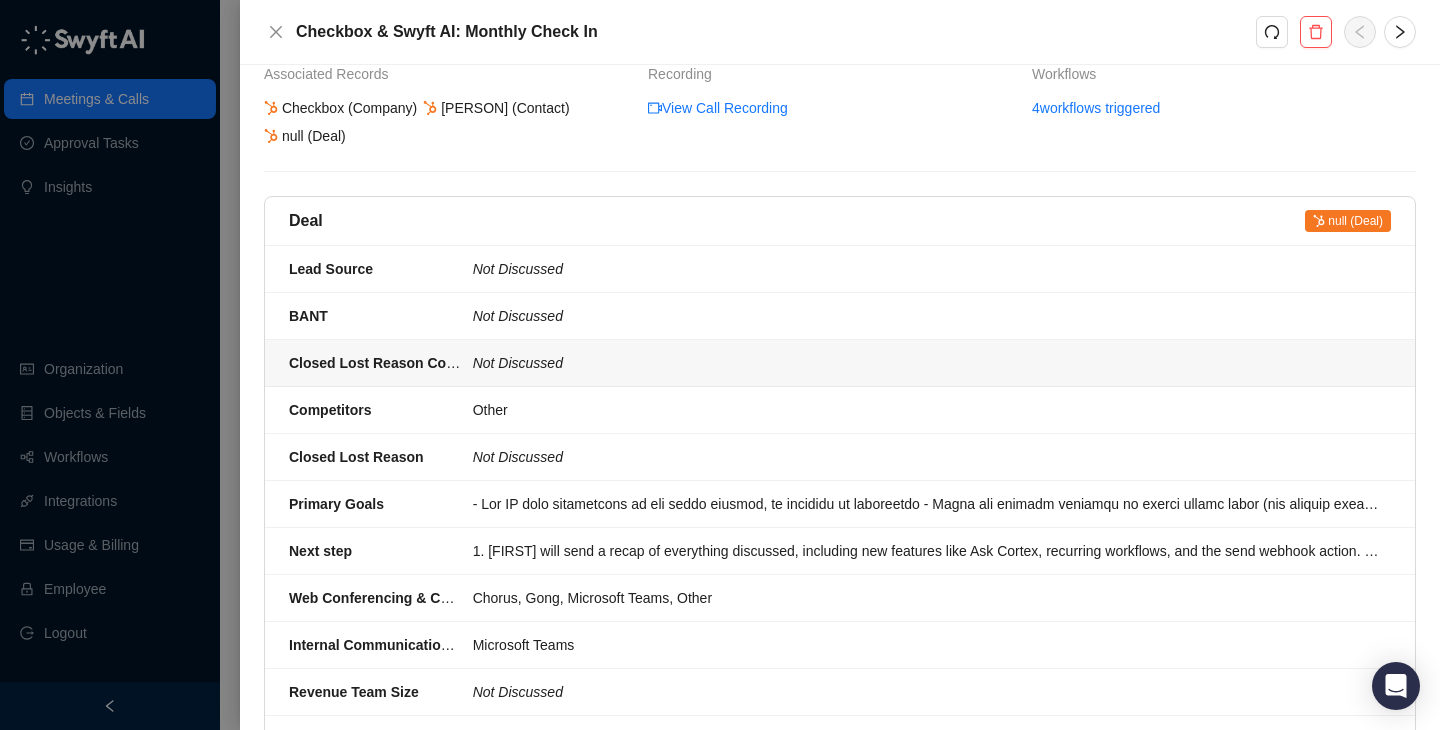 scroll, scrollTop: 0, scrollLeft: 0, axis: both 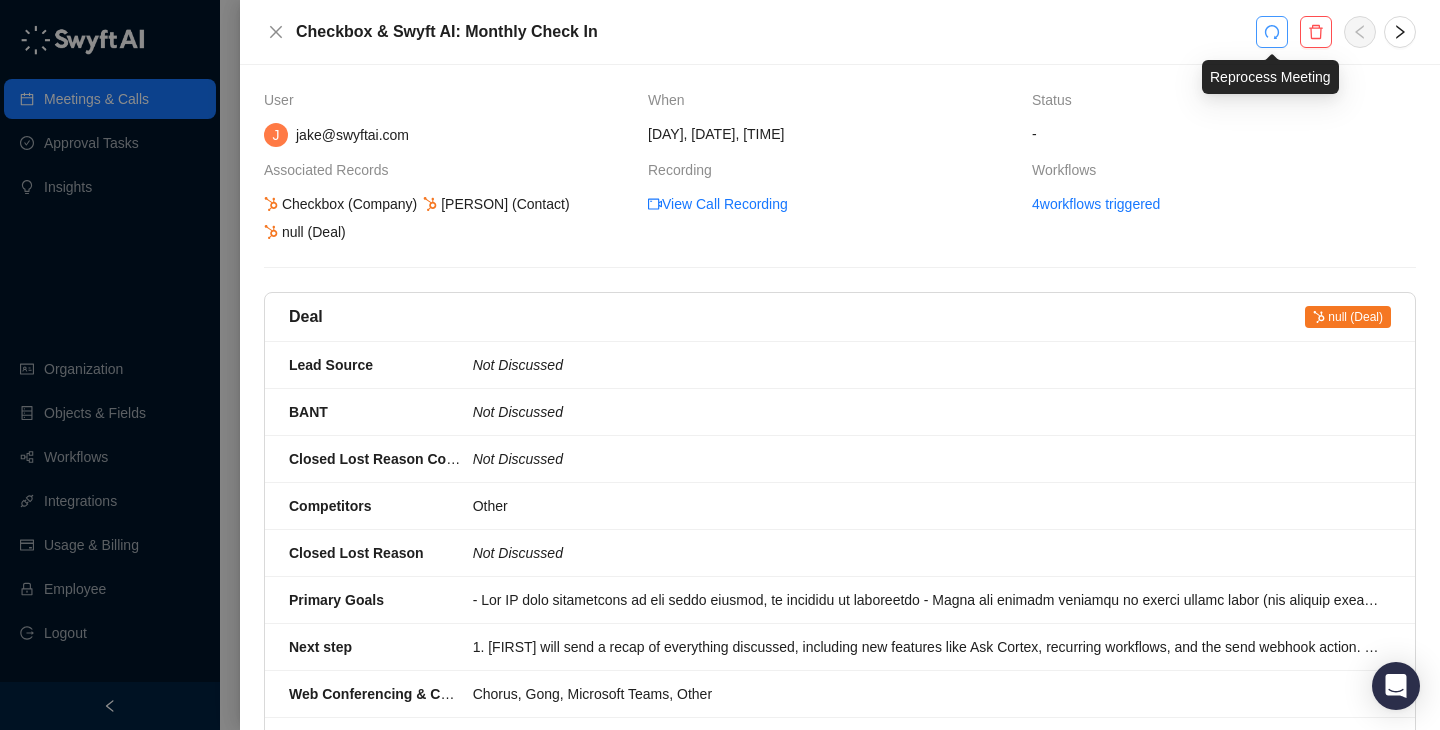 click at bounding box center (1272, 32) 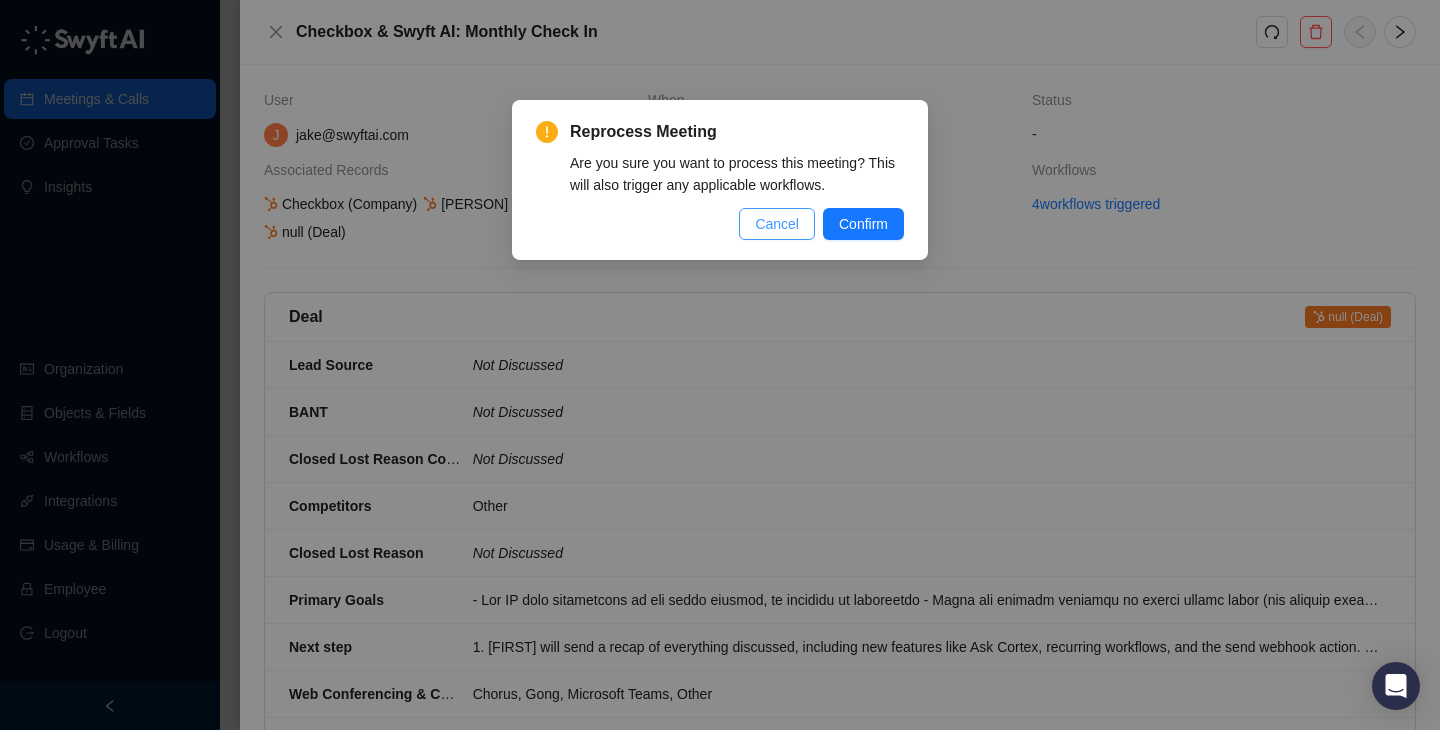 click on "Cancel" at bounding box center [777, 224] 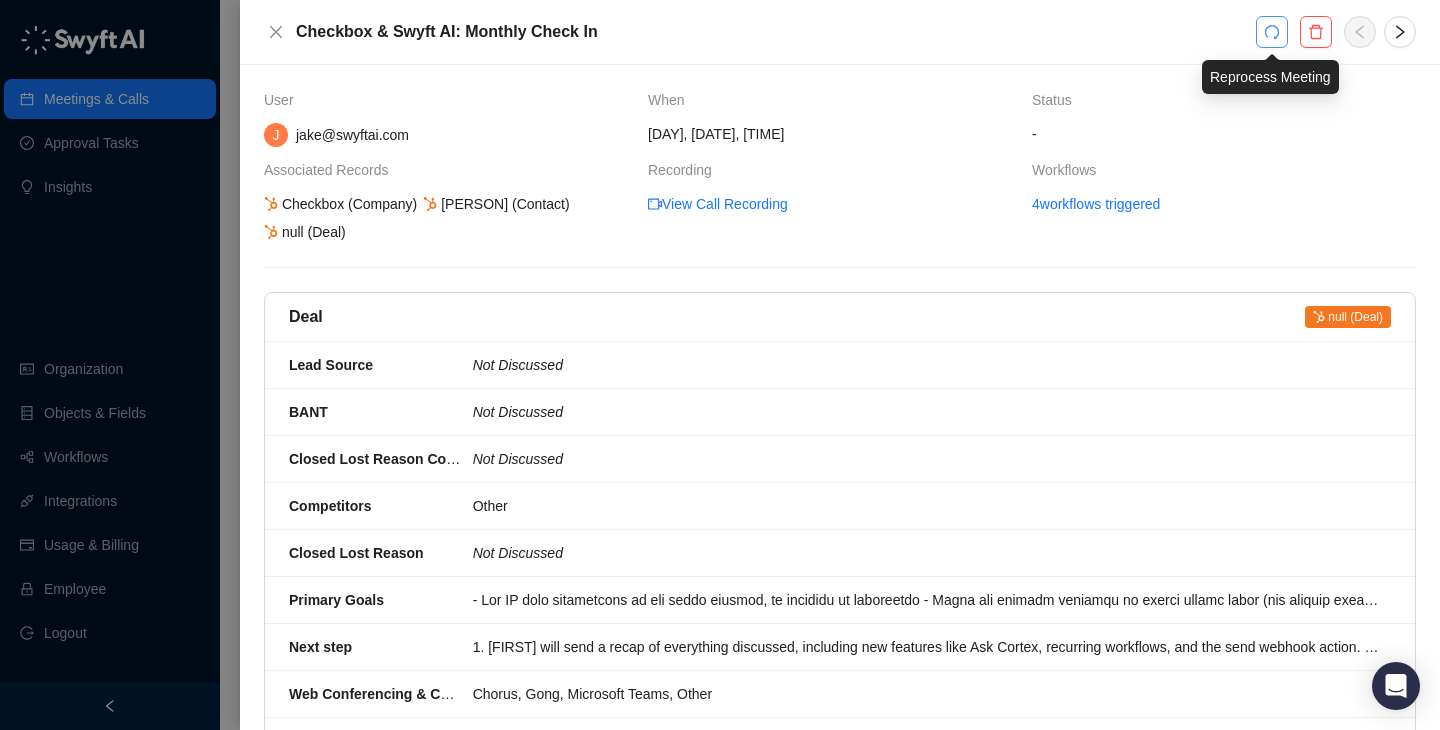 click at bounding box center (1272, 32) 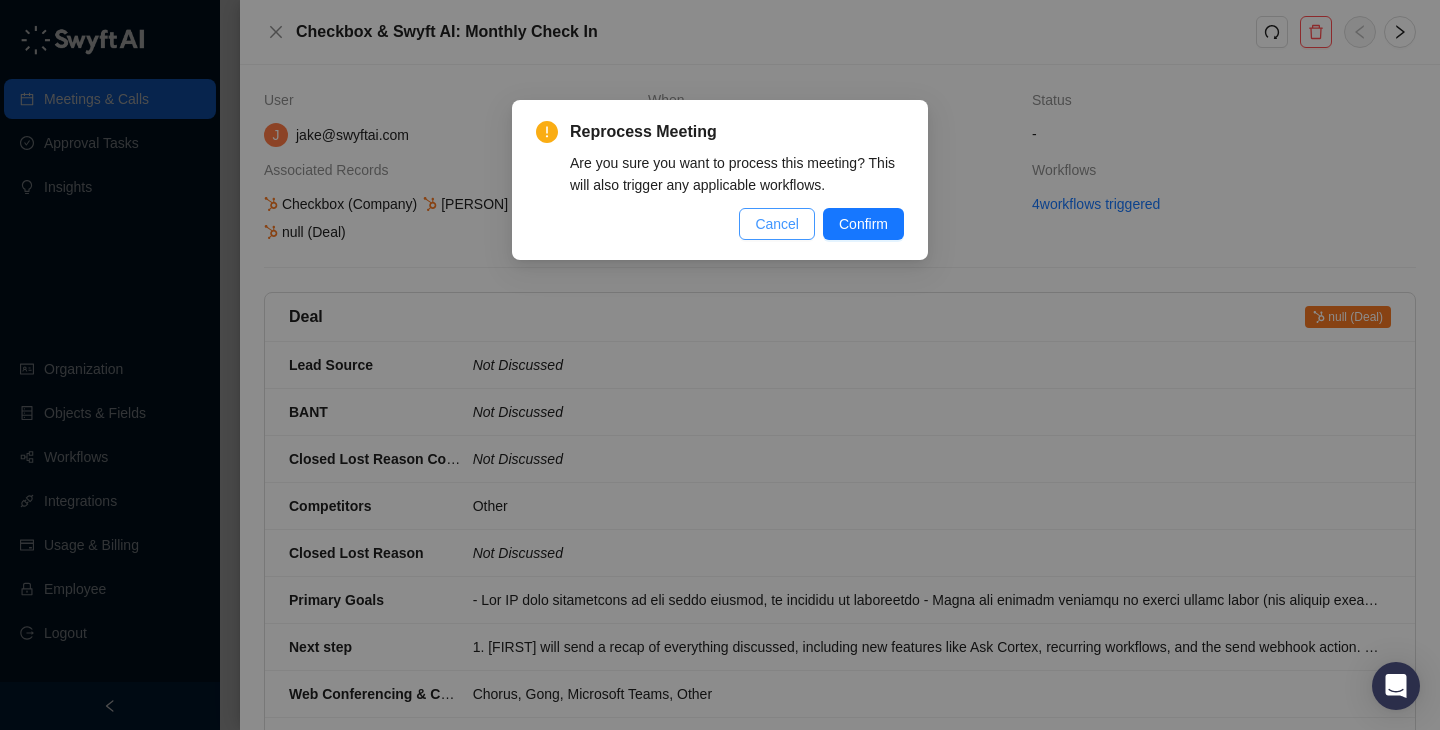 click on "Cancel" at bounding box center (777, 224) 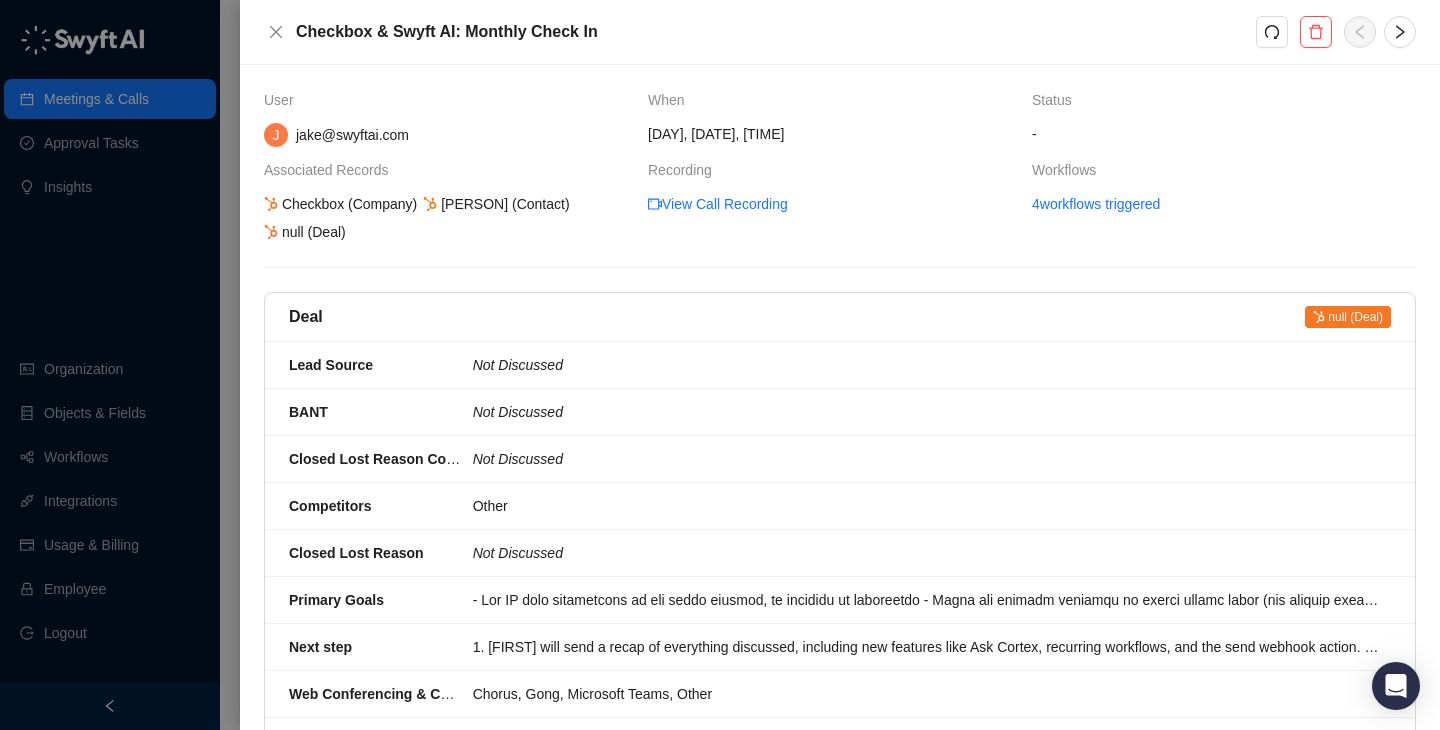 click at bounding box center [720, 365] 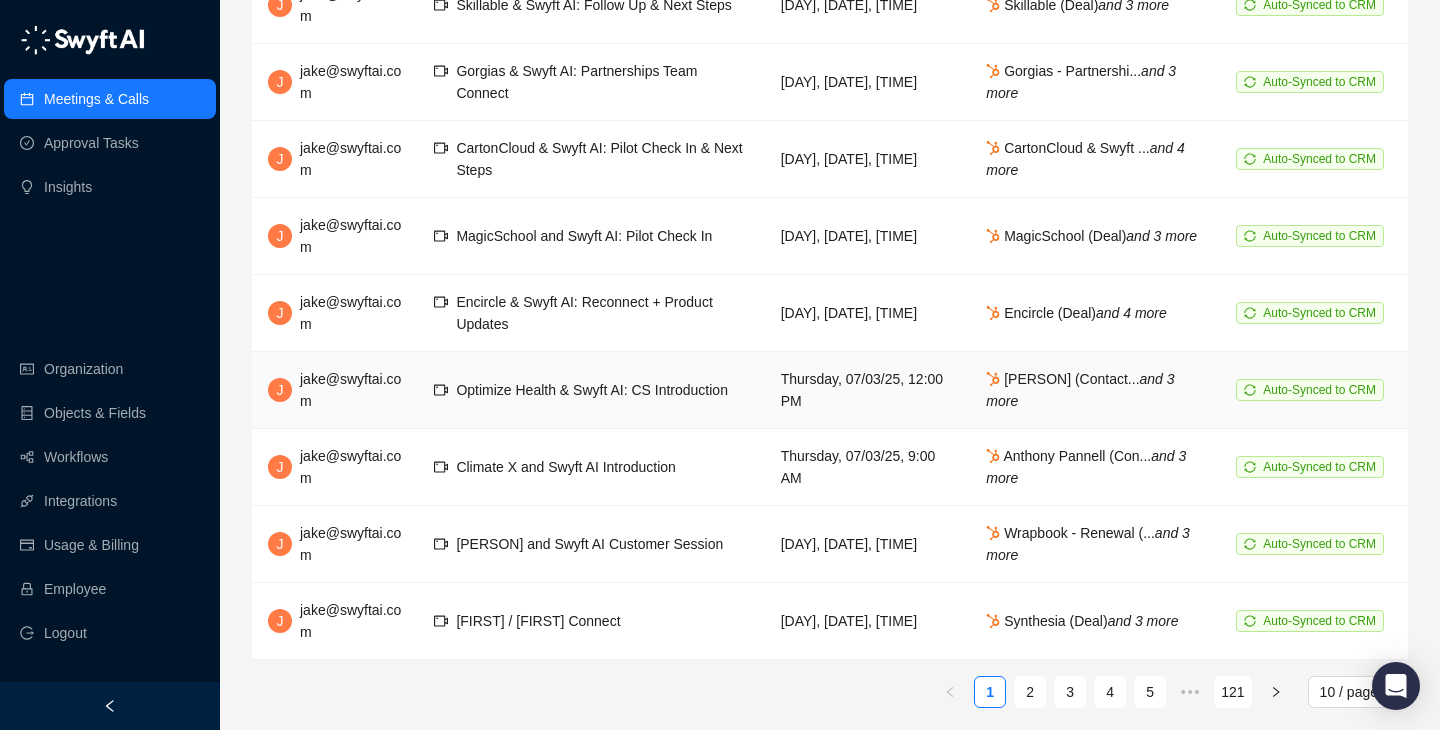 scroll, scrollTop: 0, scrollLeft: 0, axis: both 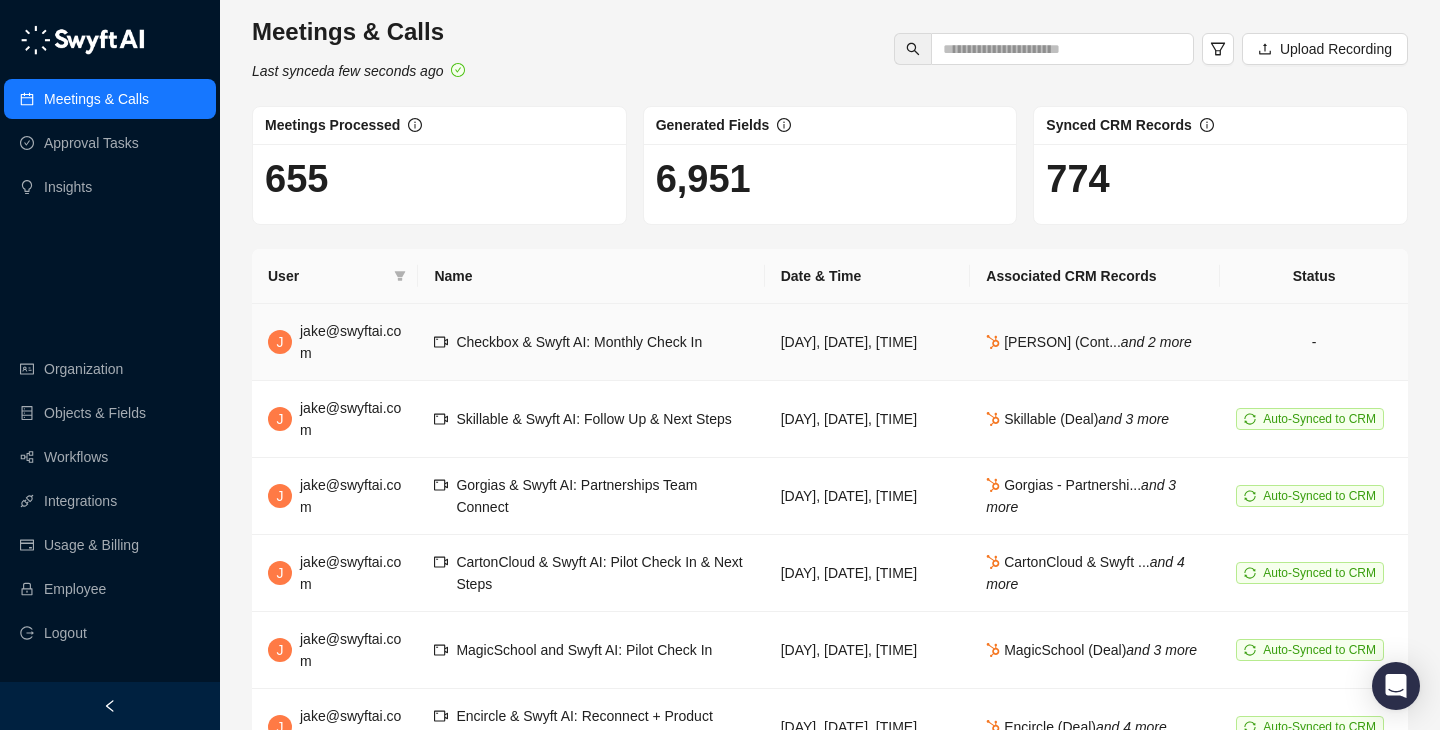 click on "-" at bounding box center [1314, 342] 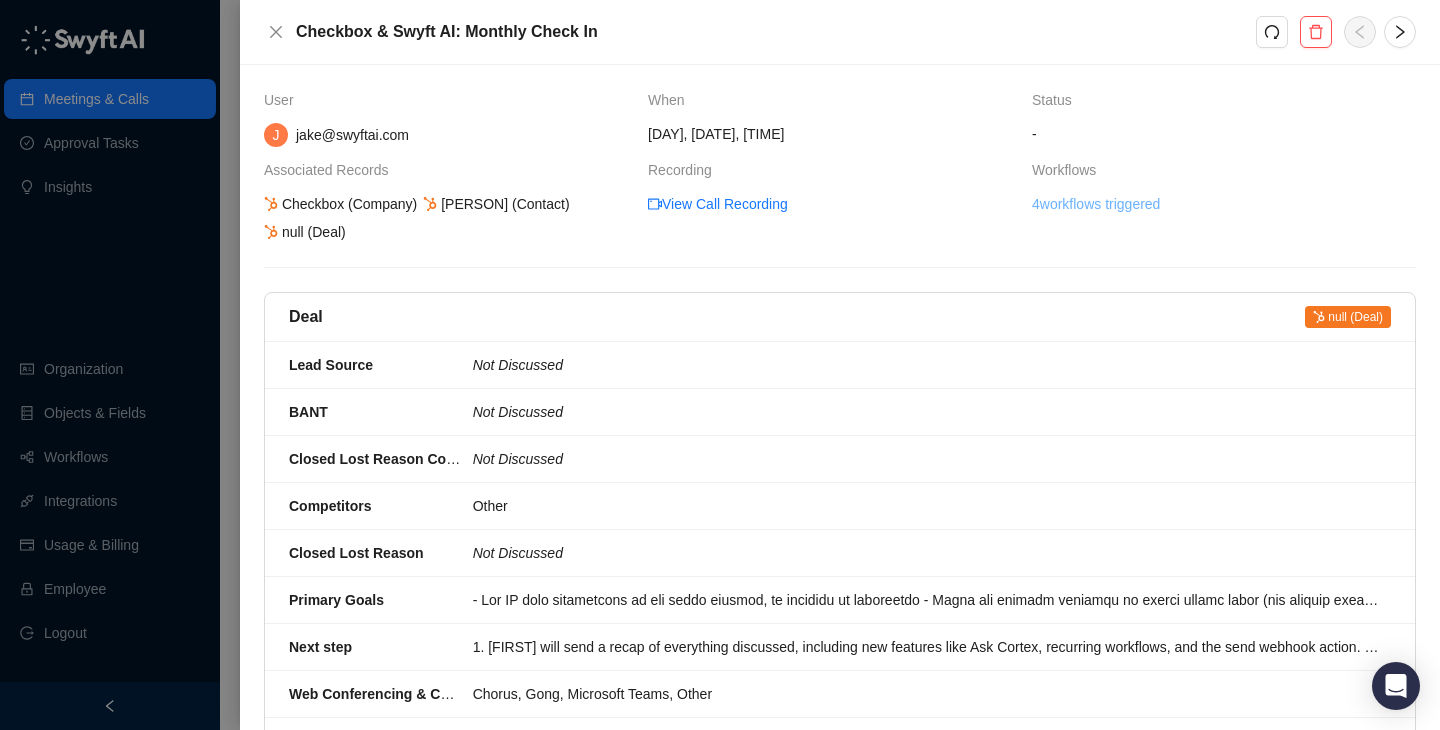 click on "4  workflows triggered" at bounding box center [718, 204] 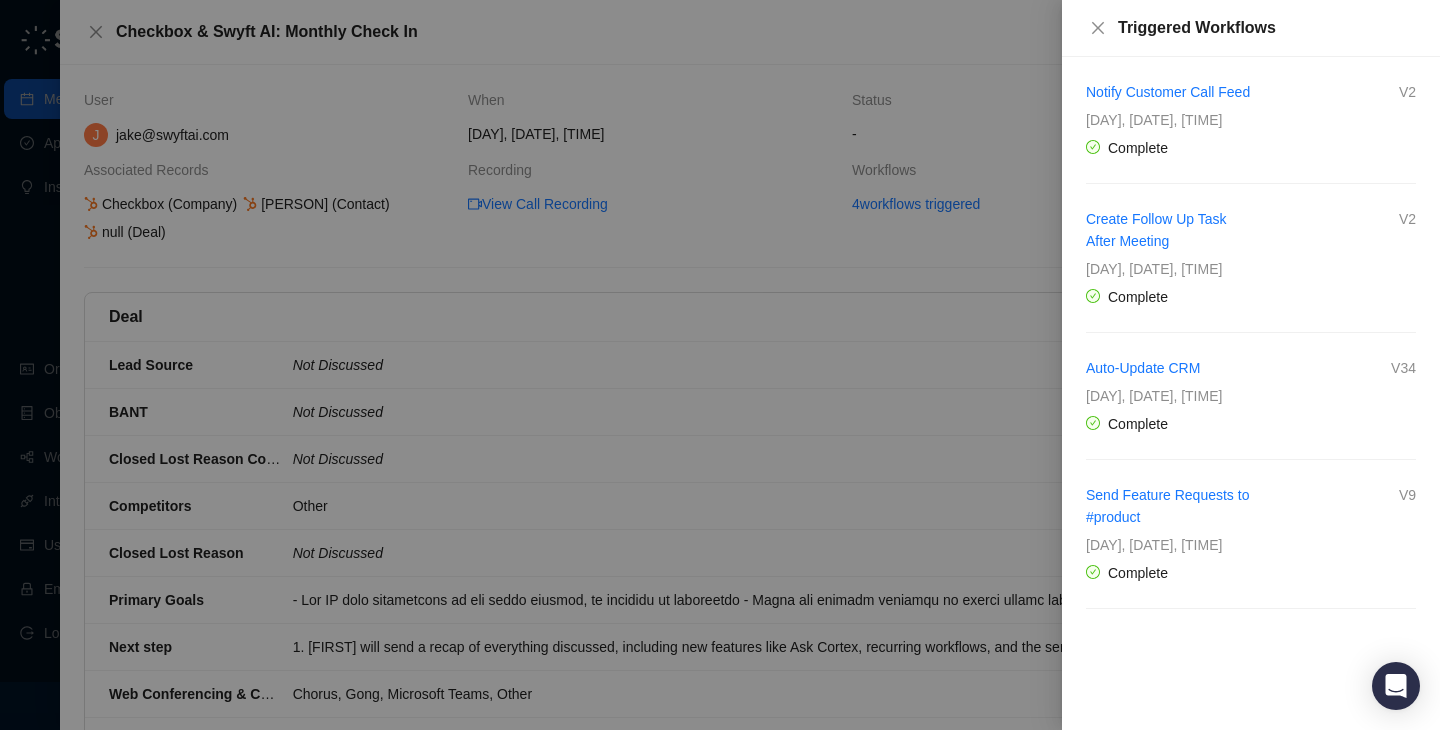 click at bounding box center (720, 365) 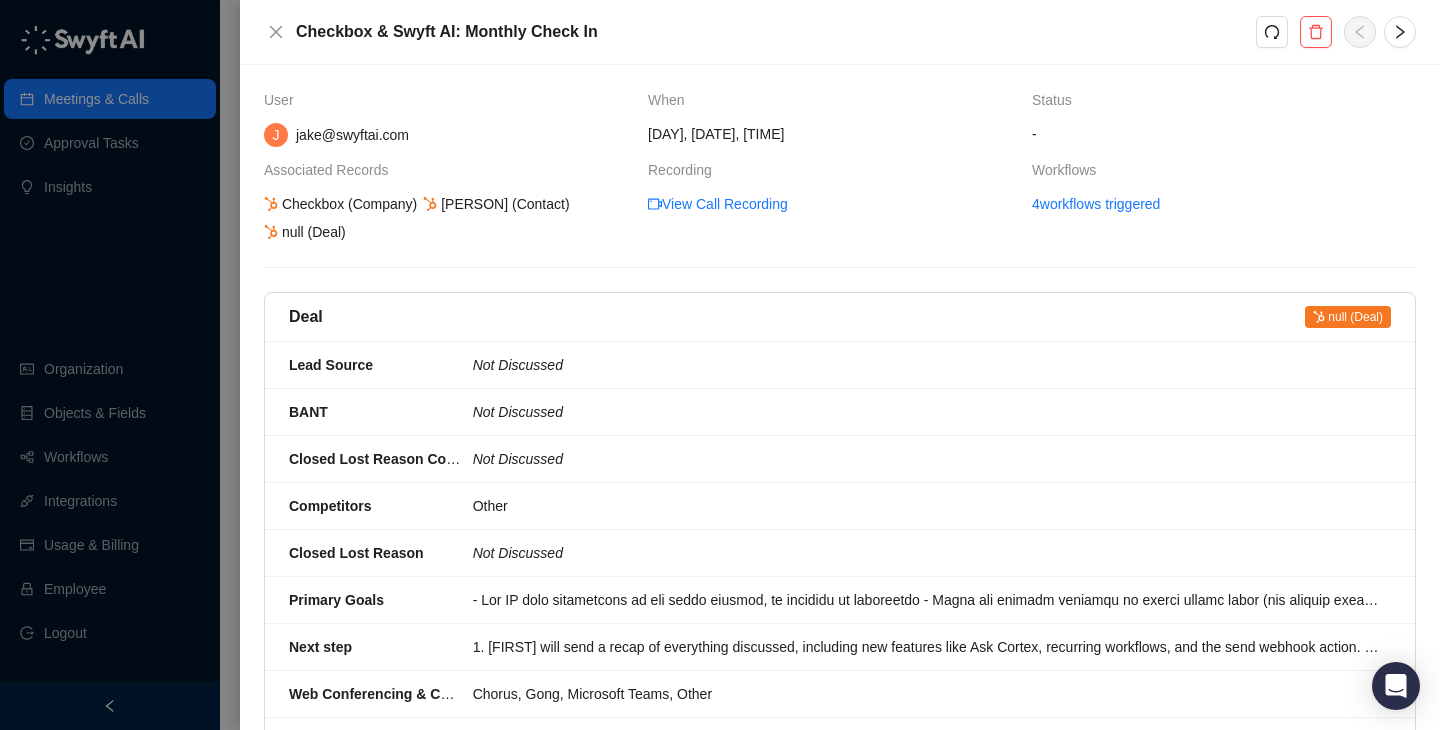 click at bounding box center (720, 365) 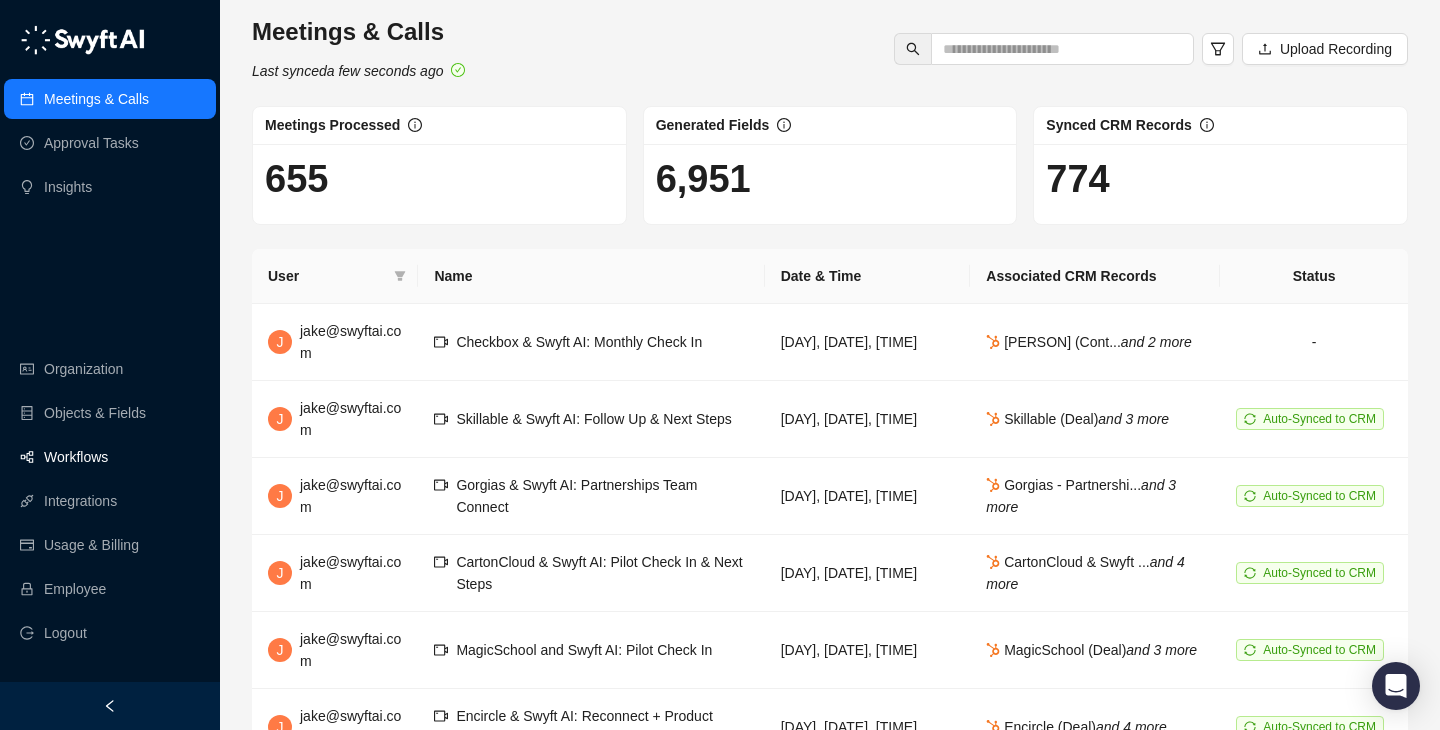 click on "Workflows" at bounding box center [76, 457] 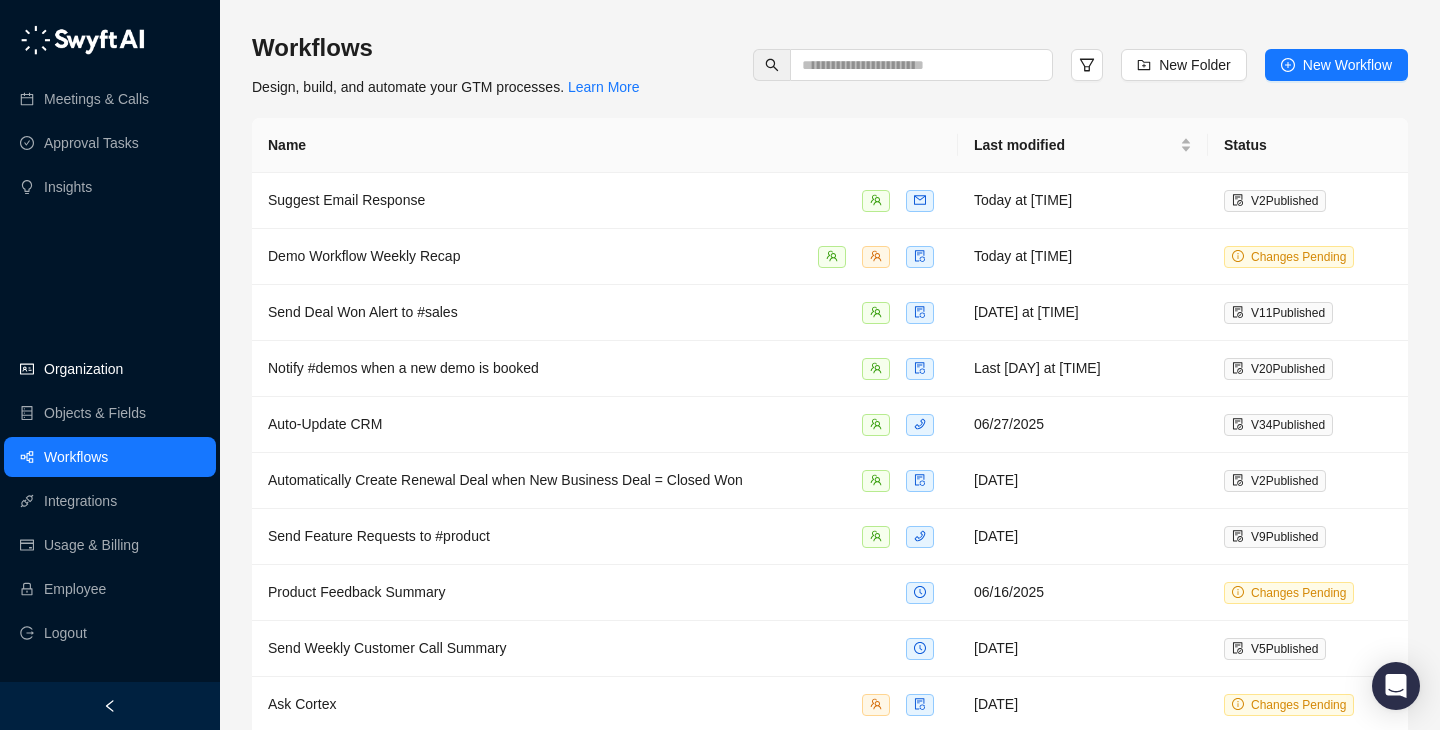 click on "Organization" at bounding box center (110, 369) 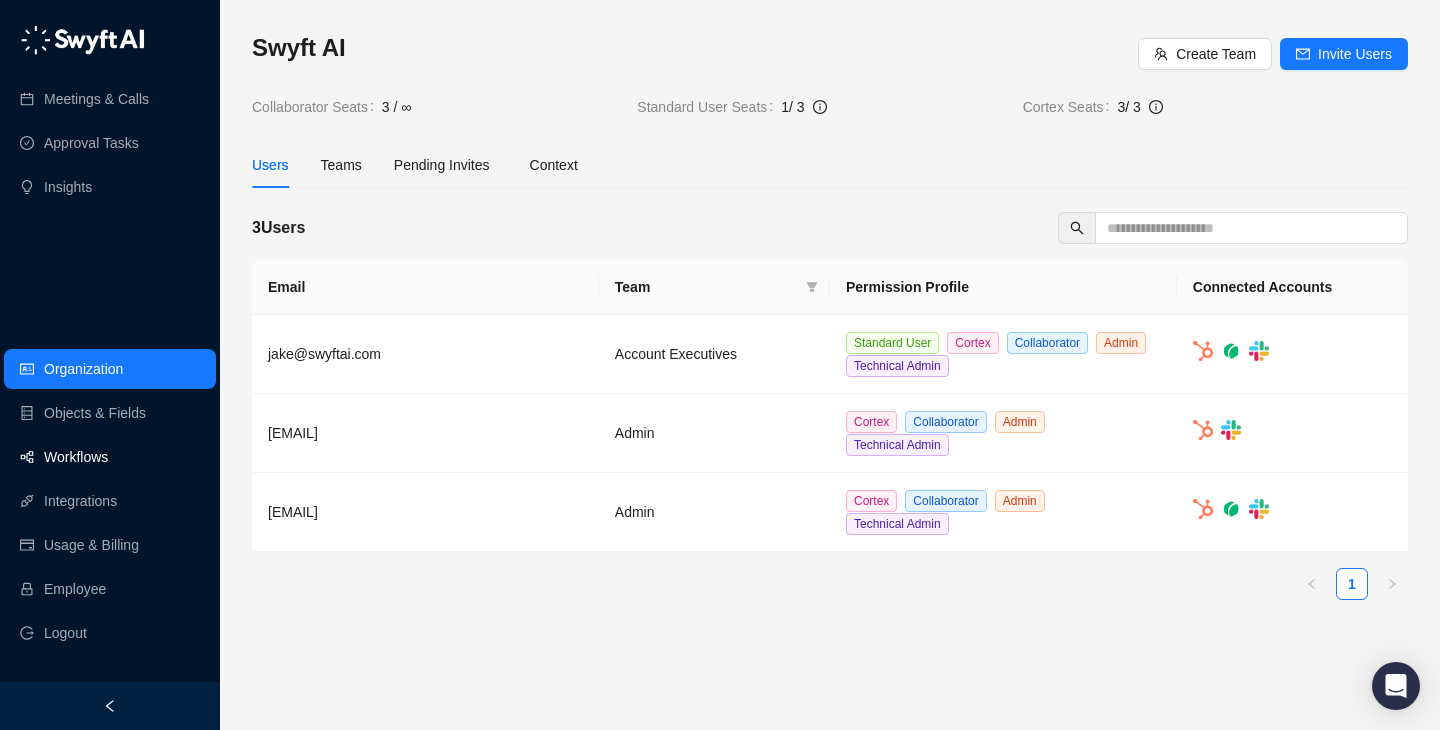 click on "Workflows" at bounding box center (110, 457) 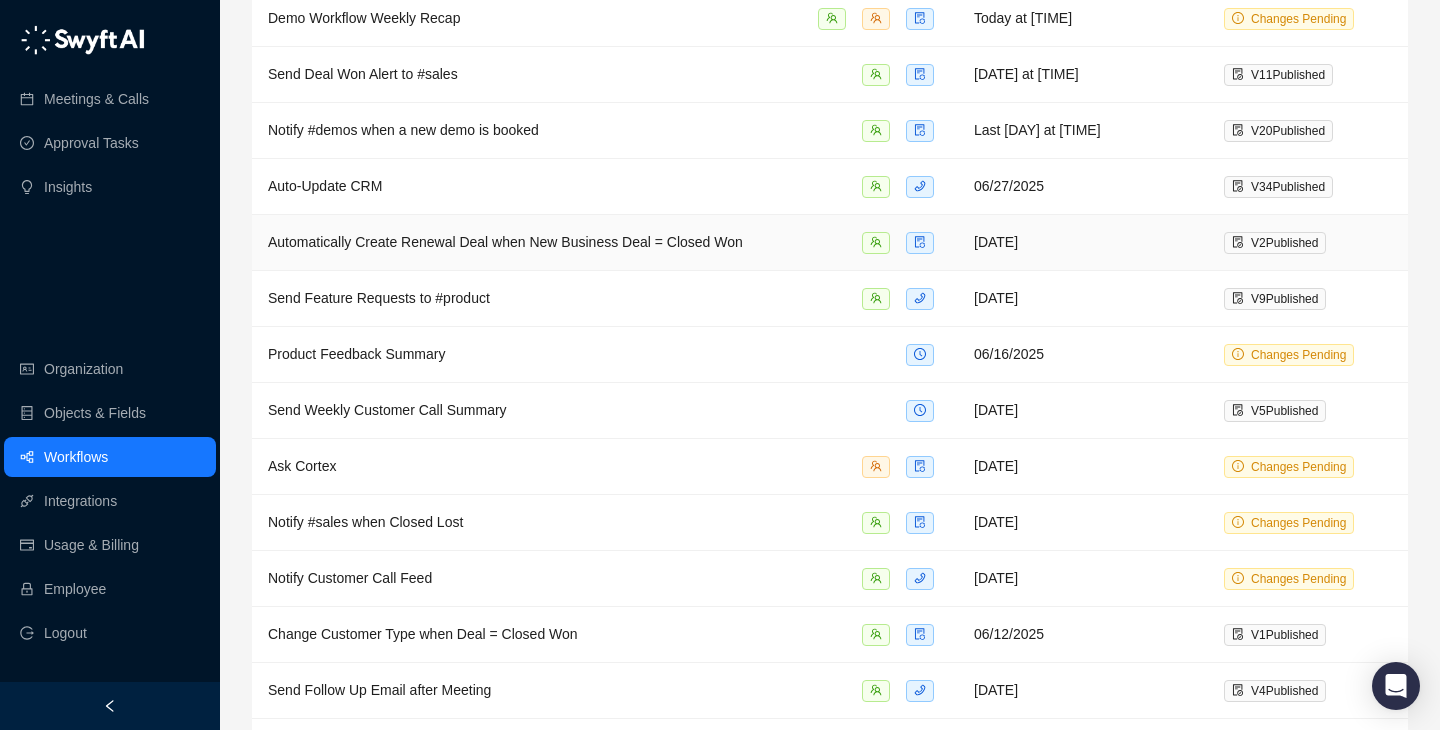 scroll, scrollTop: 237, scrollLeft: 0, axis: vertical 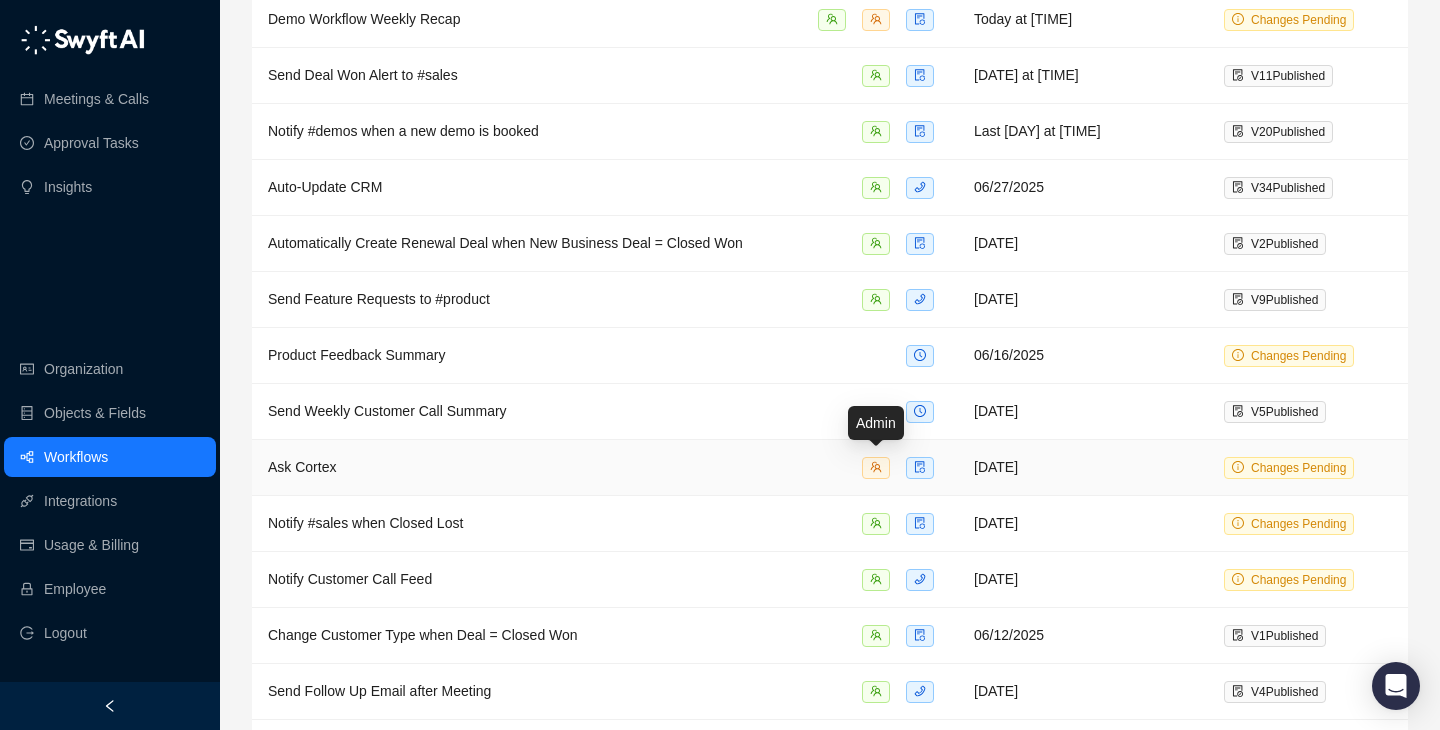 click on "Ask Cortex" at bounding box center (605, 467) 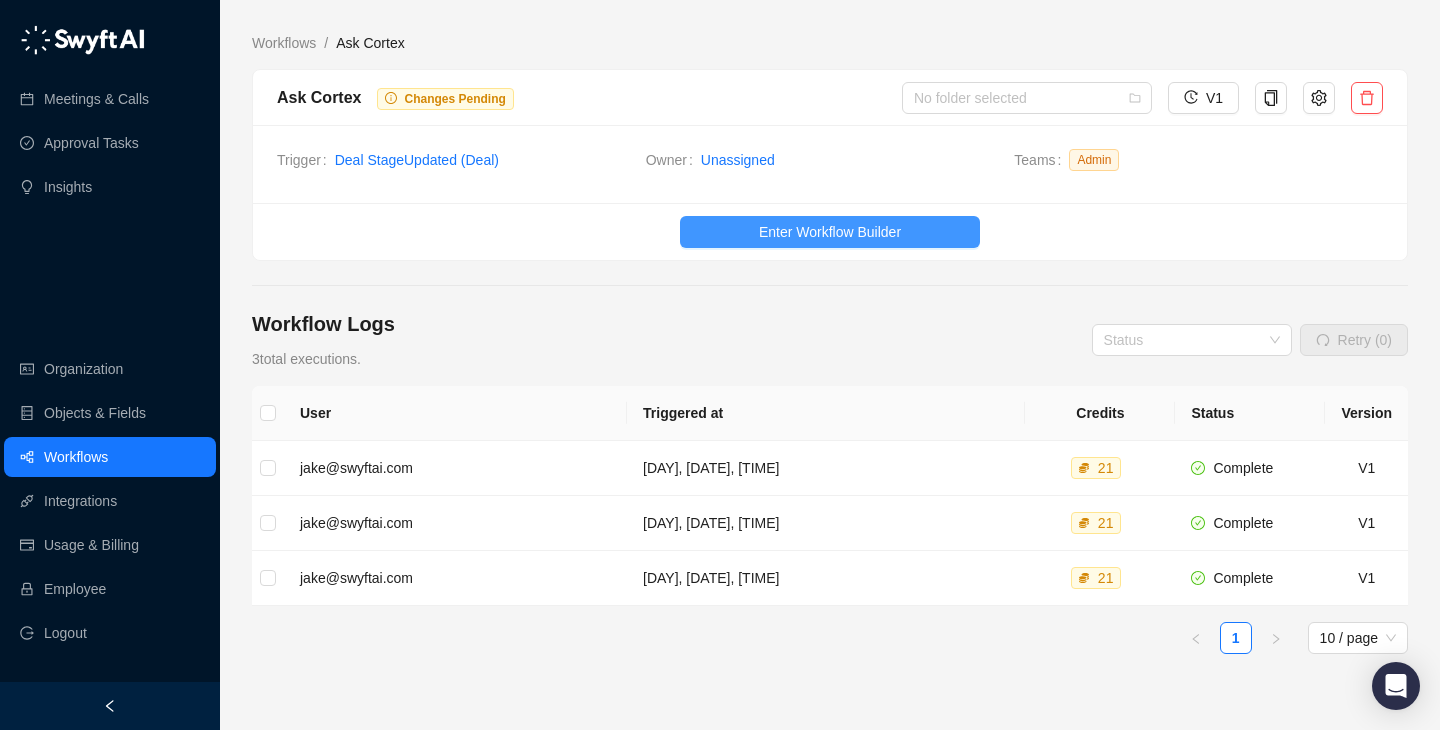 click on "Enter Workflow Builder" at bounding box center (830, 232) 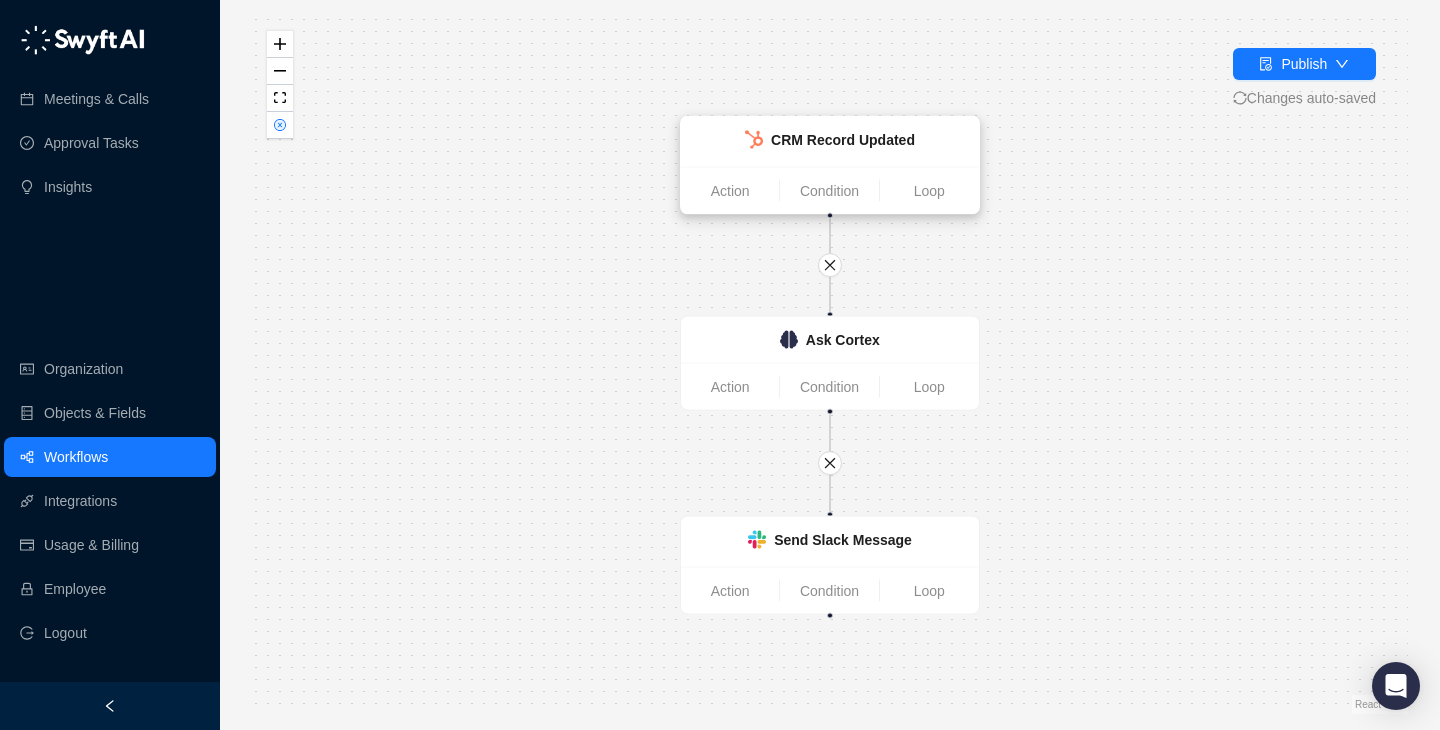 click on "CRM Record Updated" at bounding box center [843, 140] 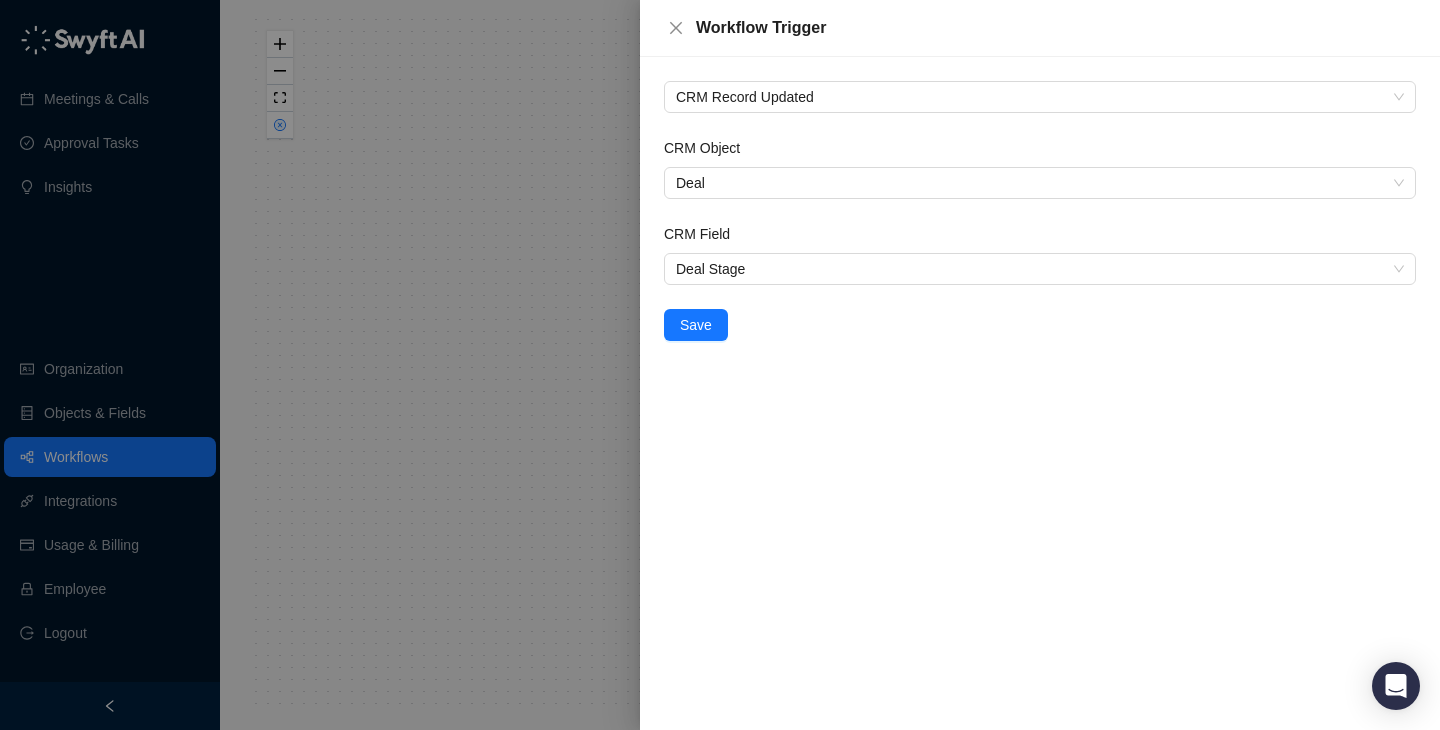 click at bounding box center (720, 365) 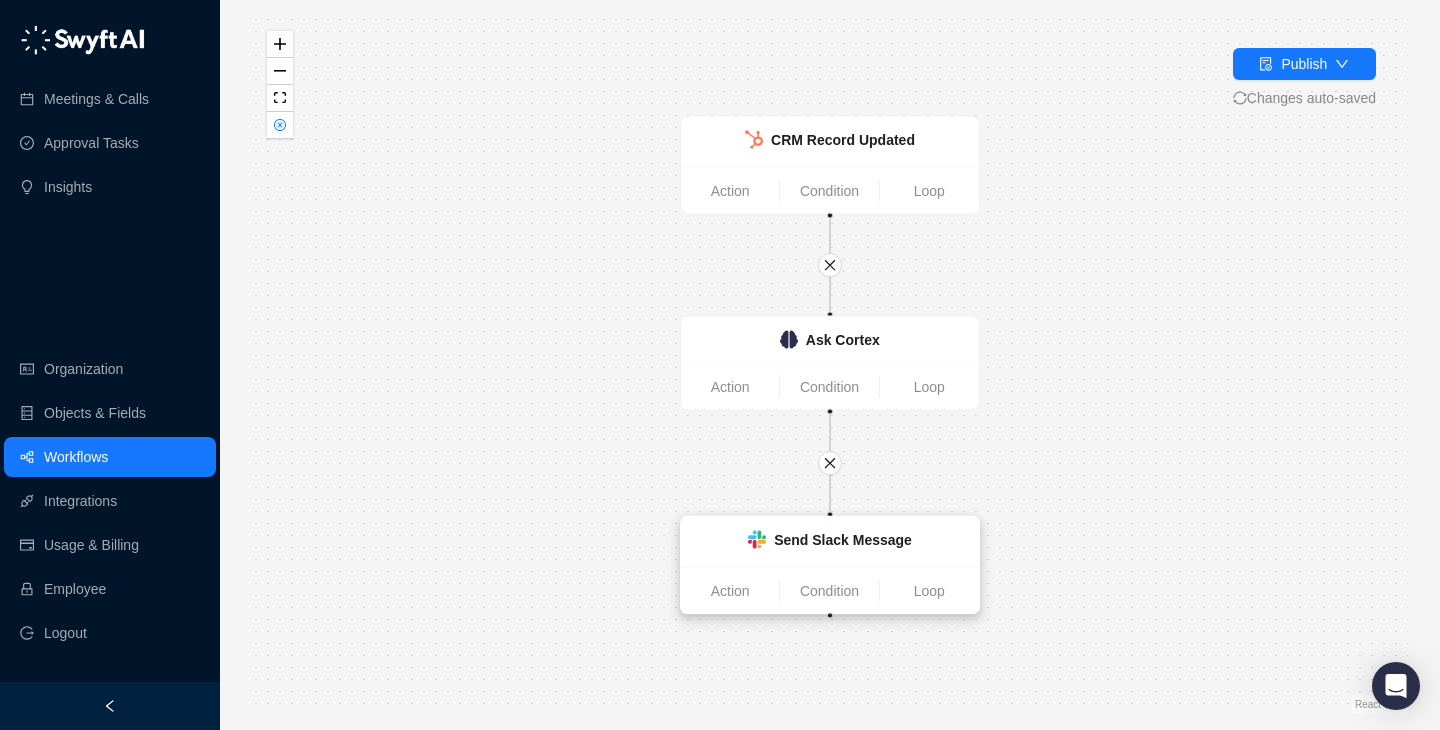 click on "Send Slack Message" at bounding box center (830, 542) 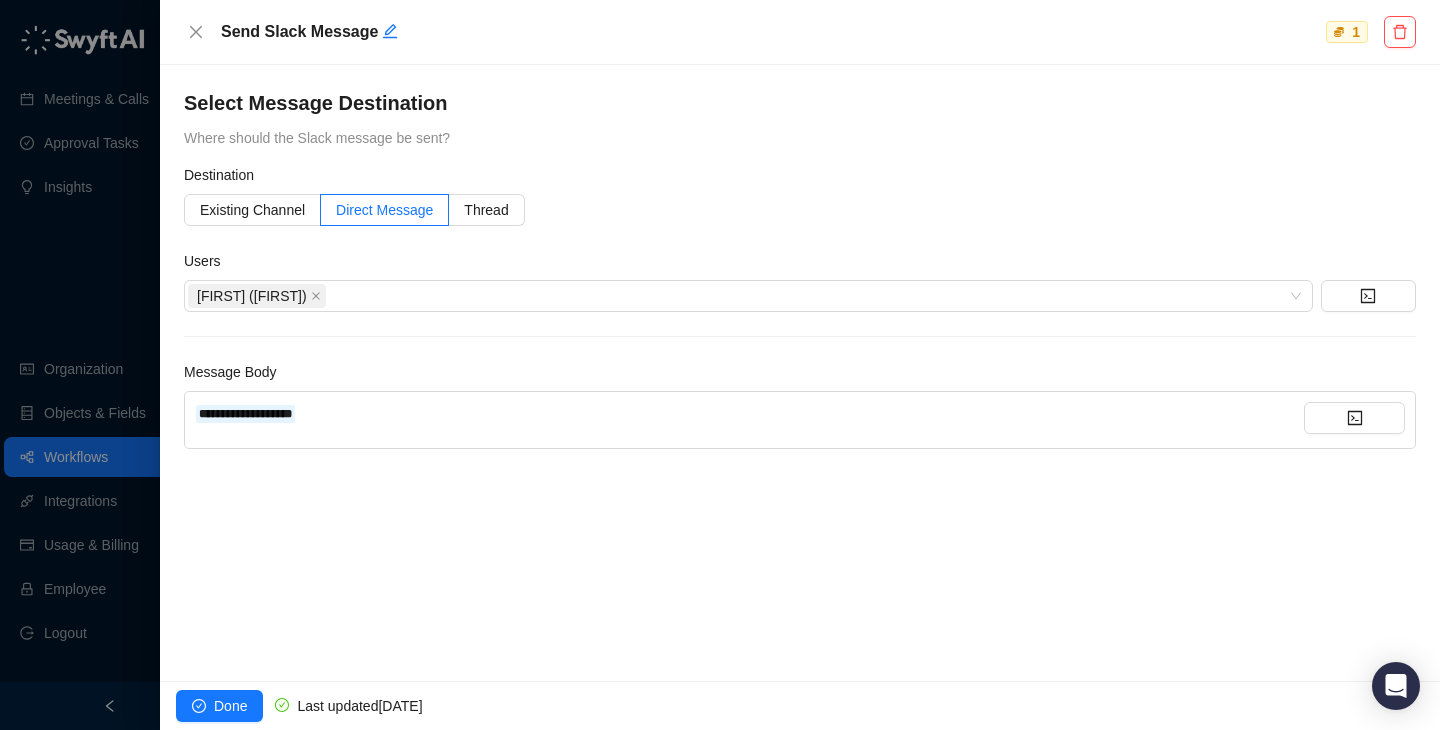 click at bounding box center [720, 365] 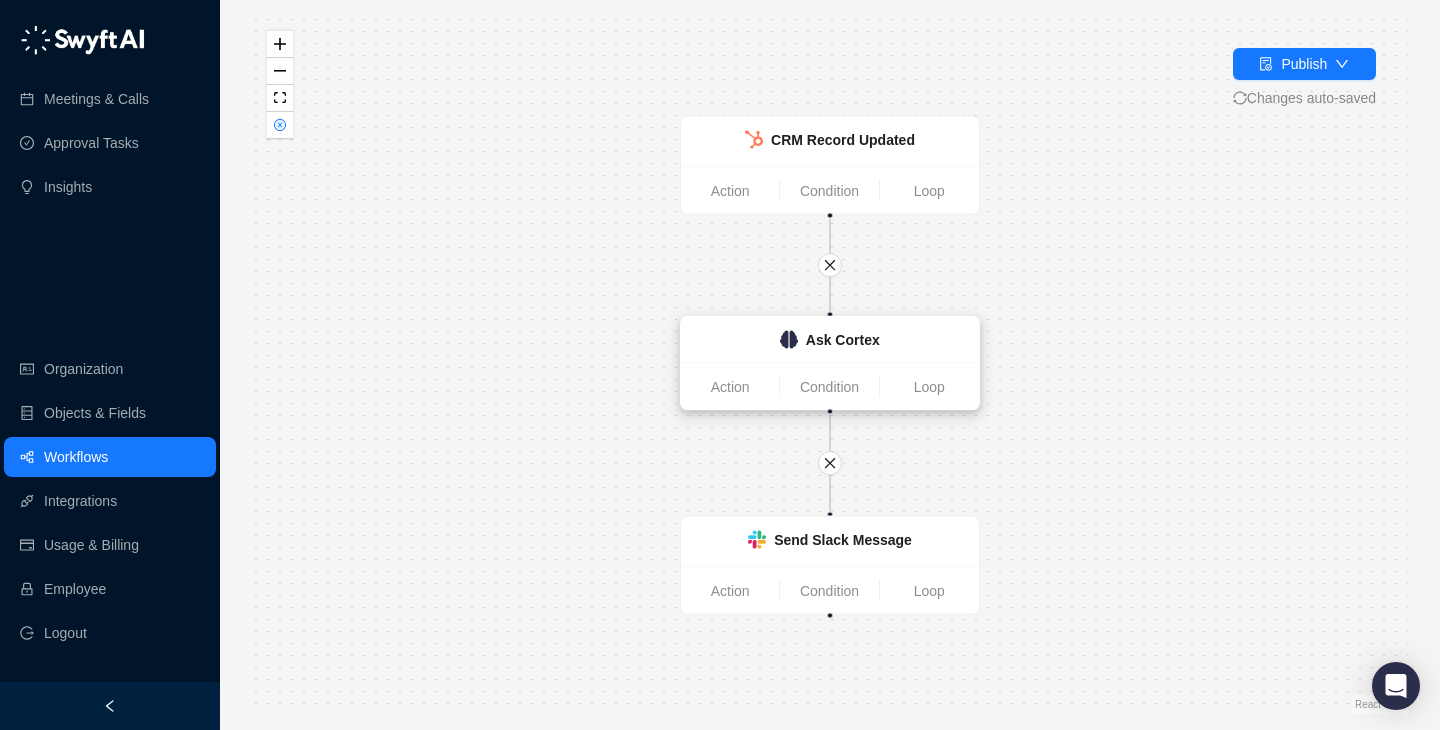 click on "Ask Cortex" at bounding box center [830, 340] 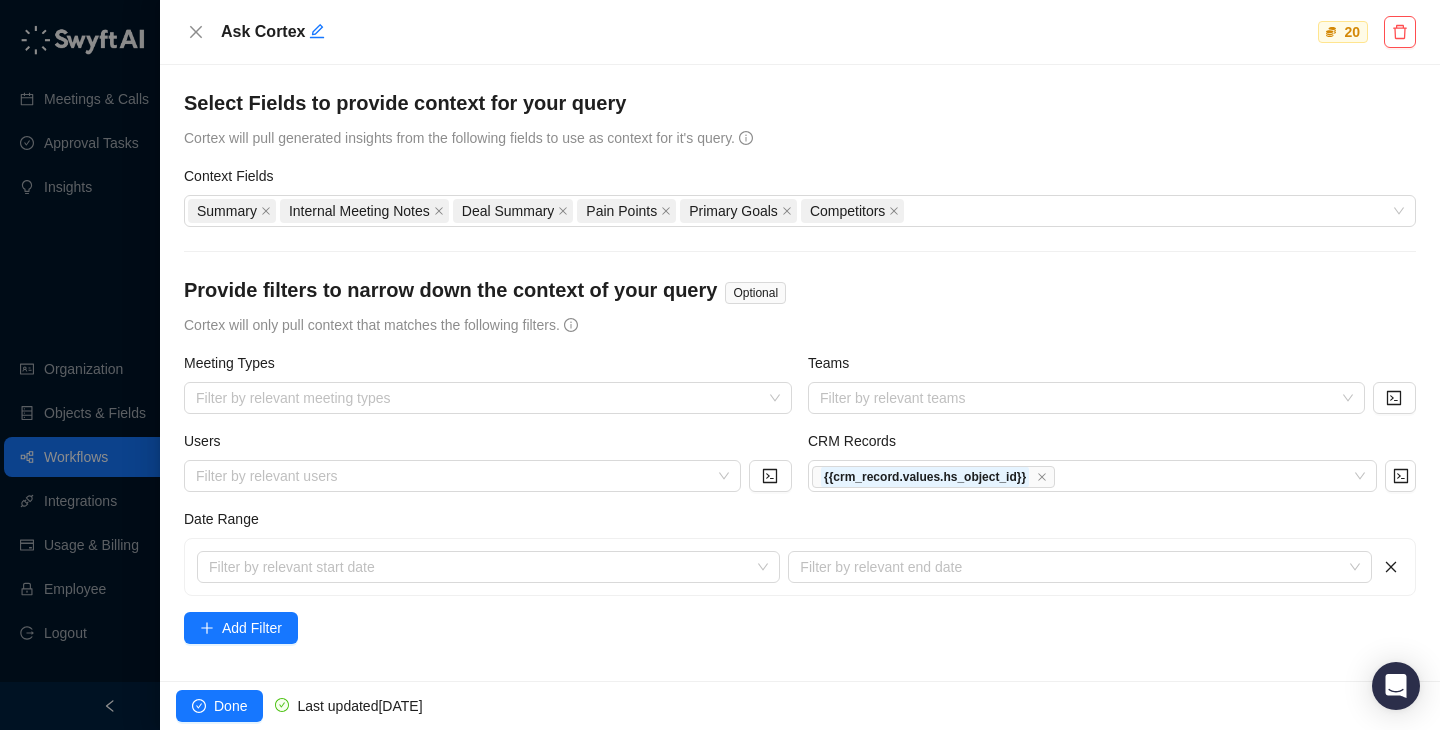 scroll, scrollTop: 249, scrollLeft: 0, axis: vertical 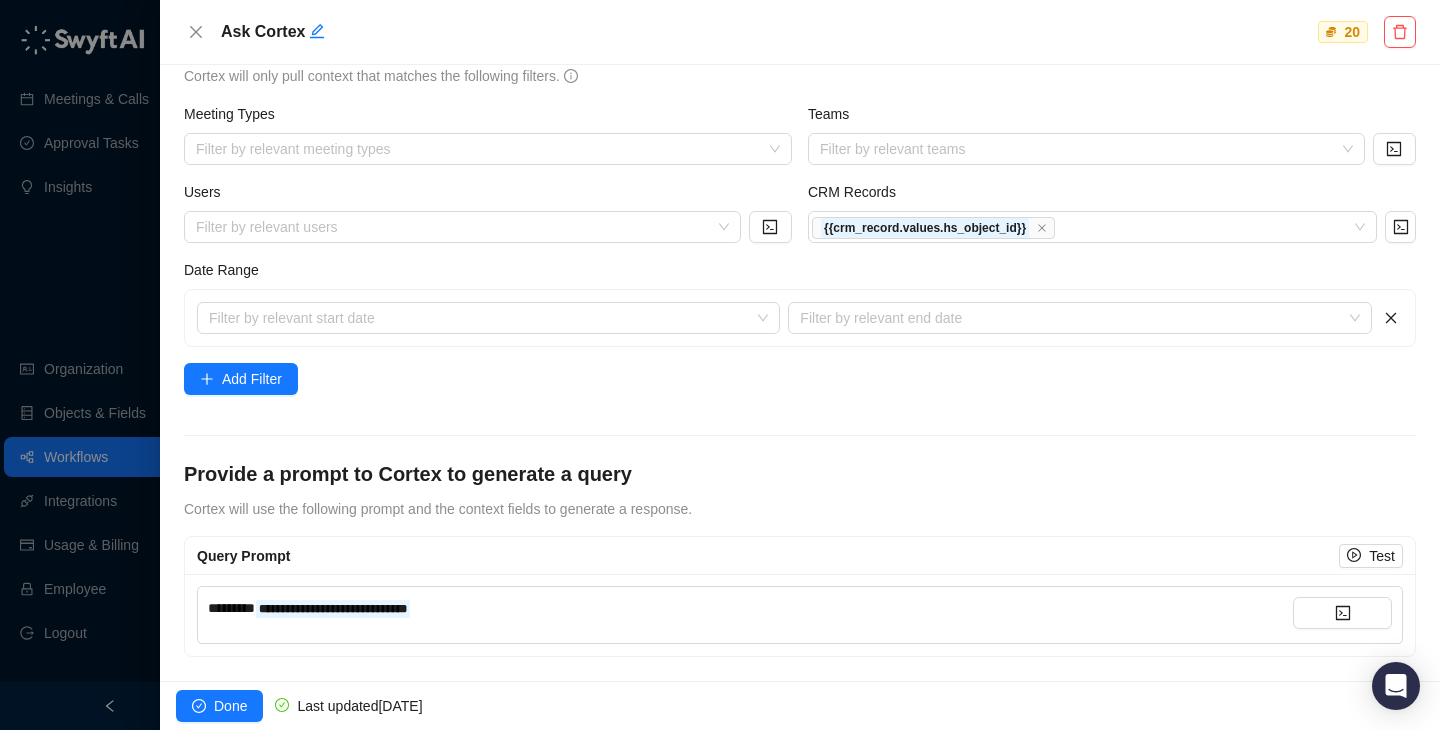 click at bounding box center (720, 365) 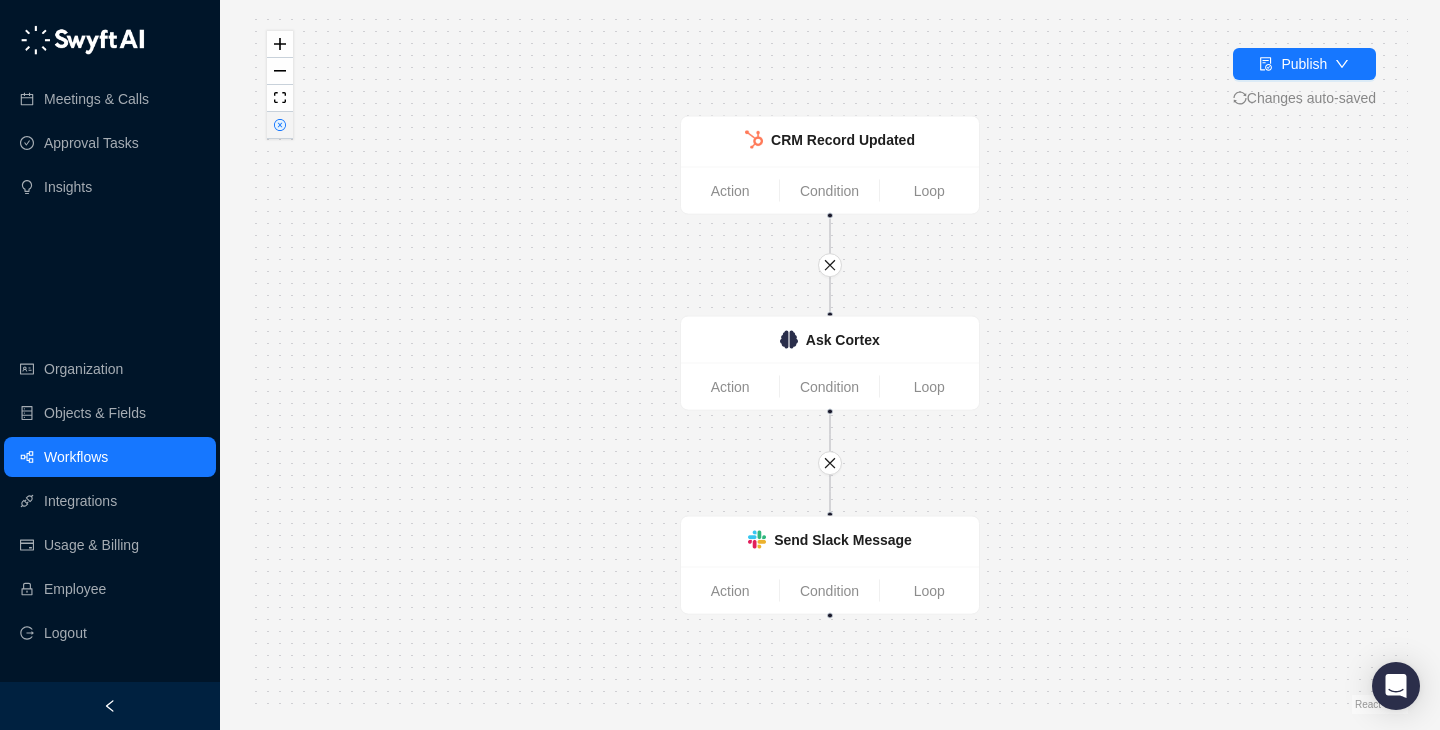 click at bounding box center [280, 125] 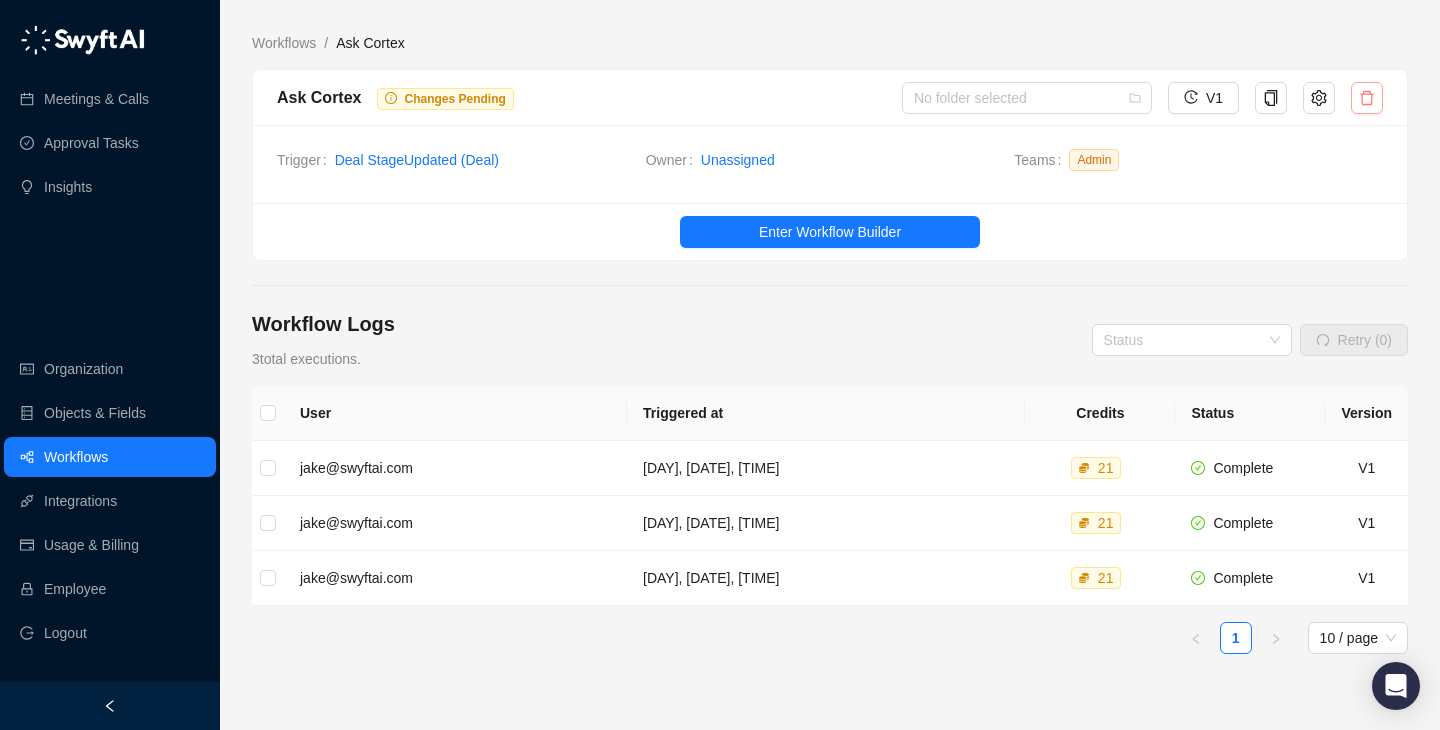 click at bounding box center (1367, 98) 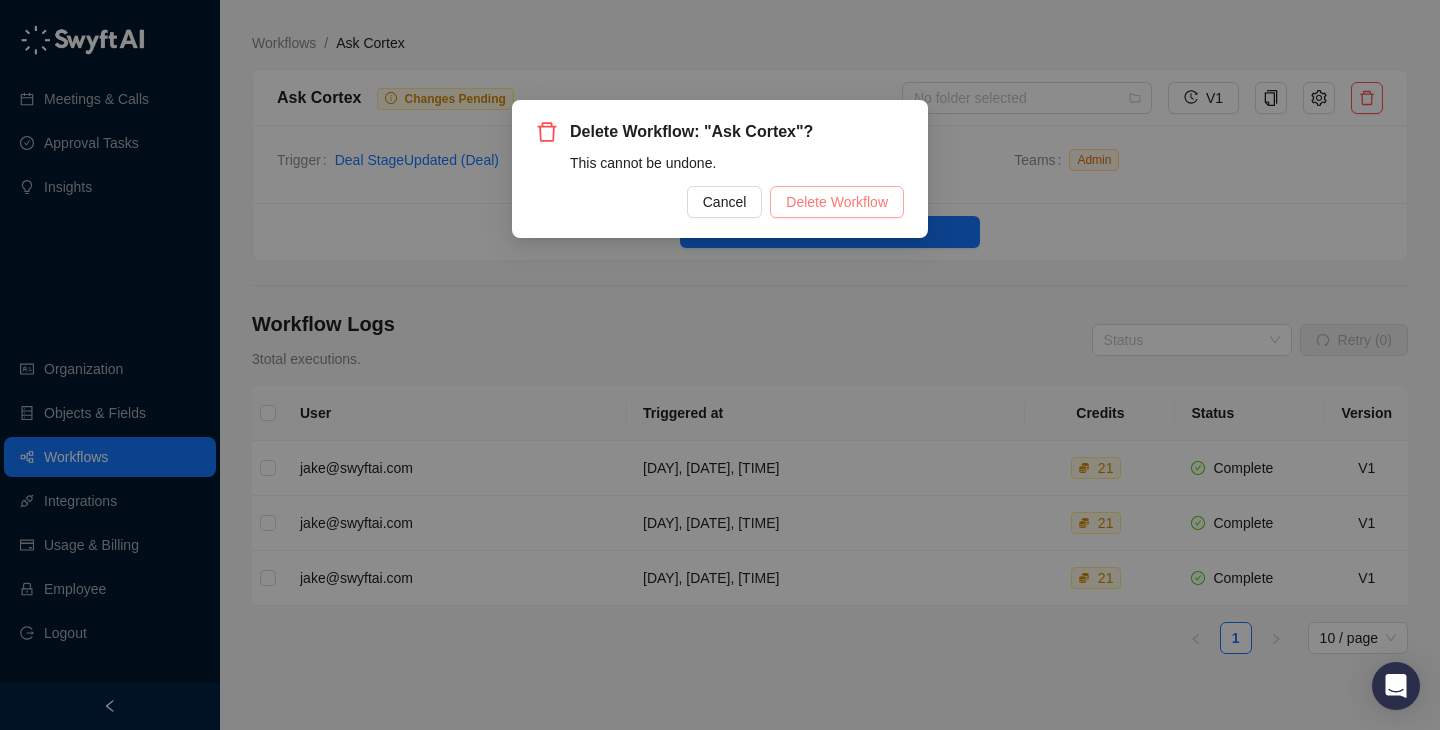 click on "Delete Workflow" at bounding box center [837, 202] 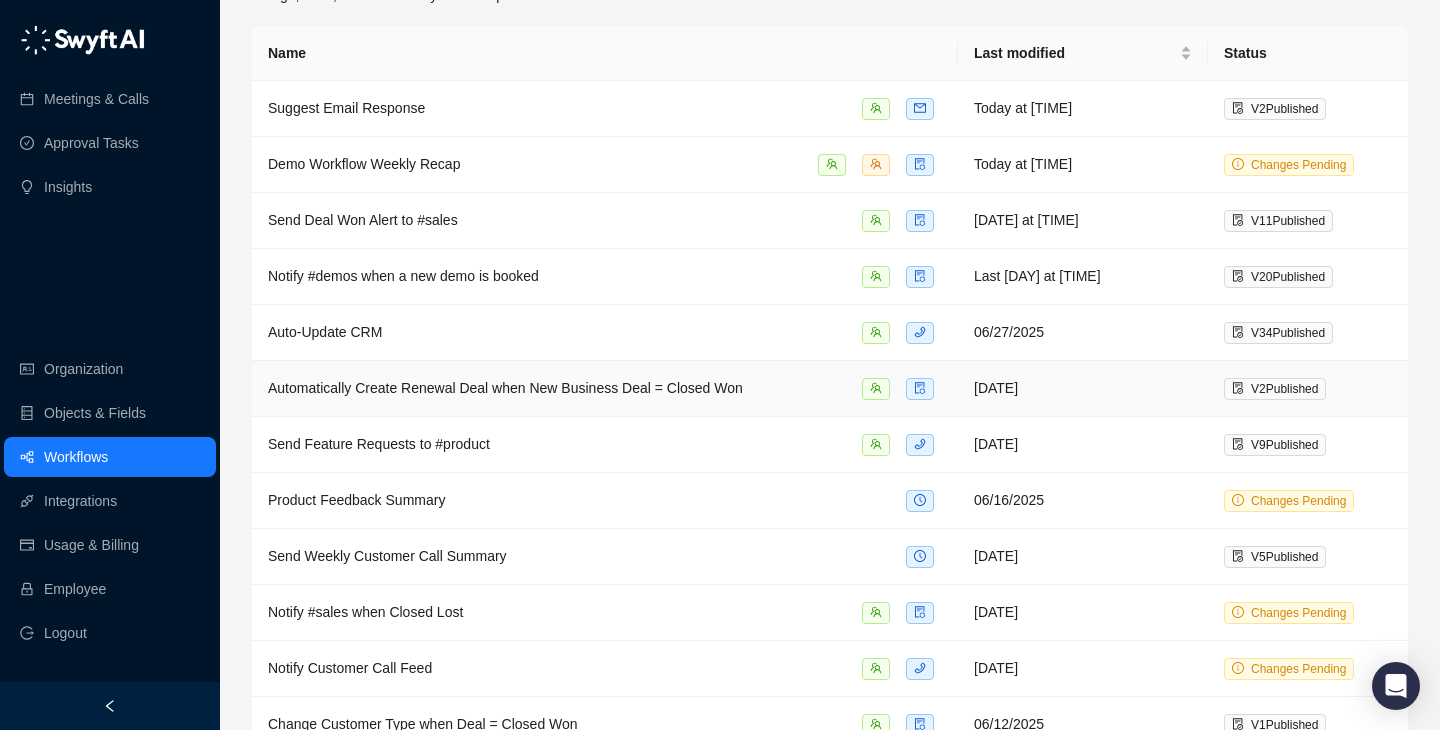 scroll, scrollTop: 0, scrollLeft: 0, axis: both 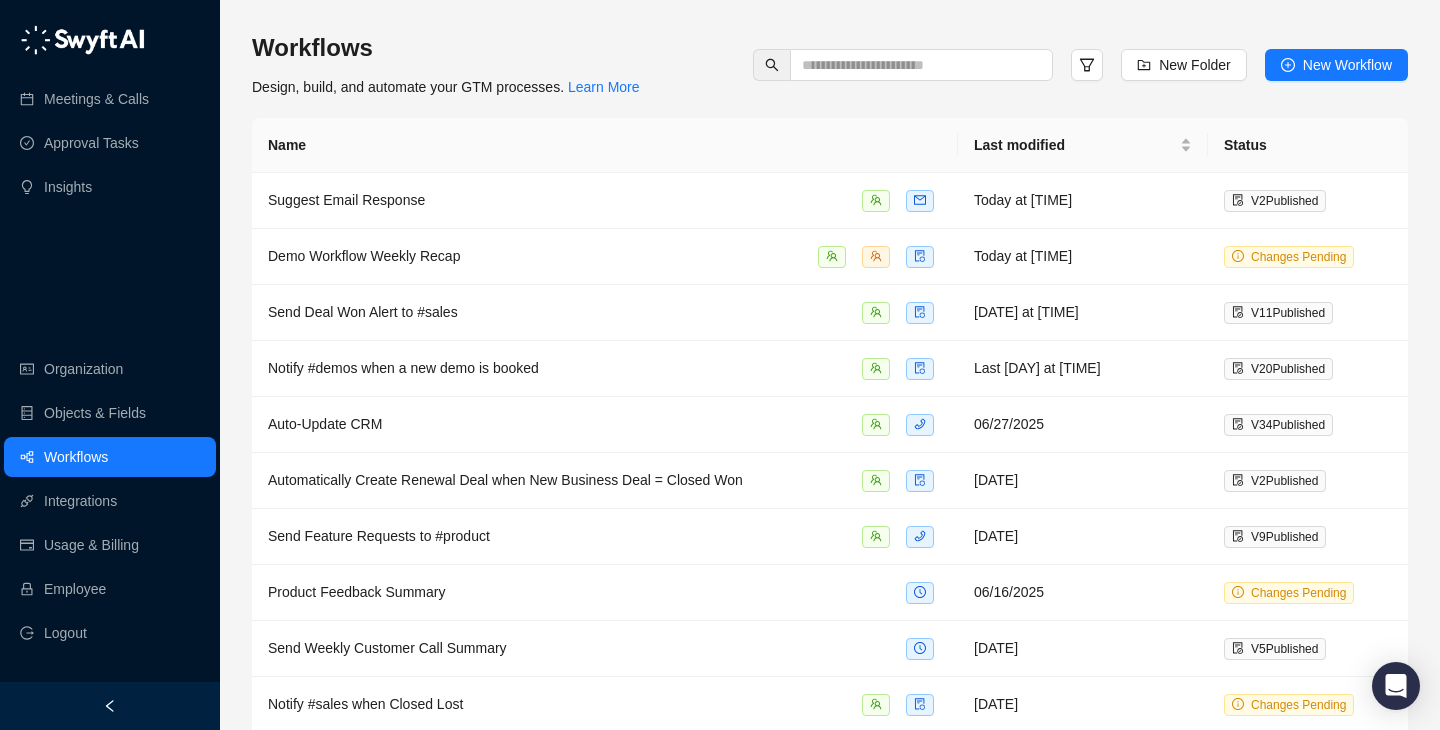 click on "Workflows Design, build, and automate your GTM processes.   Learn More New Folder New Workflow" at bounding box center (830, 65) 